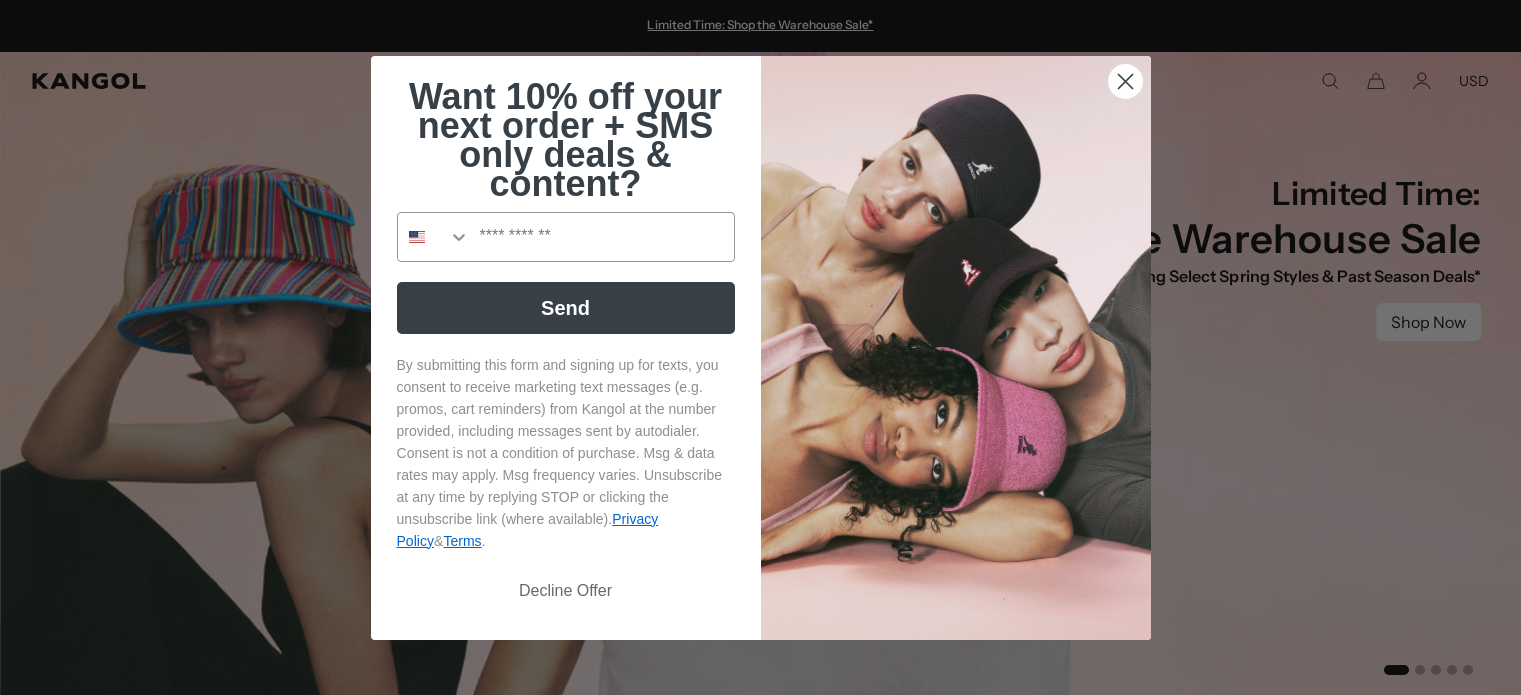 scroll, scrollTop: 0, scrollLeft: 0, axis: both 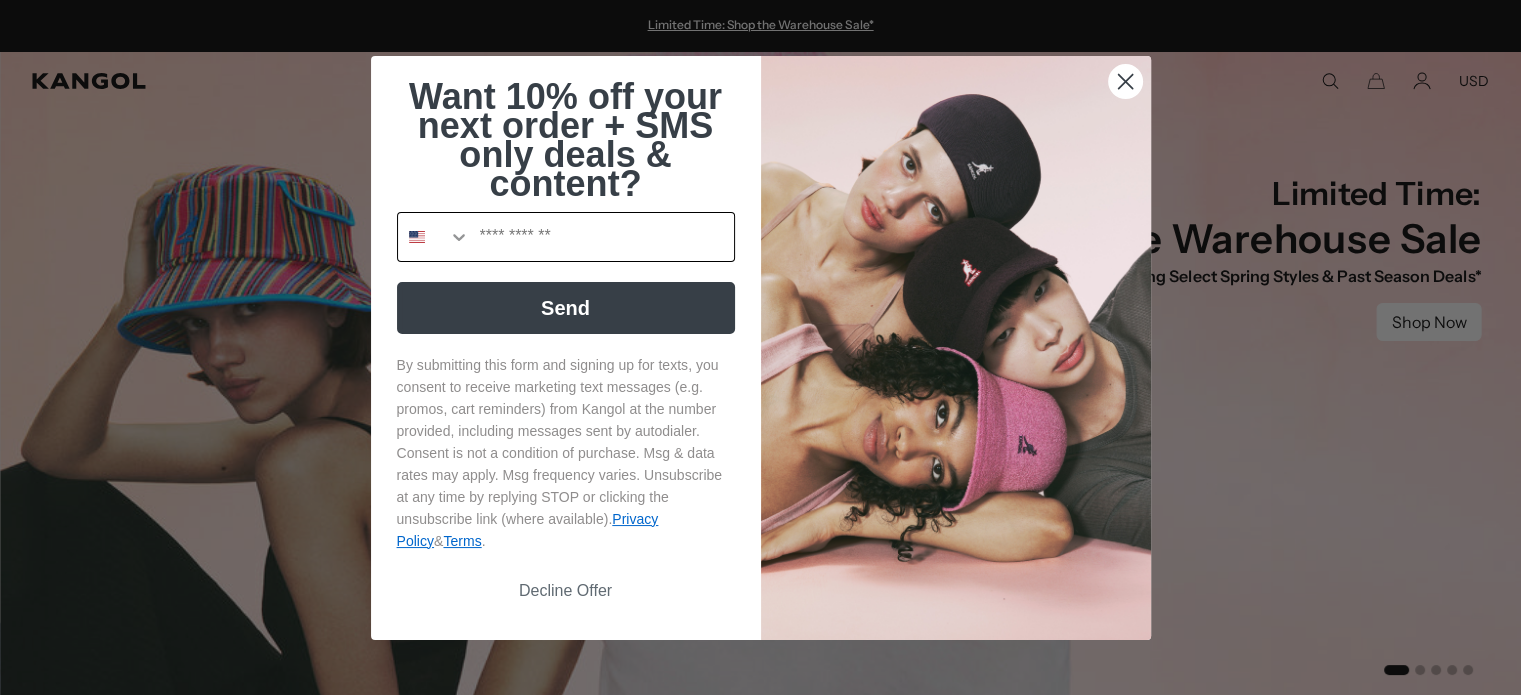 click 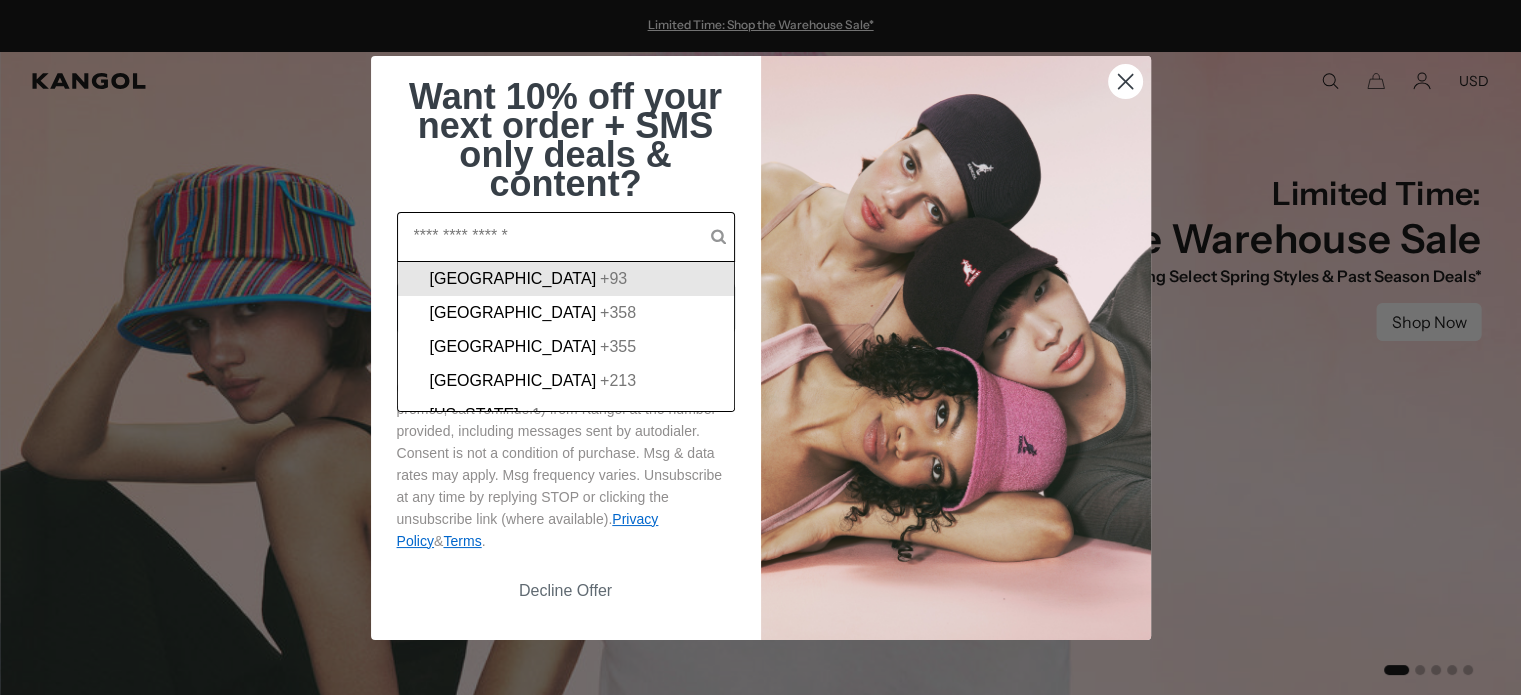 scroll, scrollTop: 470, scrollLeft: 0, axis: vertical 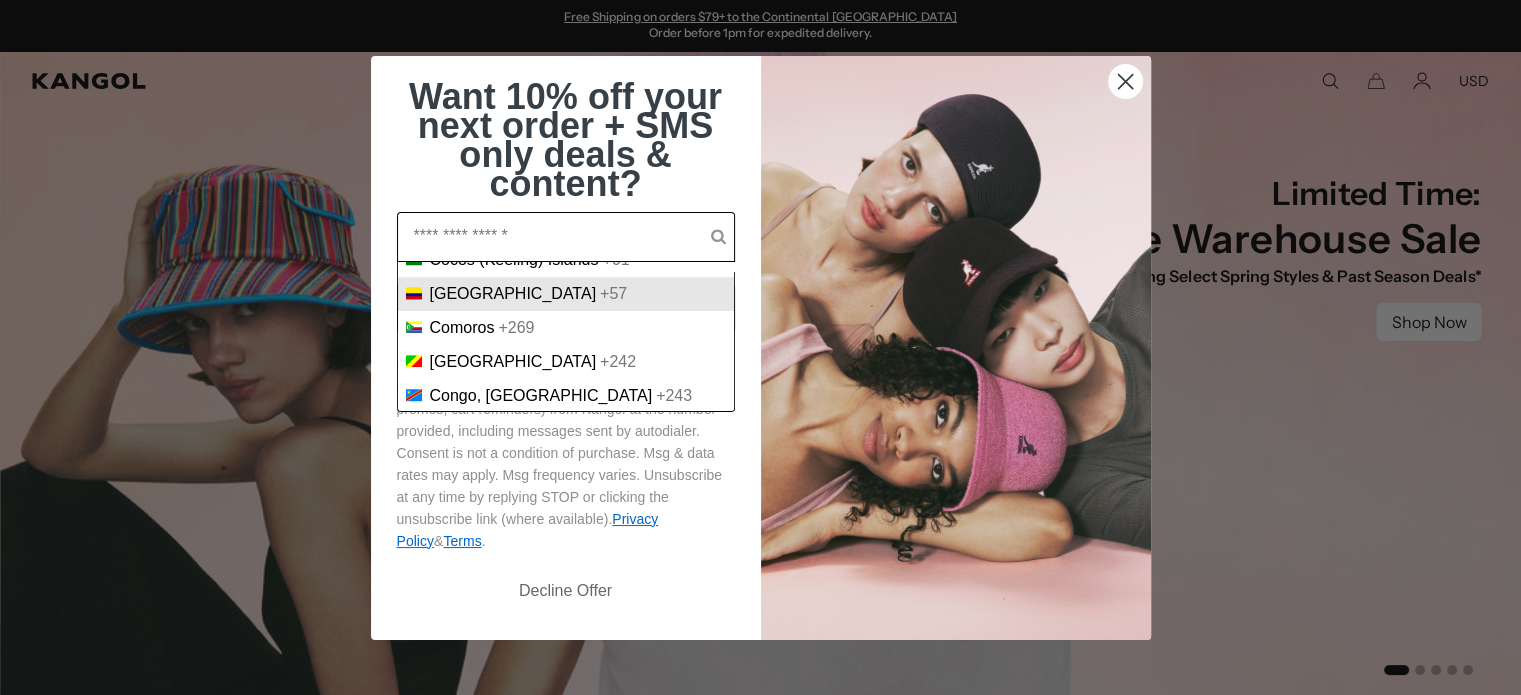 click on "Colombia" at bounding box center (513, 294) 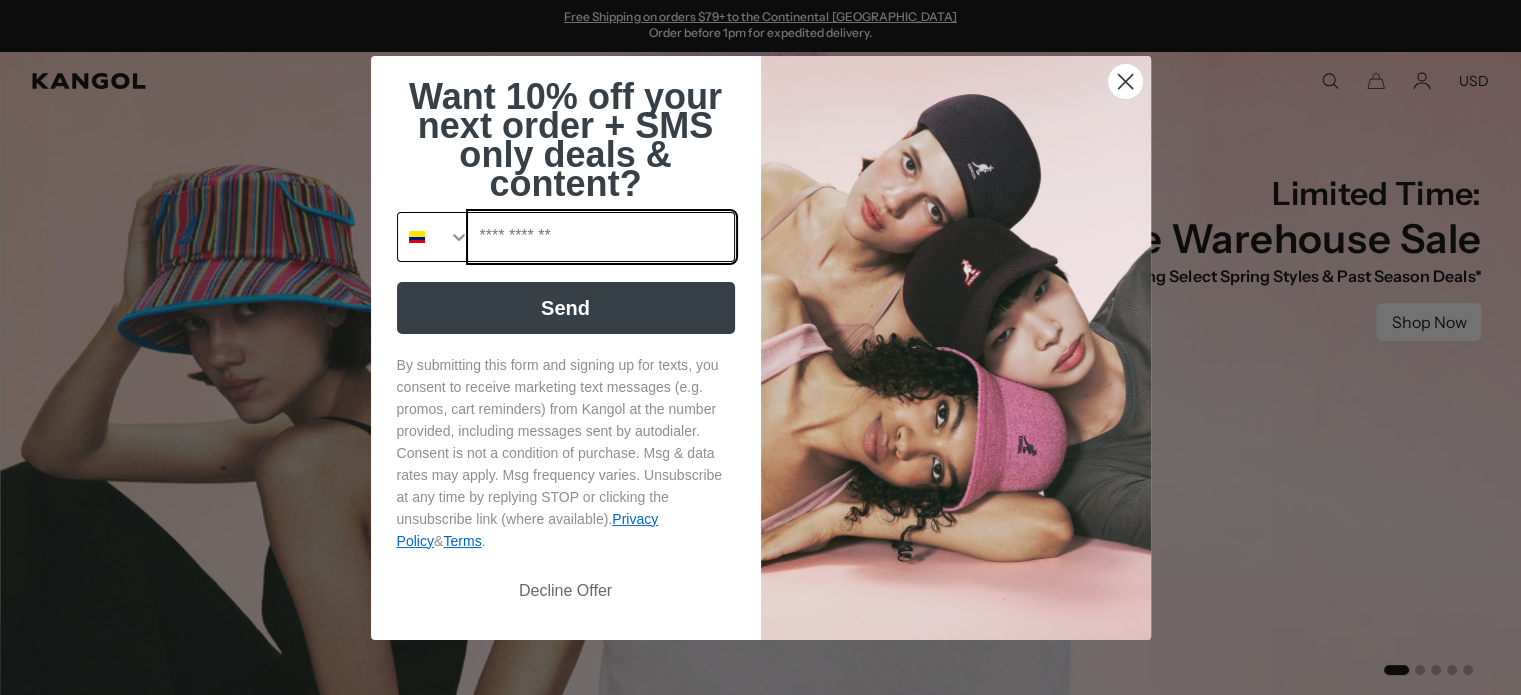 click at bounding box center (602, 237) 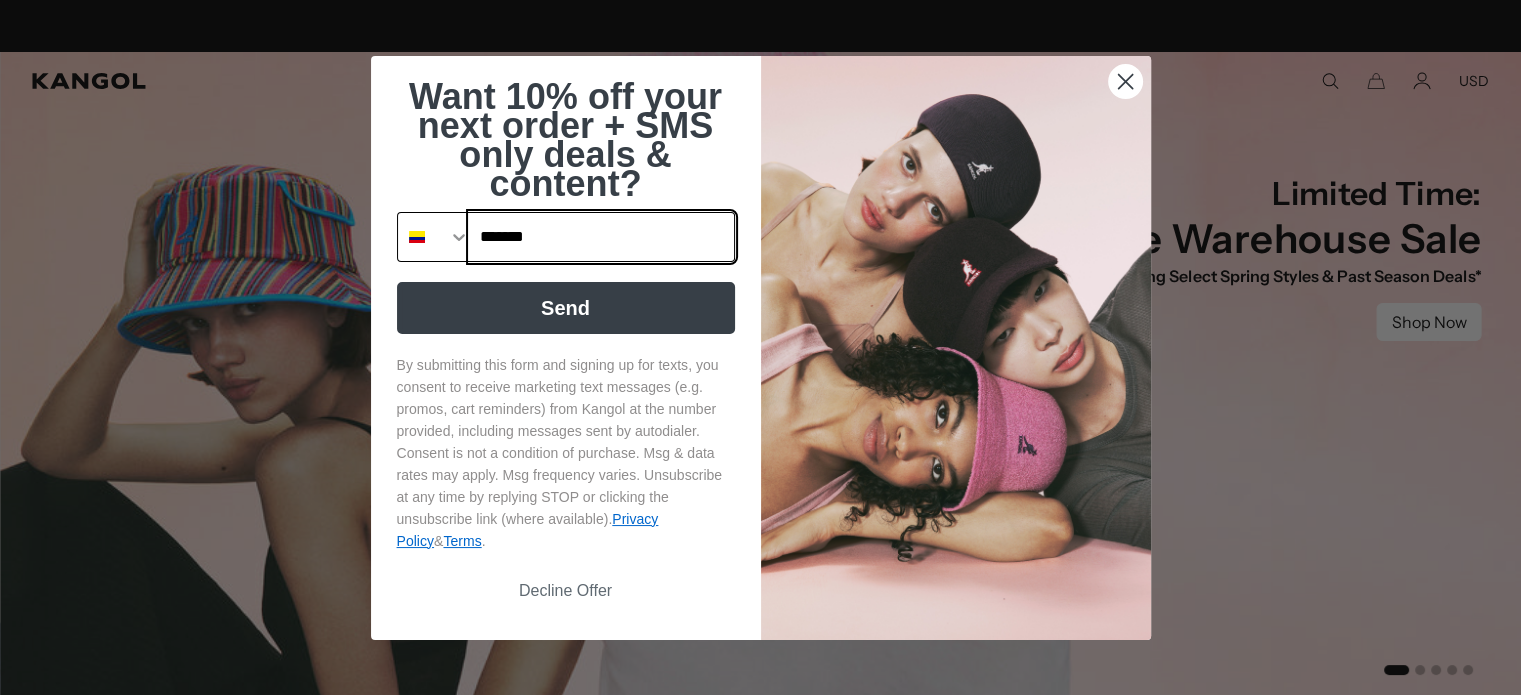 scroll, scrollTop: 0, scrollLeft: 412, axis: horizontal 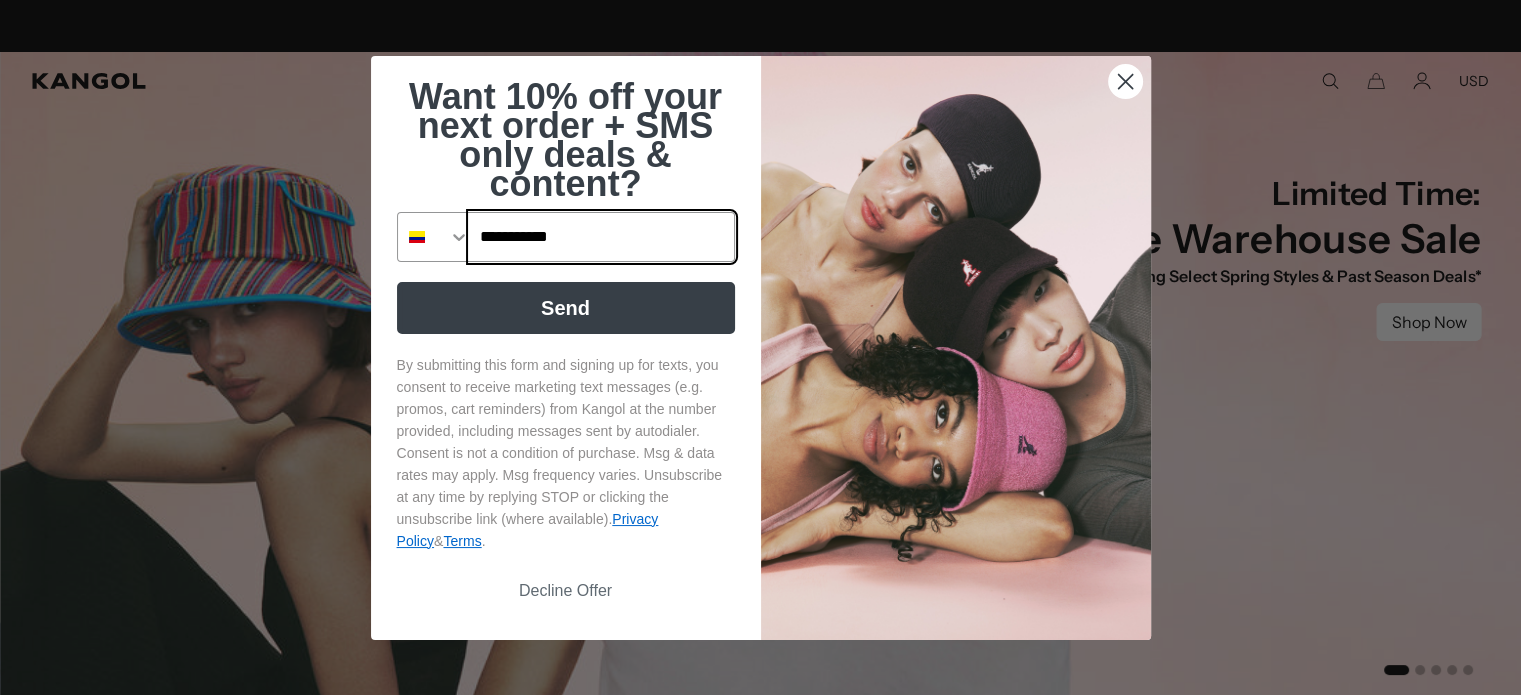 type on "**********" 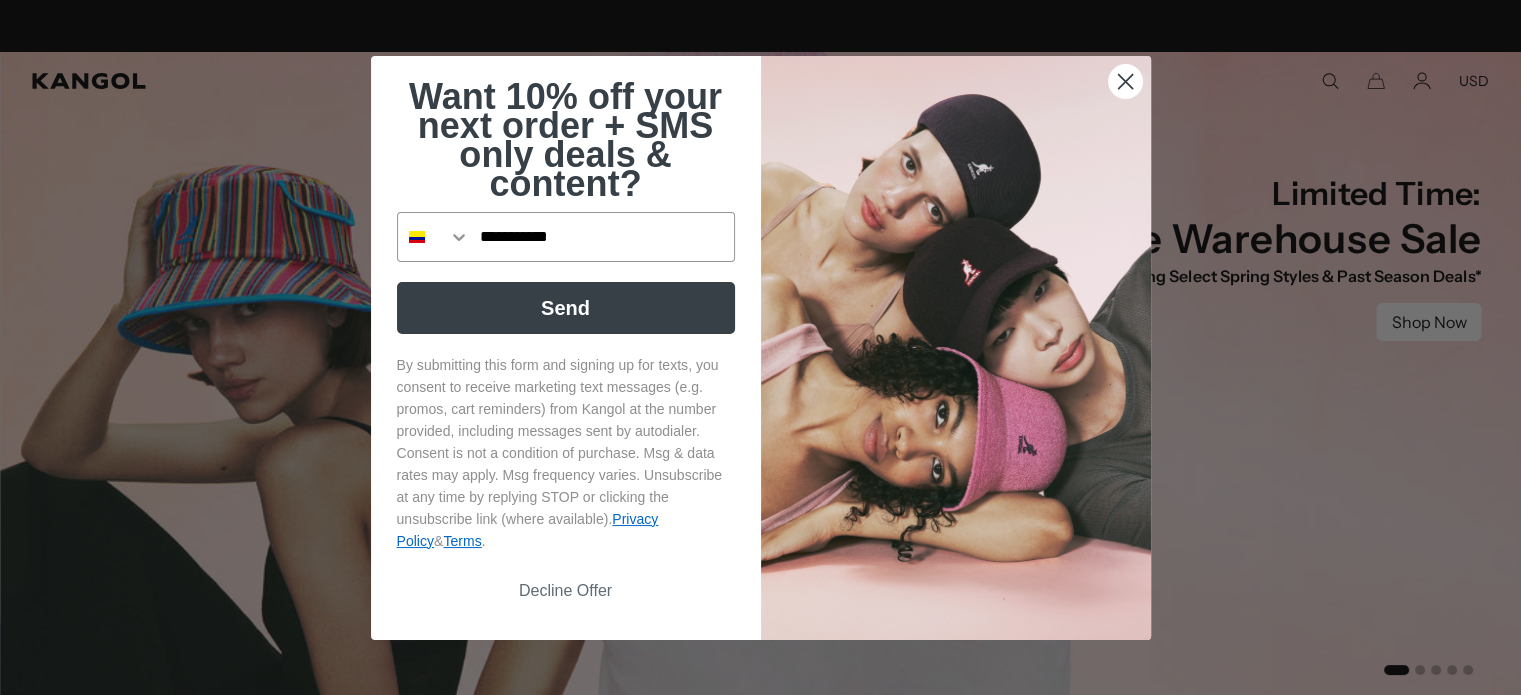 click on "Send" at bounding box center [566, 308] 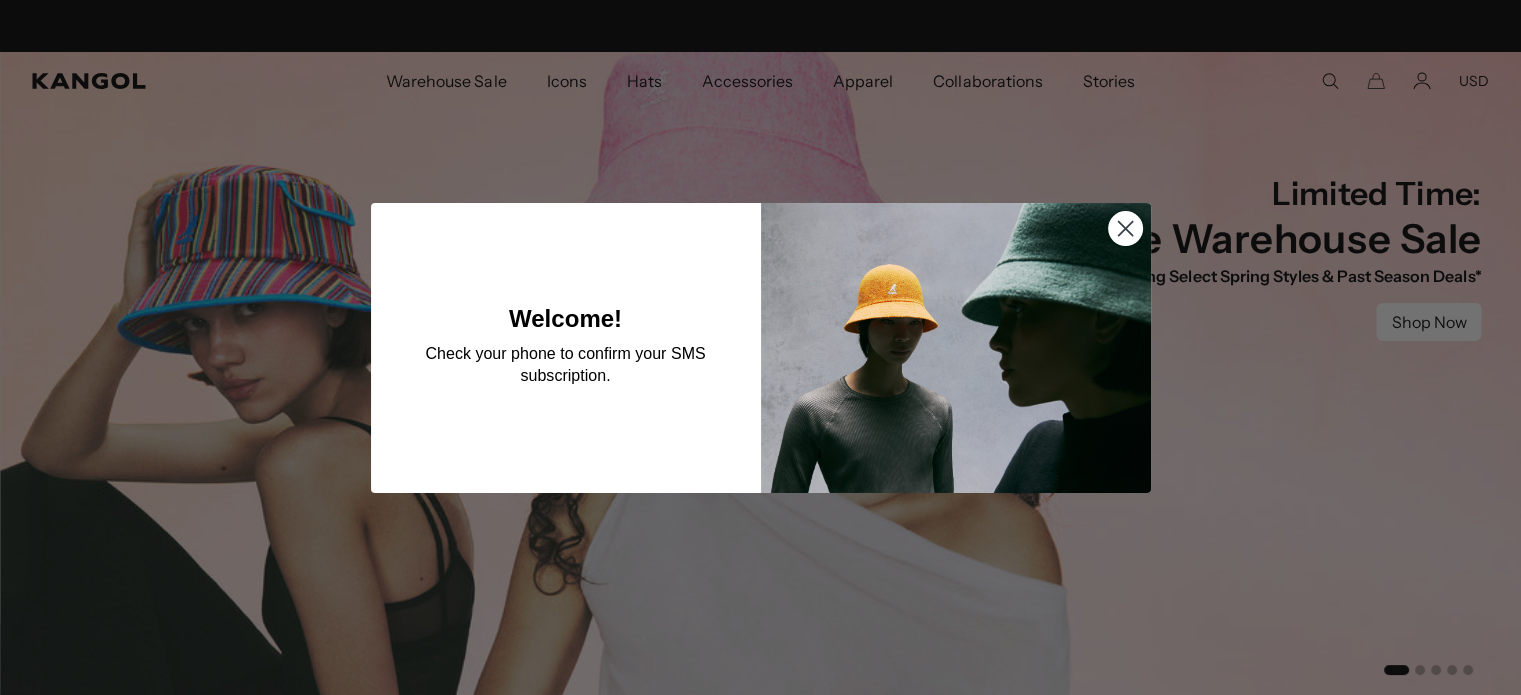 scroll, scrollTop: 0, scrollLeft: 412, axis: horizontal 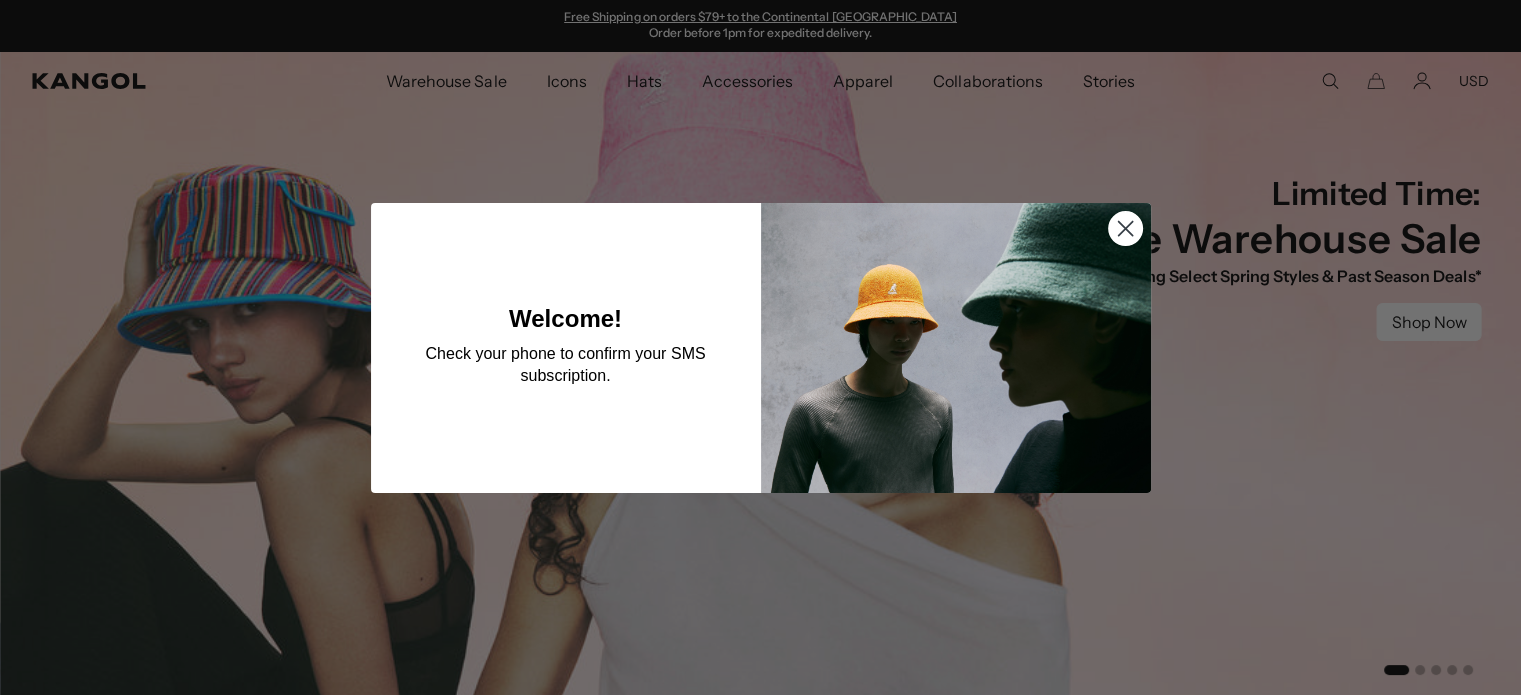 click 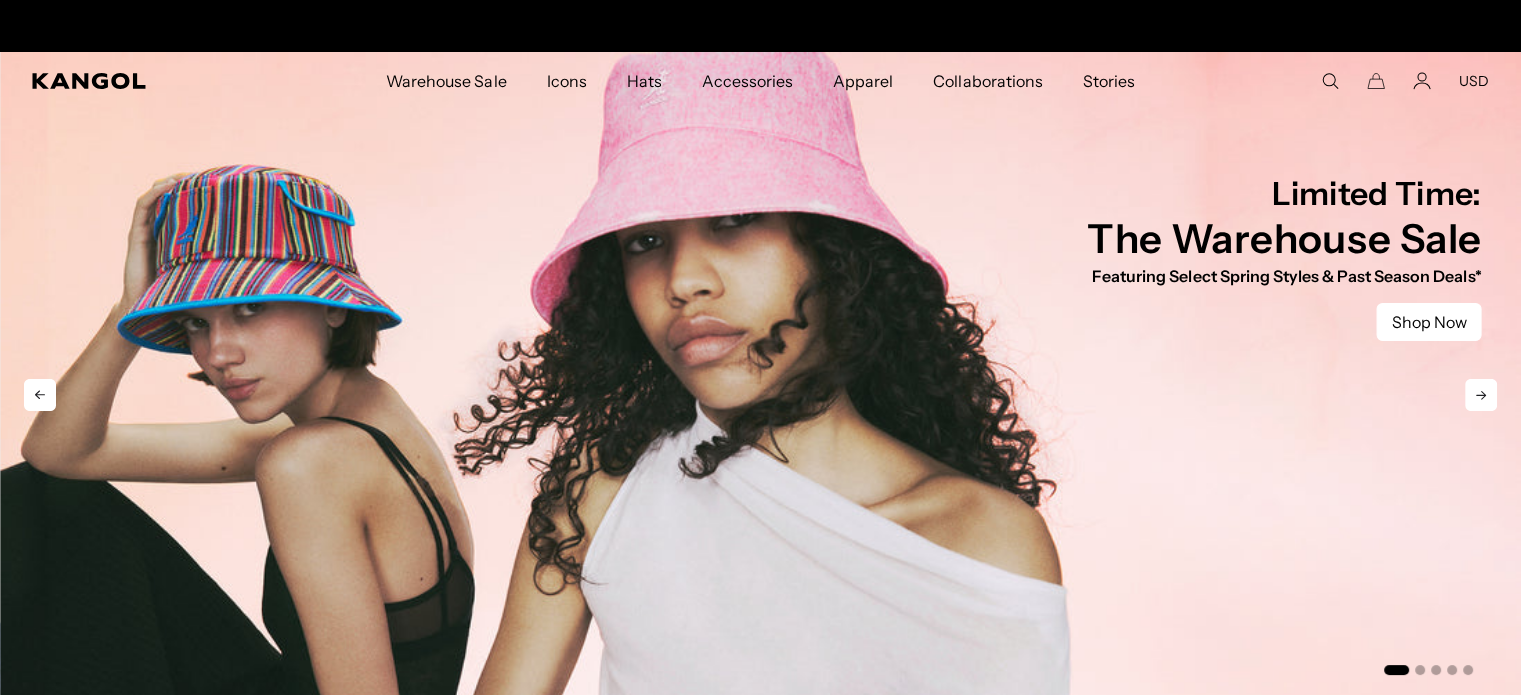 scroll, scrollTop: 0, scrollLeft: 0, axis: both 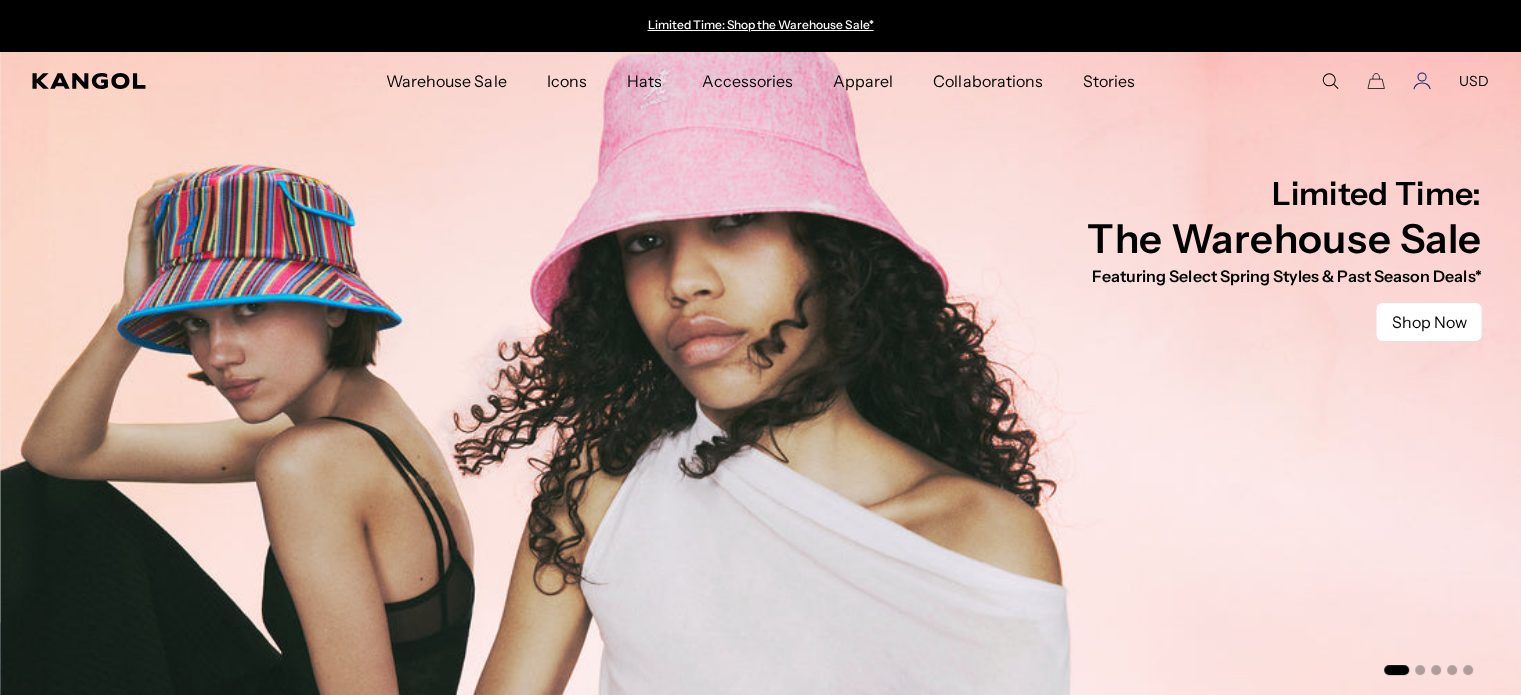 click 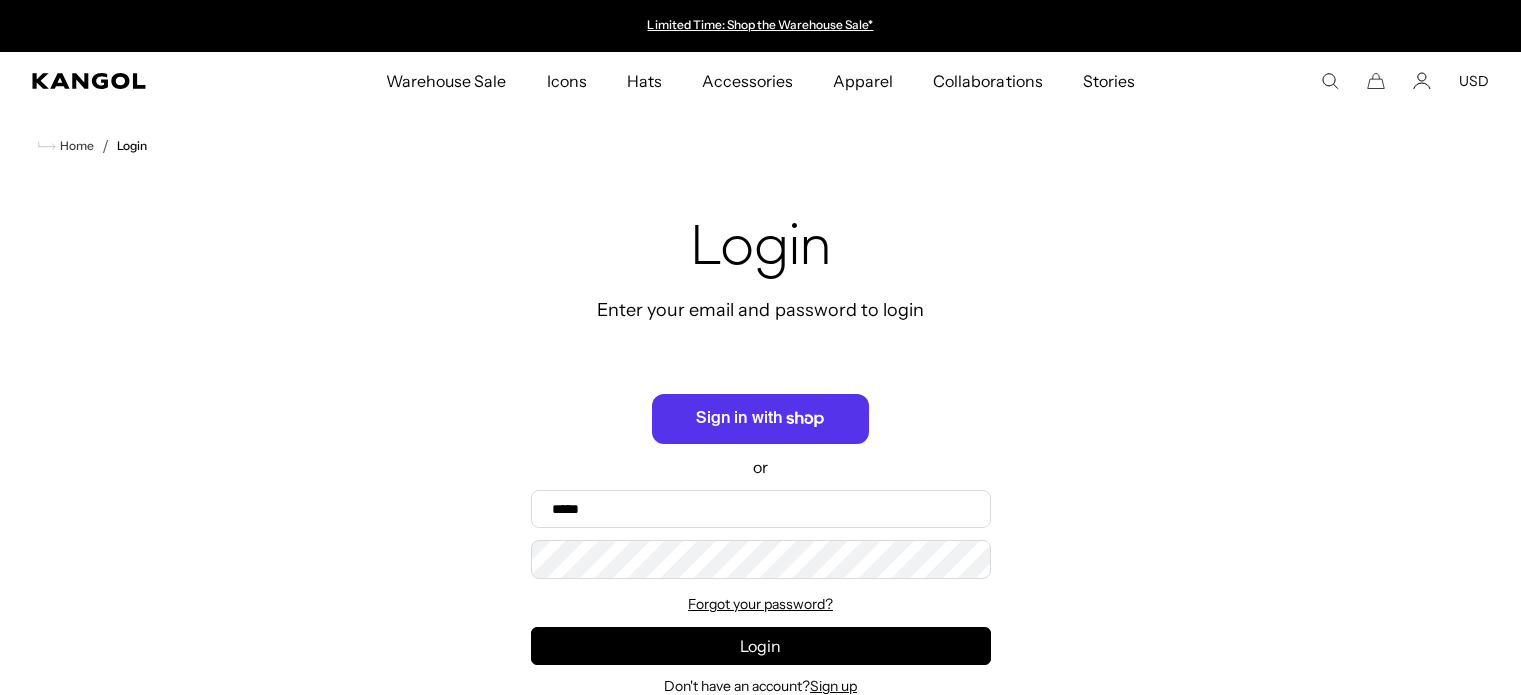 scroll, scrollTop: 0, scrollLeft: 0, axis: both 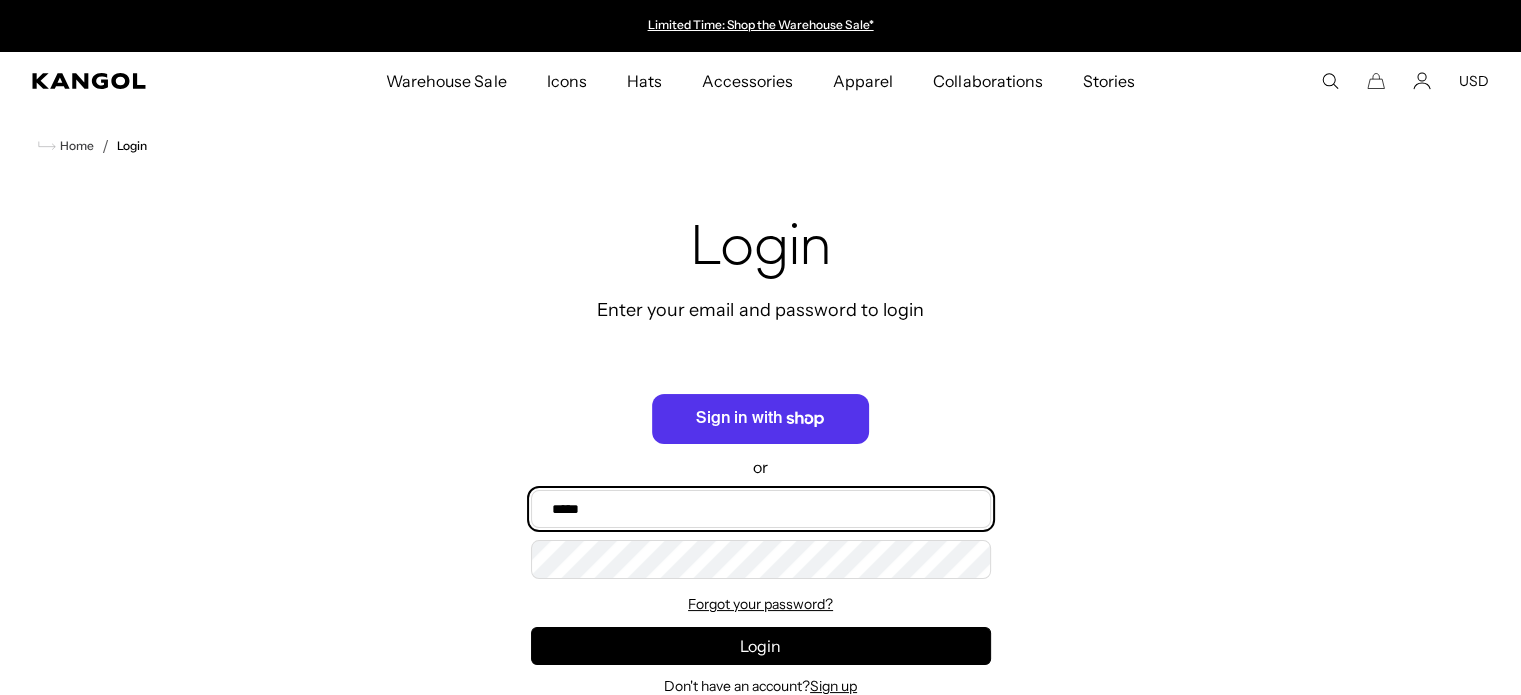 click on "Email" at bounding box center [761, 509] 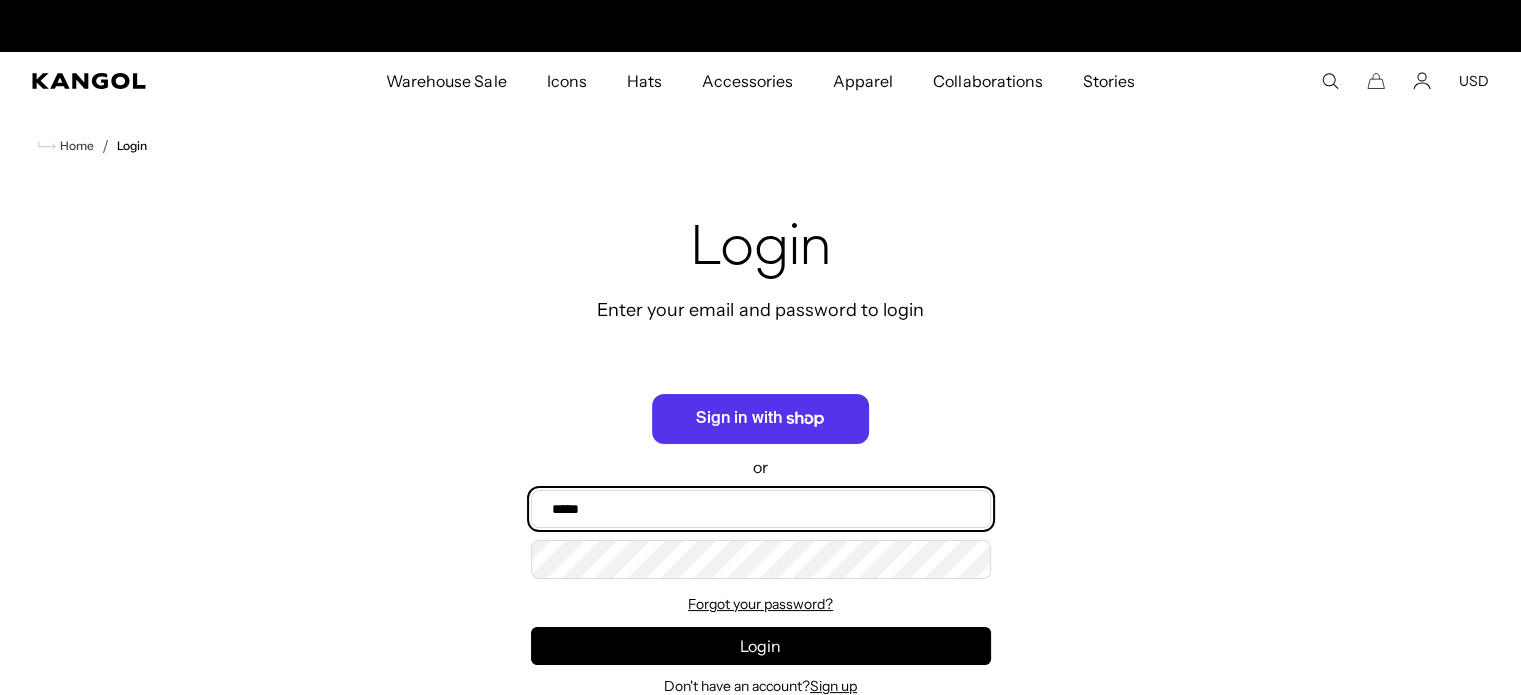 scroll, scrollTop: 148, scrollLeft: 0, axis: vertical 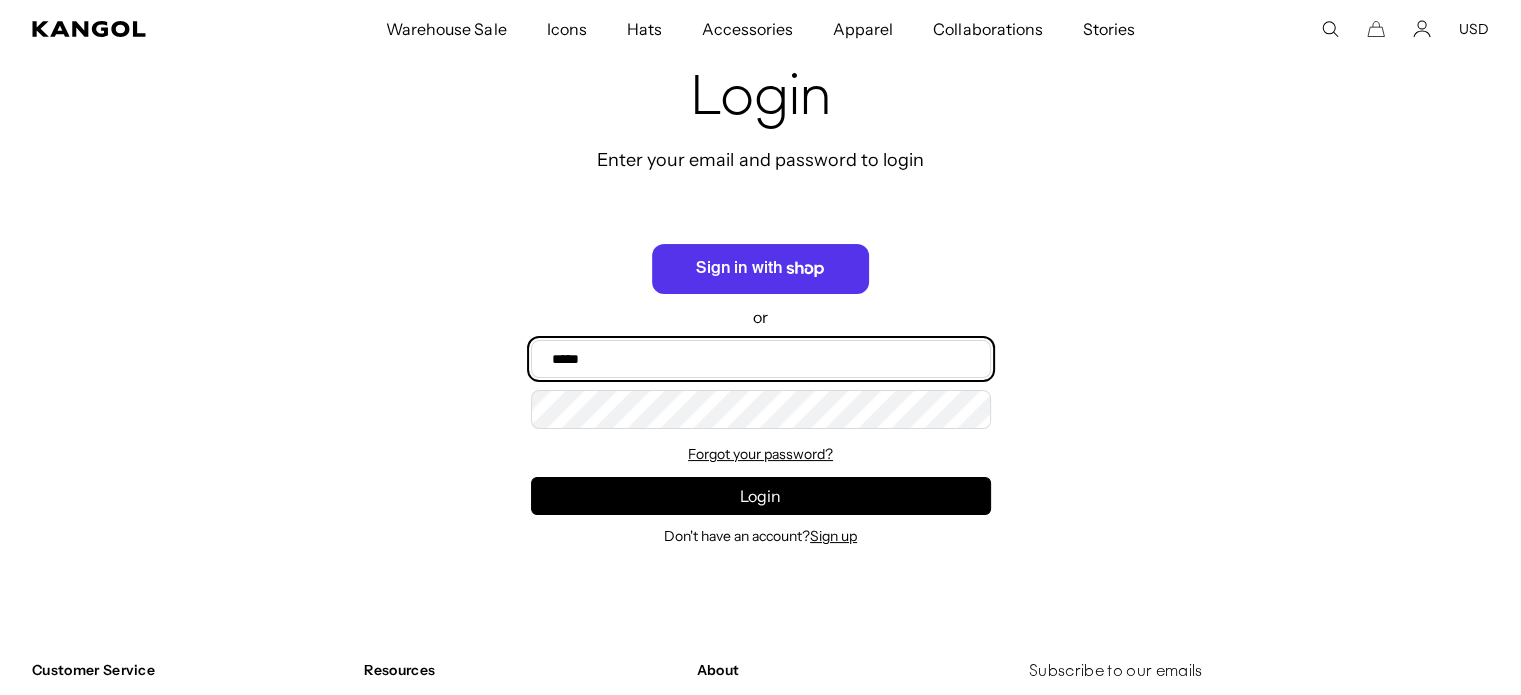 click on "Email" at bounding box center (761, 359) 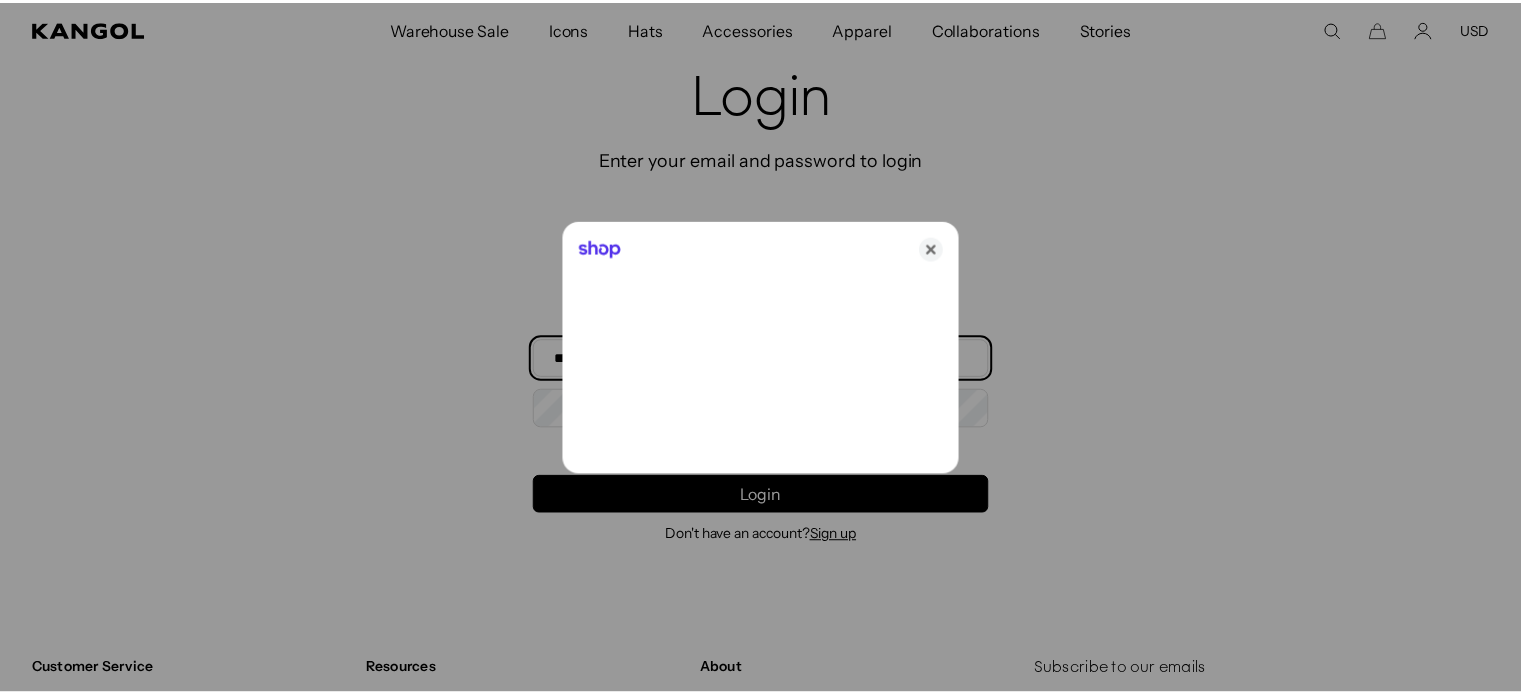 scroll, scrollTop: 0, scrollLeft: 0, axis: both 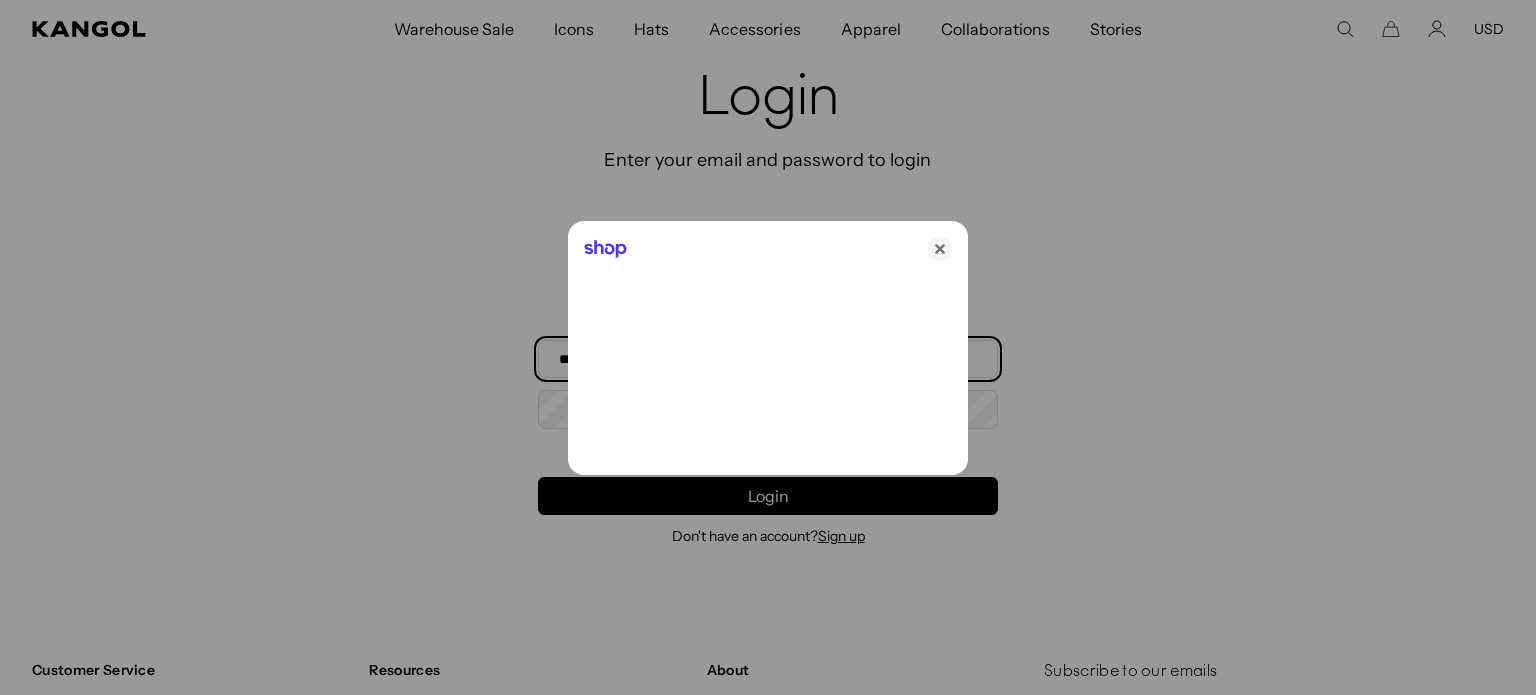 type on "**********" 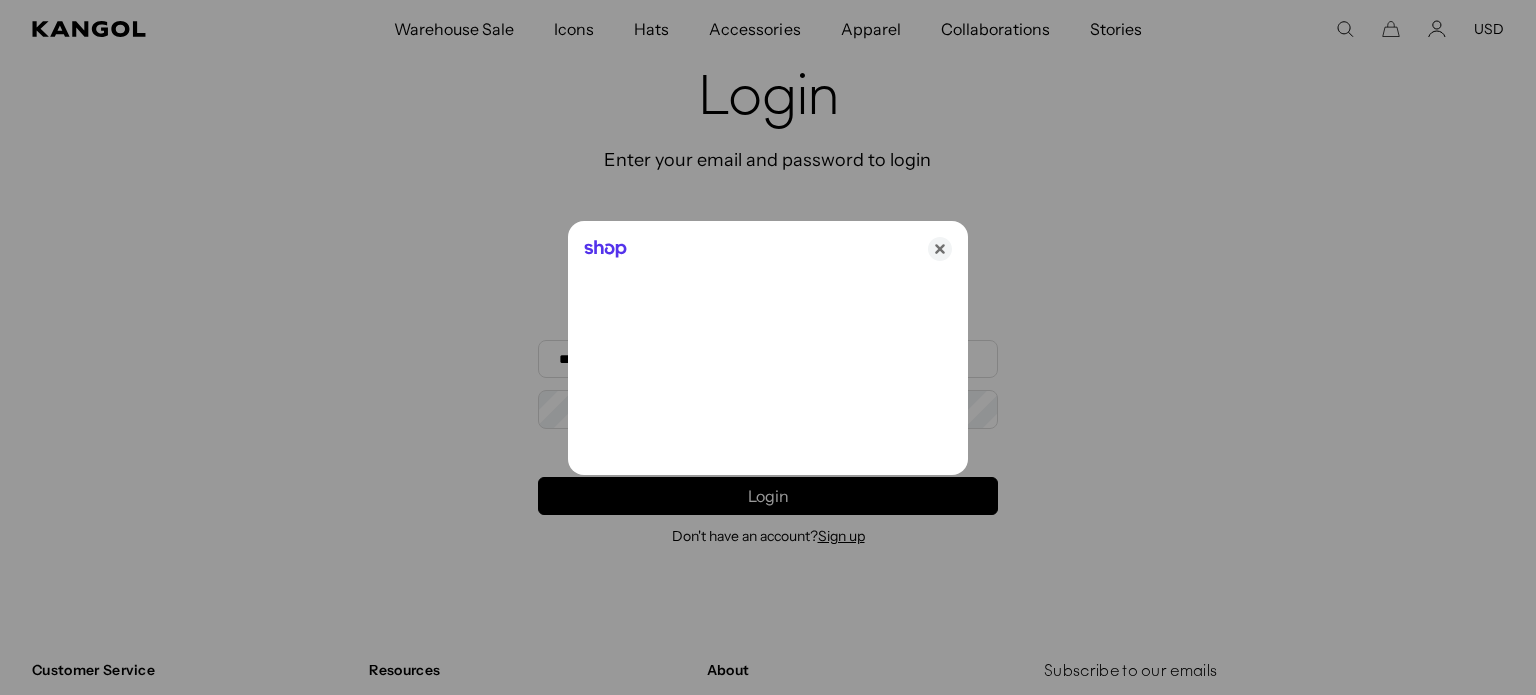 type 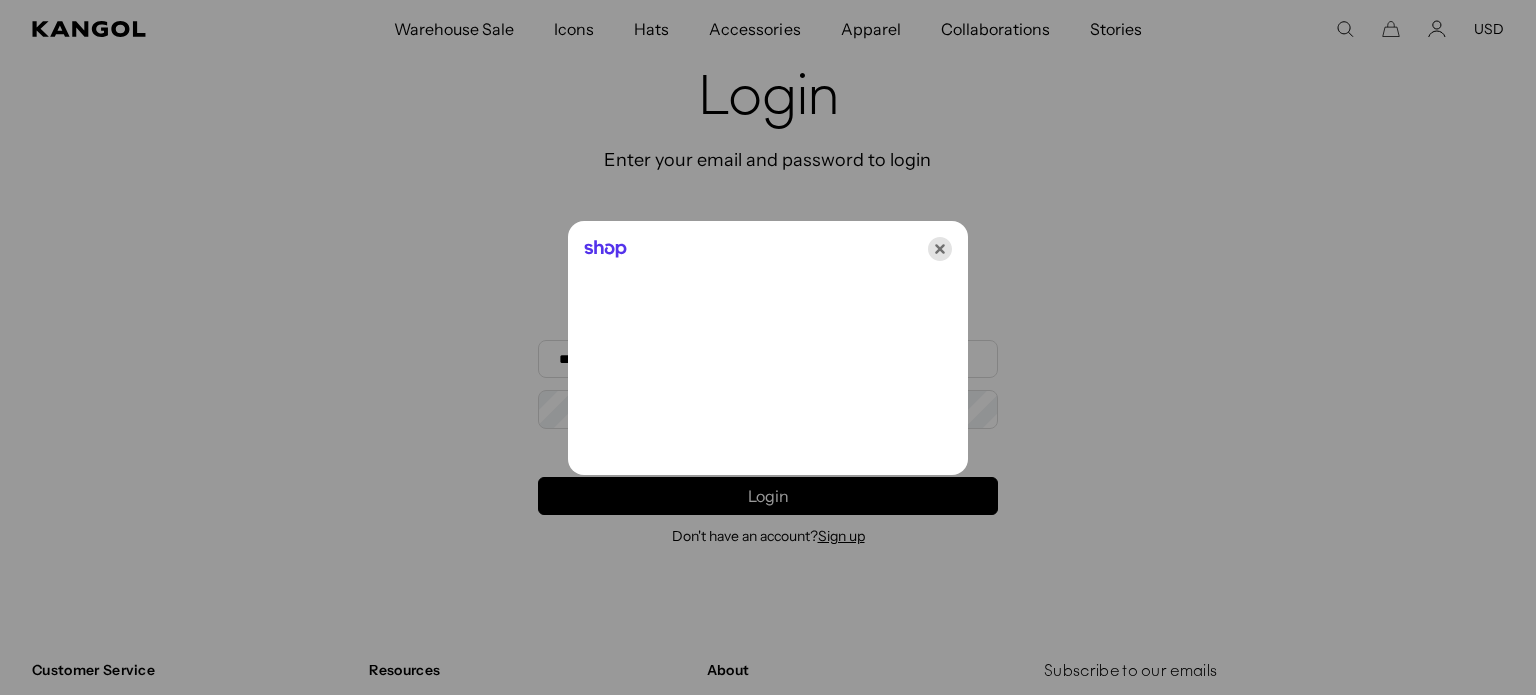 click 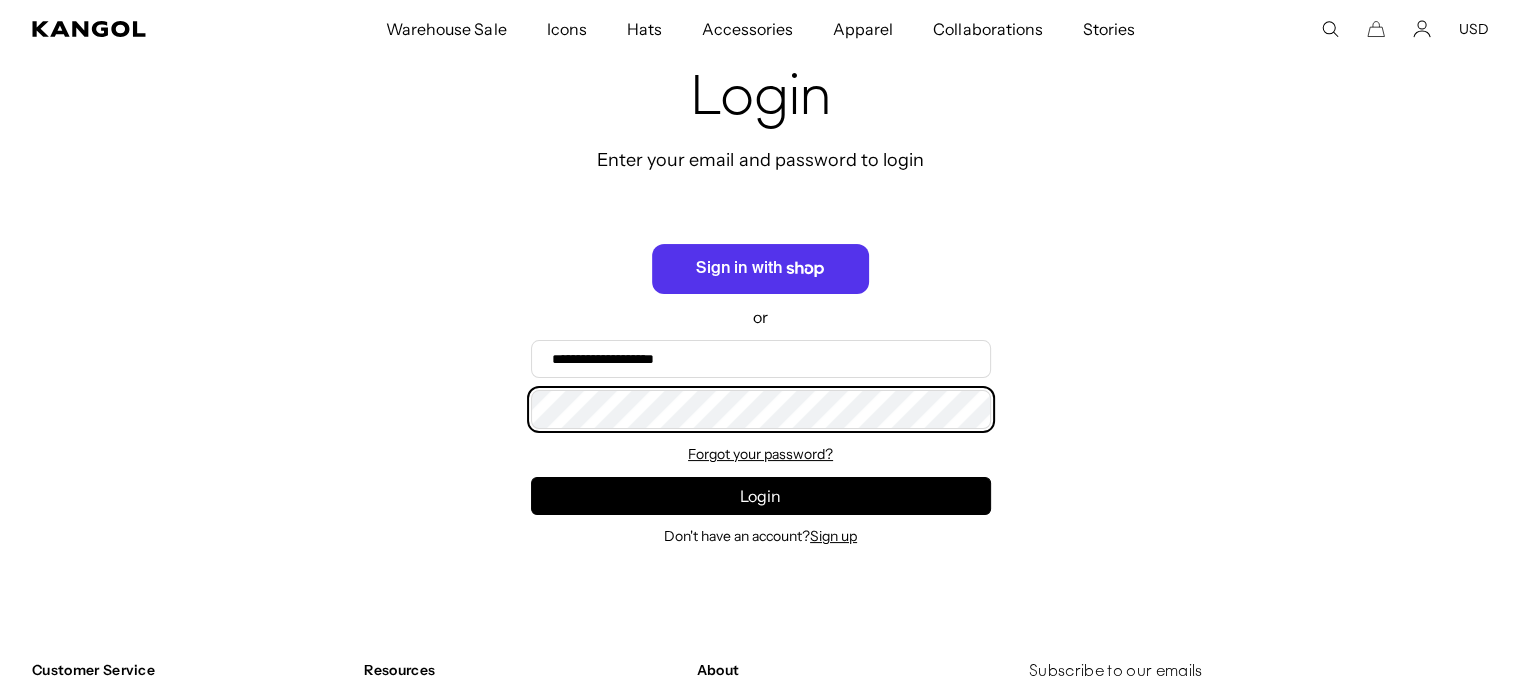 scroll, scrollTop: 0, scrollLeft: 412, axis: horizontal 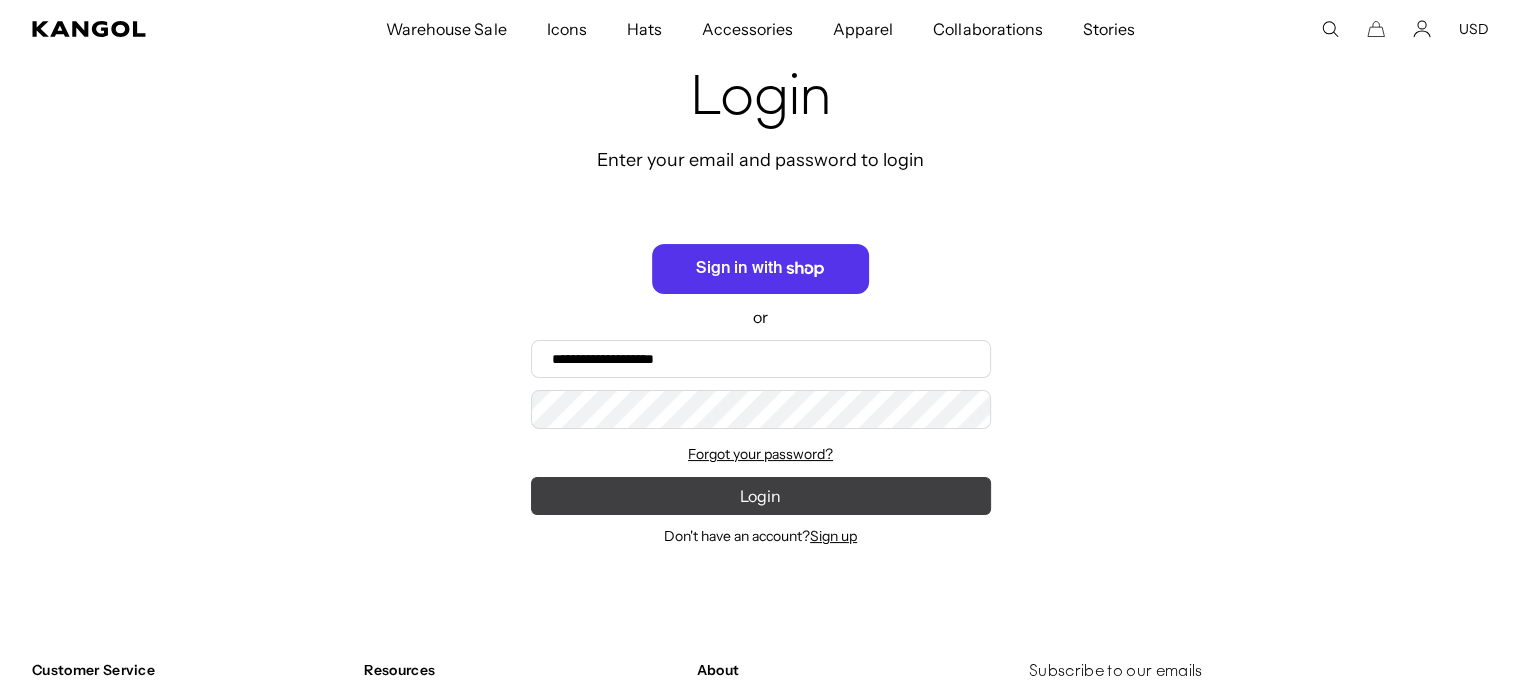 click on "Login" at bounding box center [761, 496] 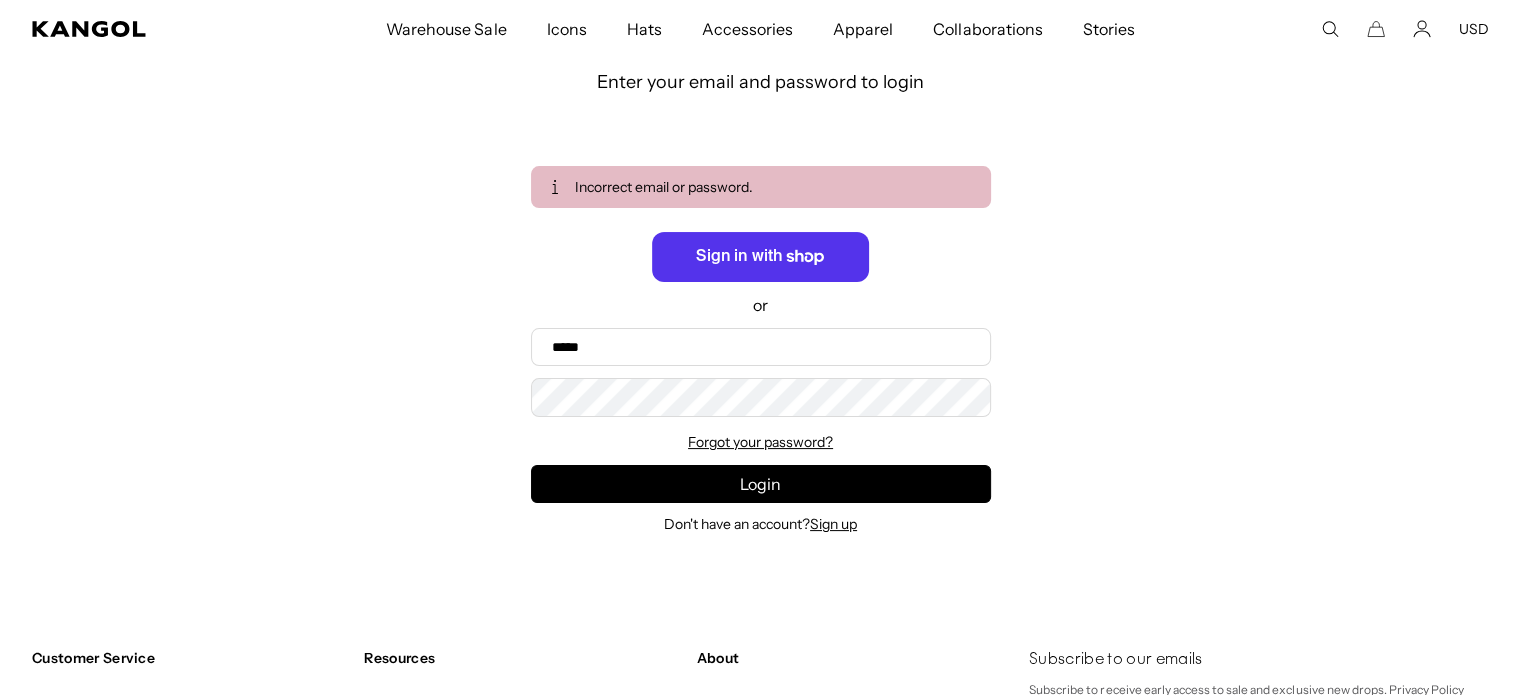 scroll, scrollTop: 0, scrollLeft: 0, axis: both 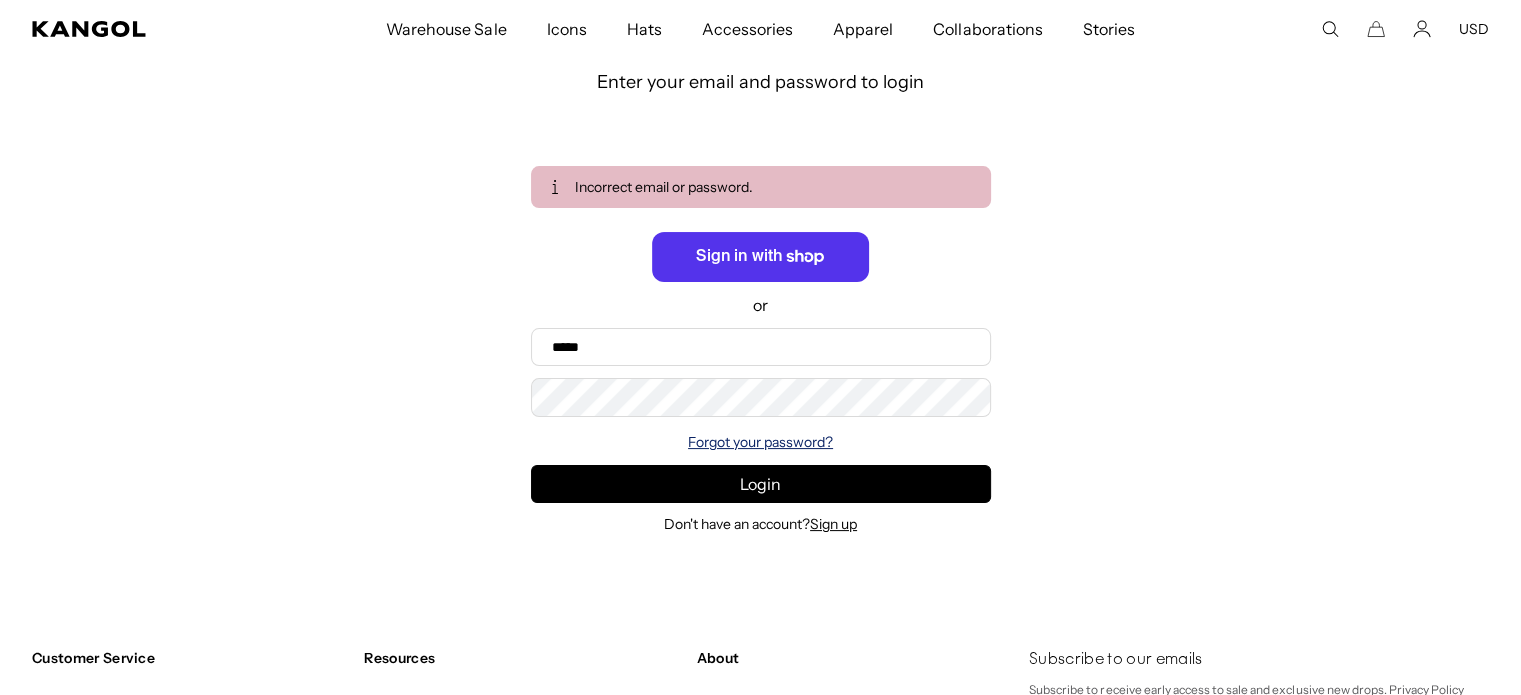 click on "Forgot your password?" at bounding box center (760, 442) 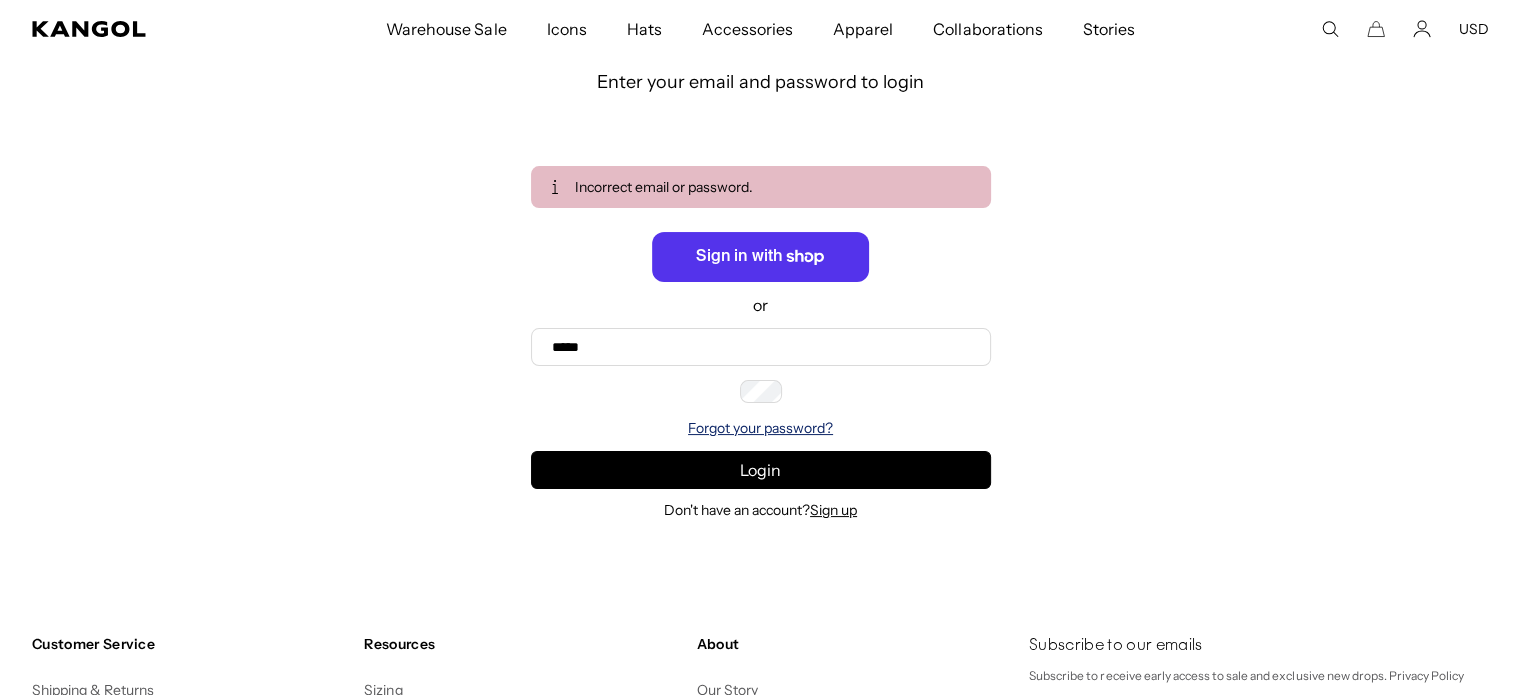 scroll, scrollTop: 0, scrollLeft: 0, axis: both 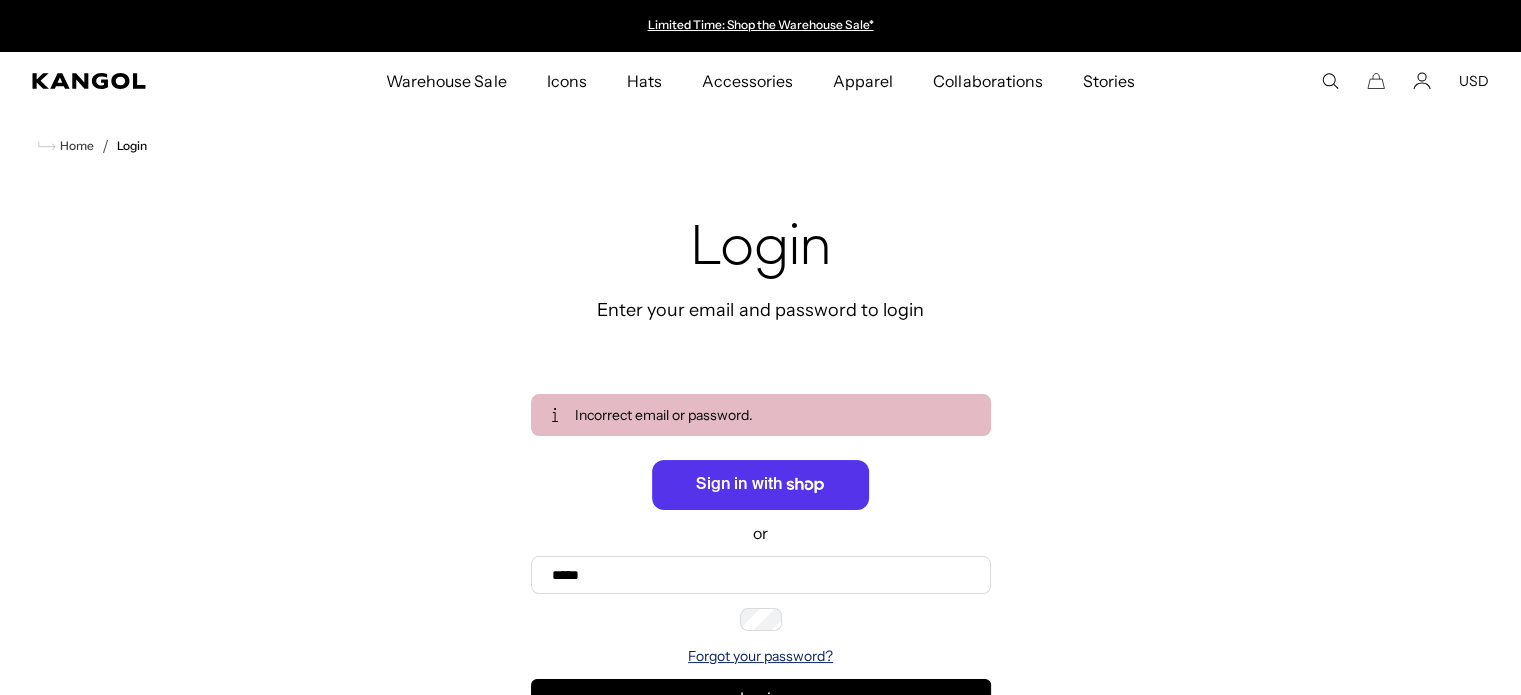click on "Recover" at bounding box center [0, 0] 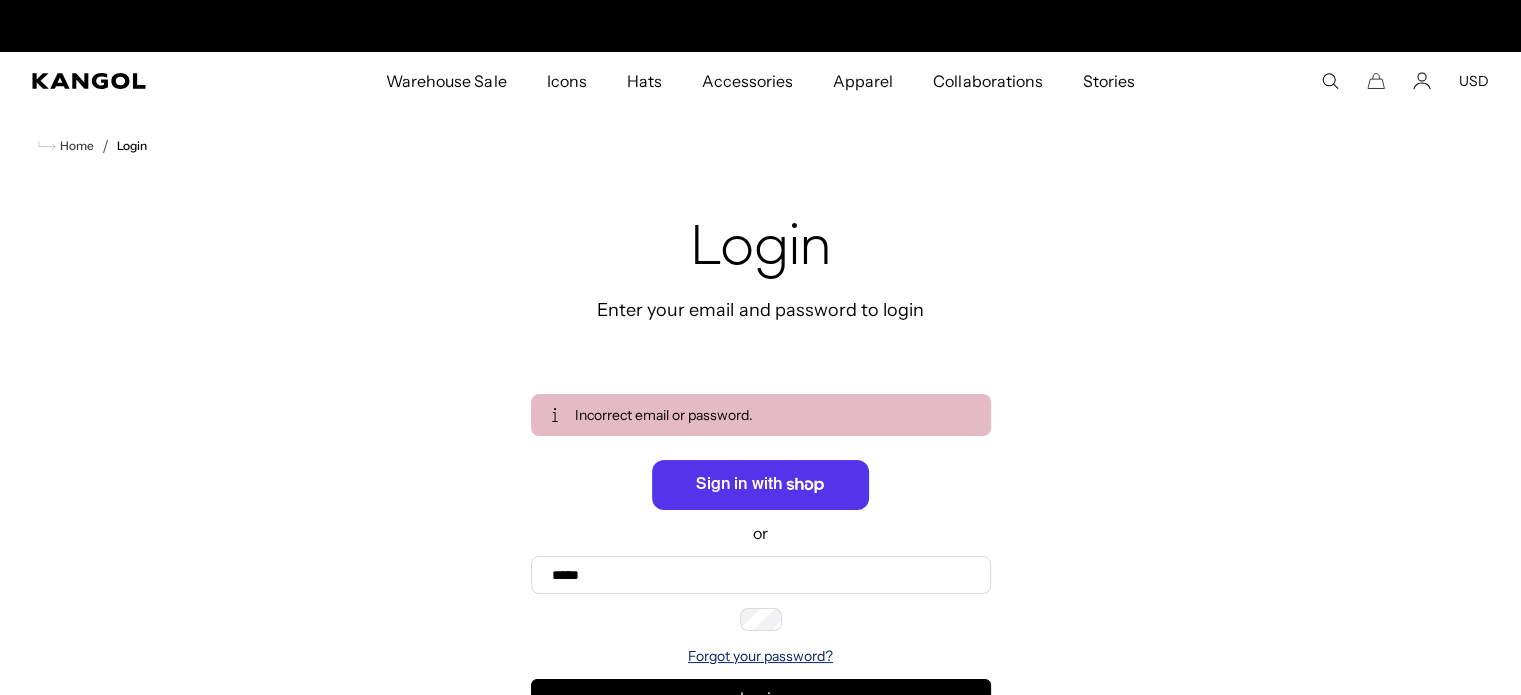 scroll, scrollTop: 0, scrollLeft: 412, axis: horizontal 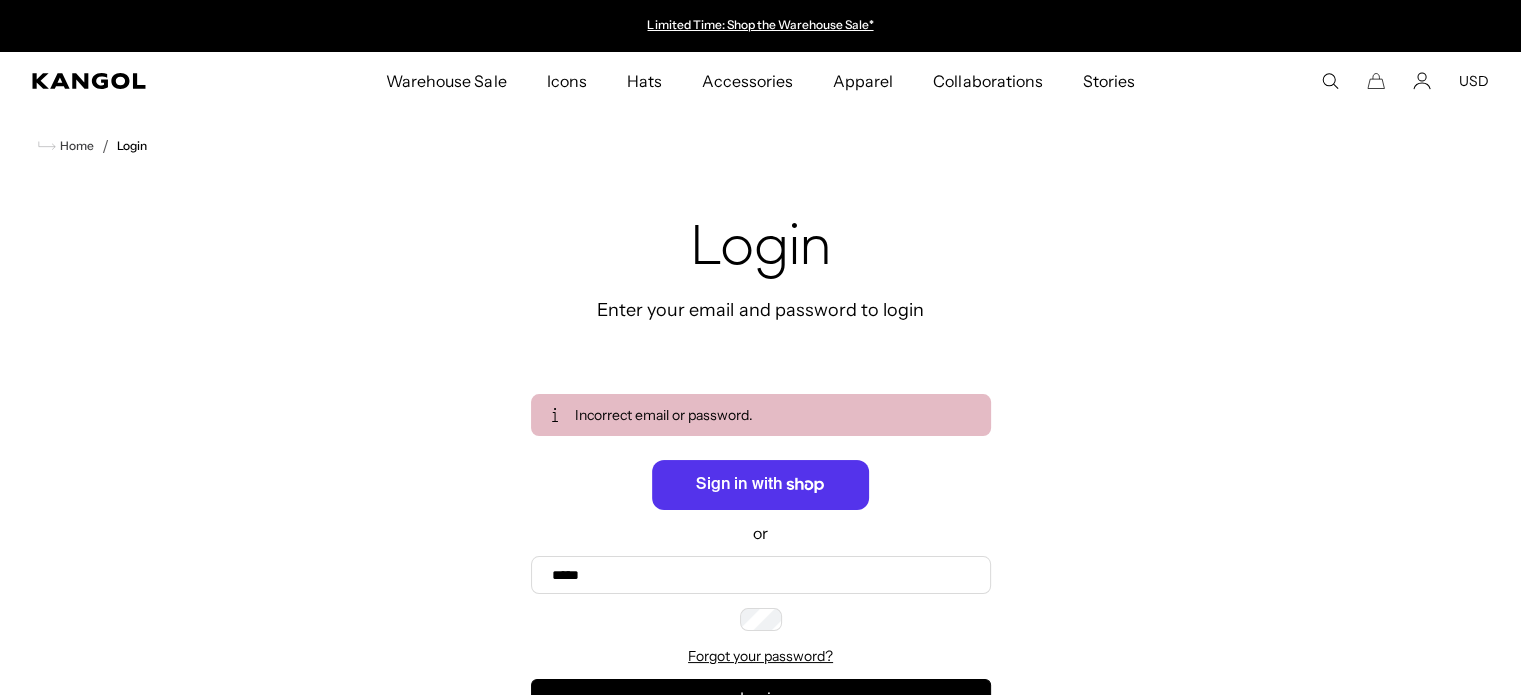 click on "Email" at bounding box center [0, 0] 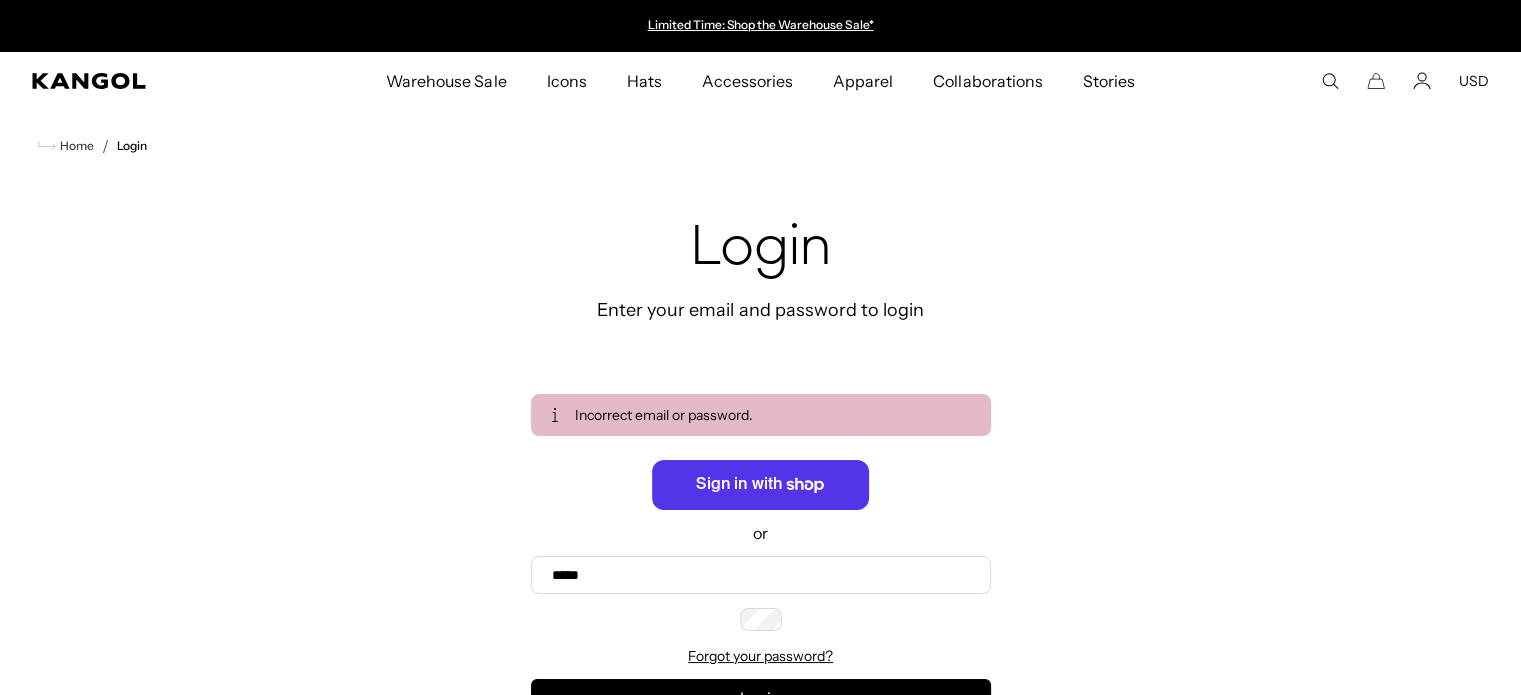 type on "**********" 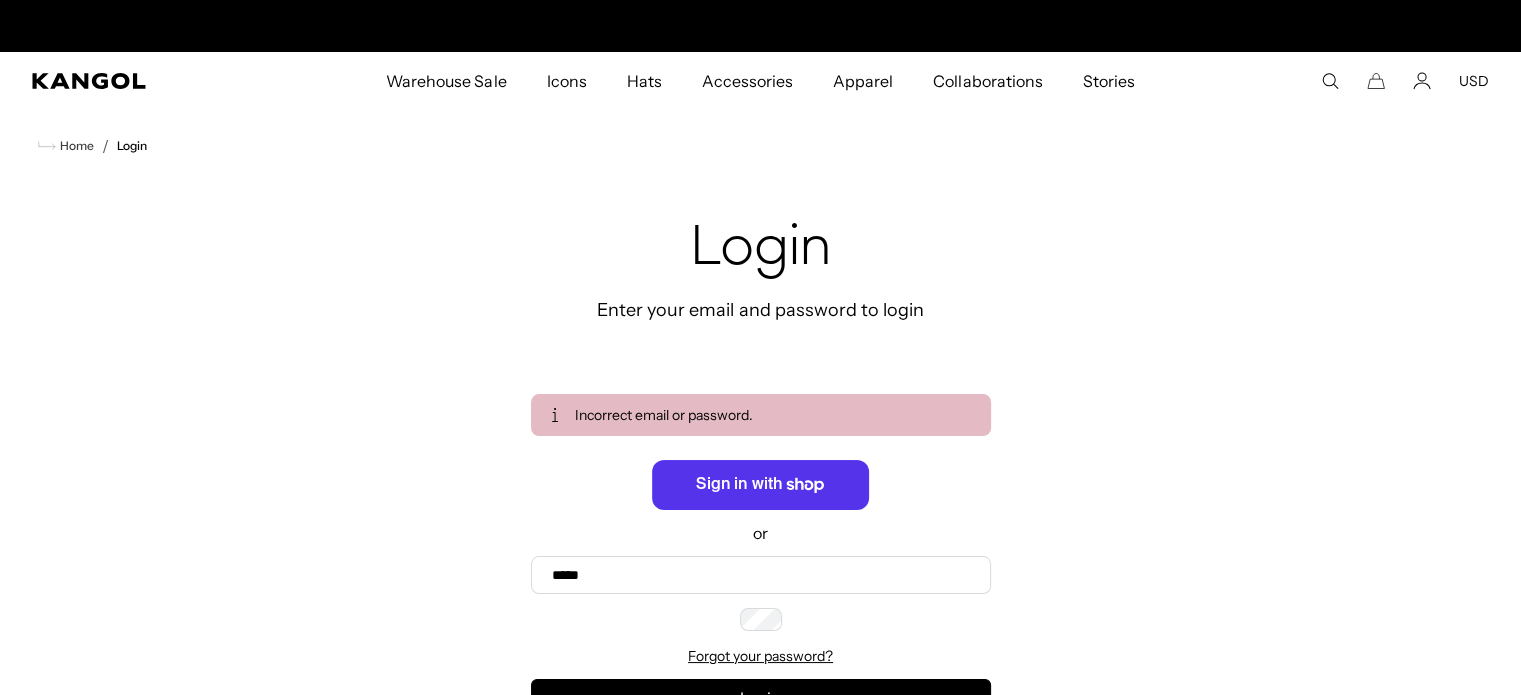 scroll, scrollTop: 0, scrollLeft: 412, axis: horizontal 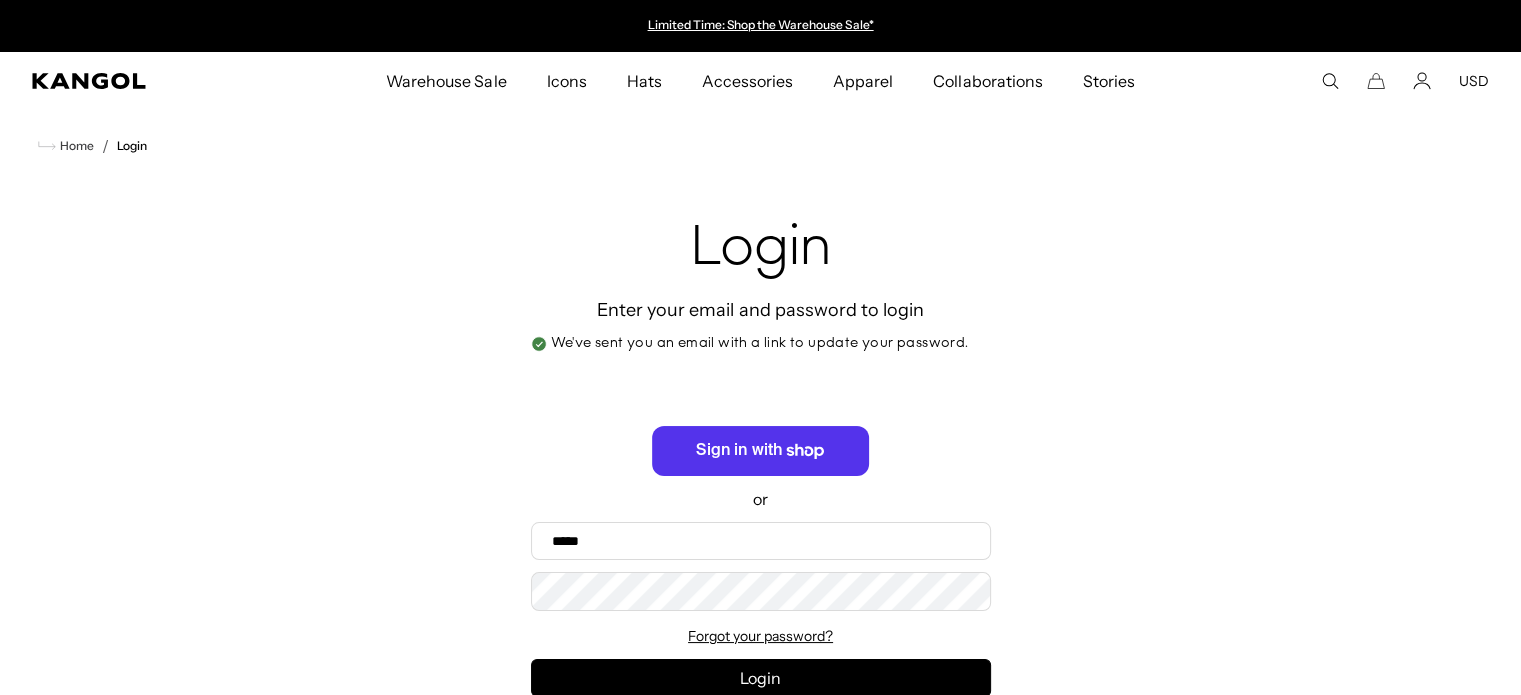 click on "Warehouse Sale
Warehouse Sale
Limited Time: Select Spring Styles on Sale
All Sale Hats
All Sale Accessories
Icons
Icons" at bounding box center (760, 81) 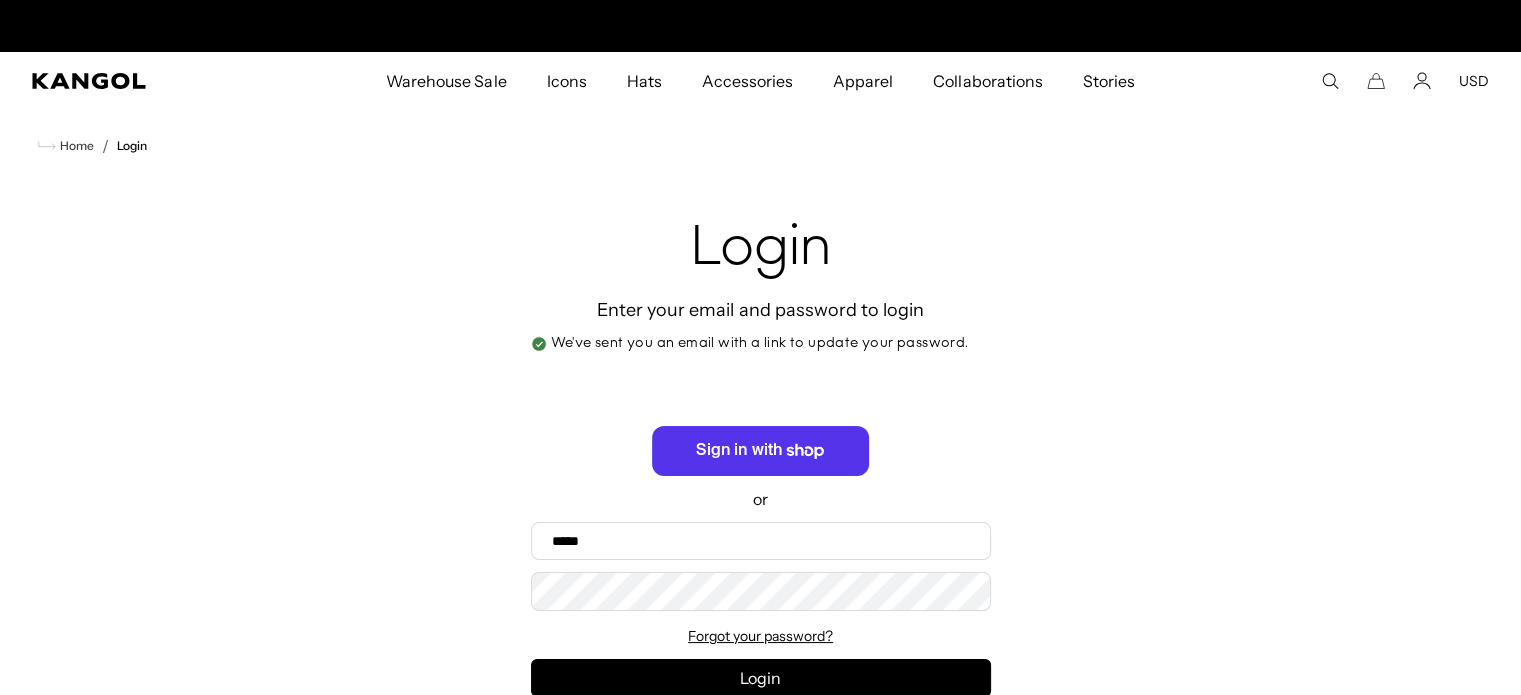 scroll, scrollTop: 0, scrollLeft: 412, axis: horizontal 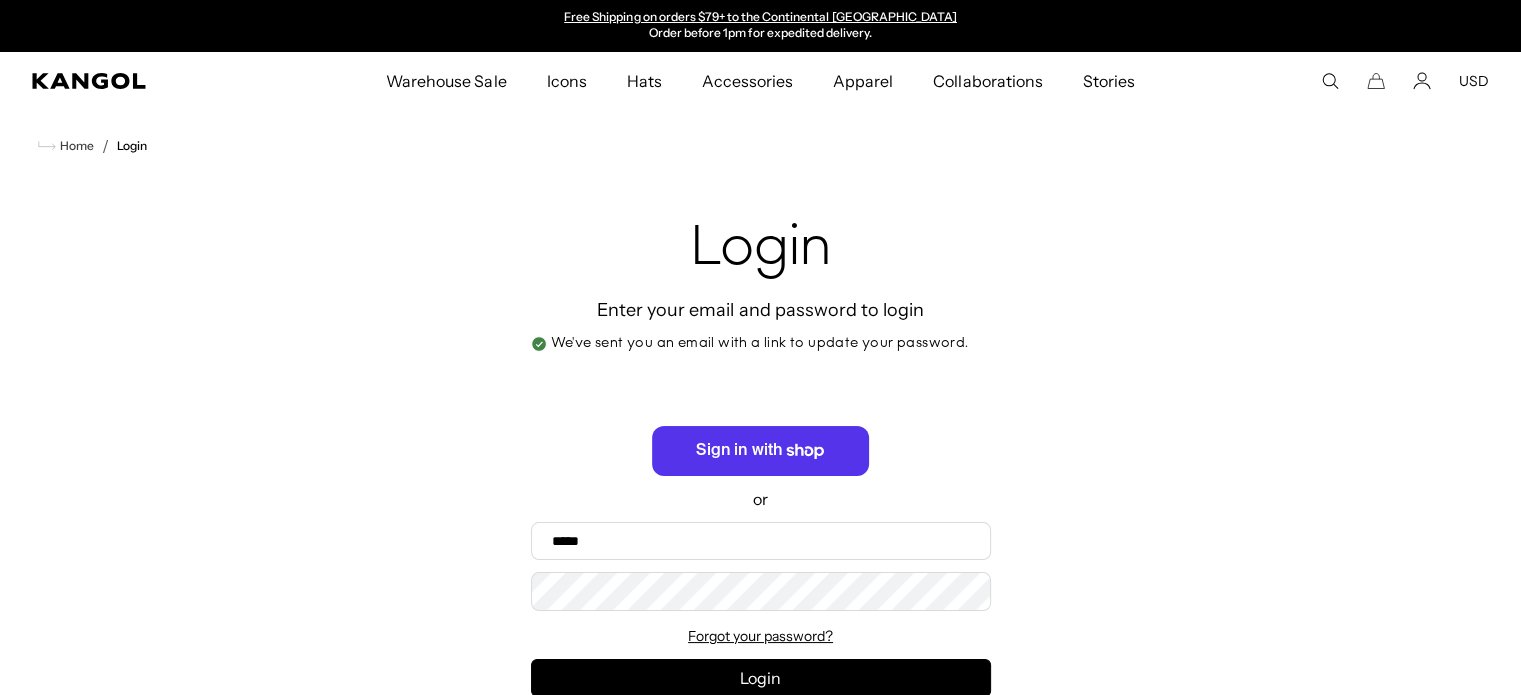 click on "Warehouse Sale
Warehouse Sale
Limited Time: Select Spring Styles on Sale
All Sale Hats
All Sale Accessories
Icons
Icons" at bounding box center (760, 81) 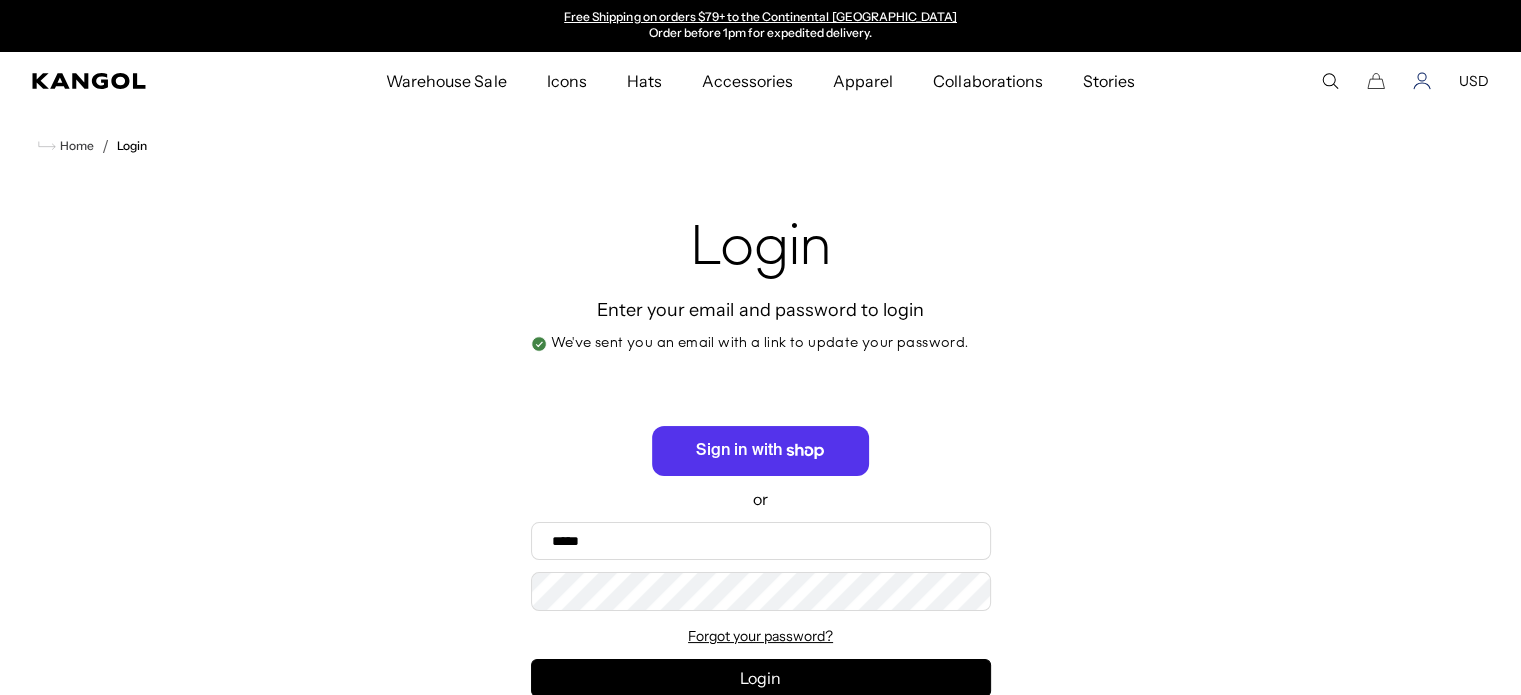 click 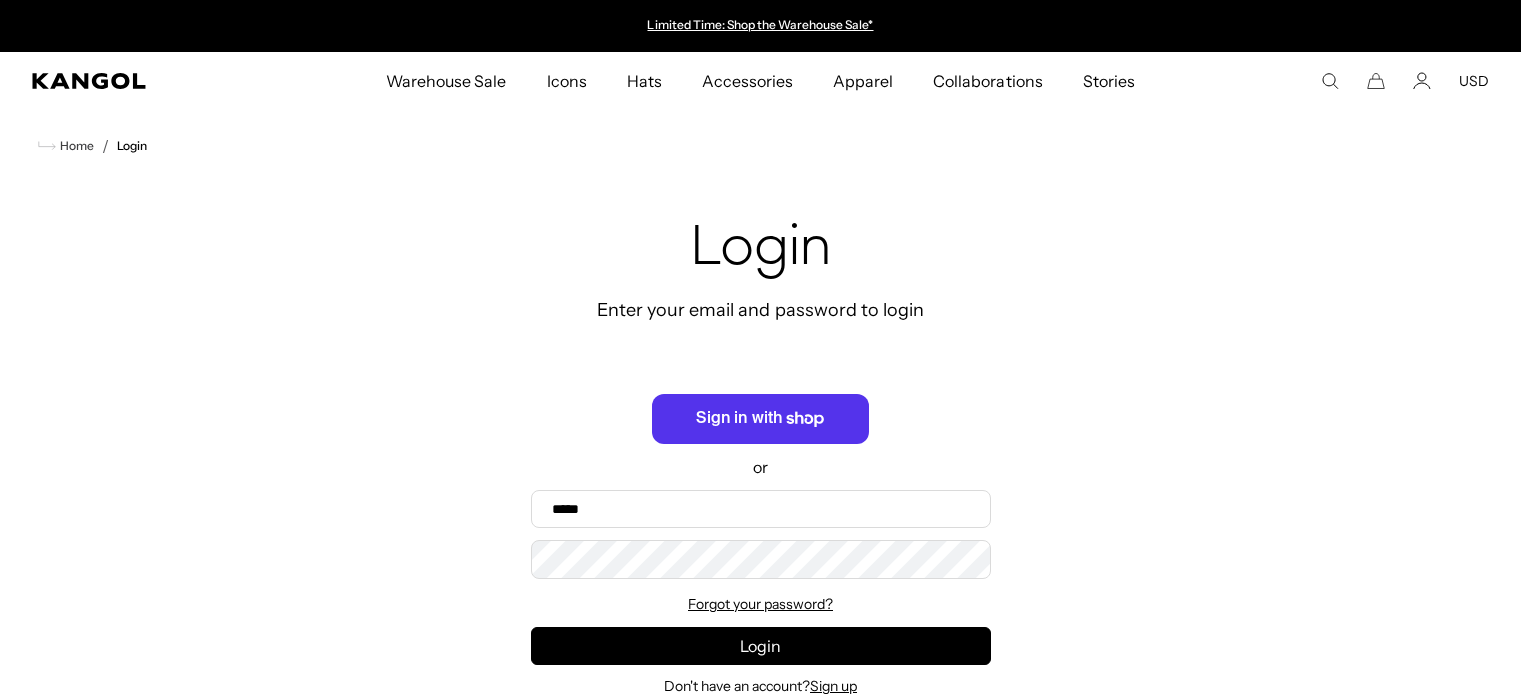 scroll, scrollTop: 0, scrollLeft: 0, axis: both 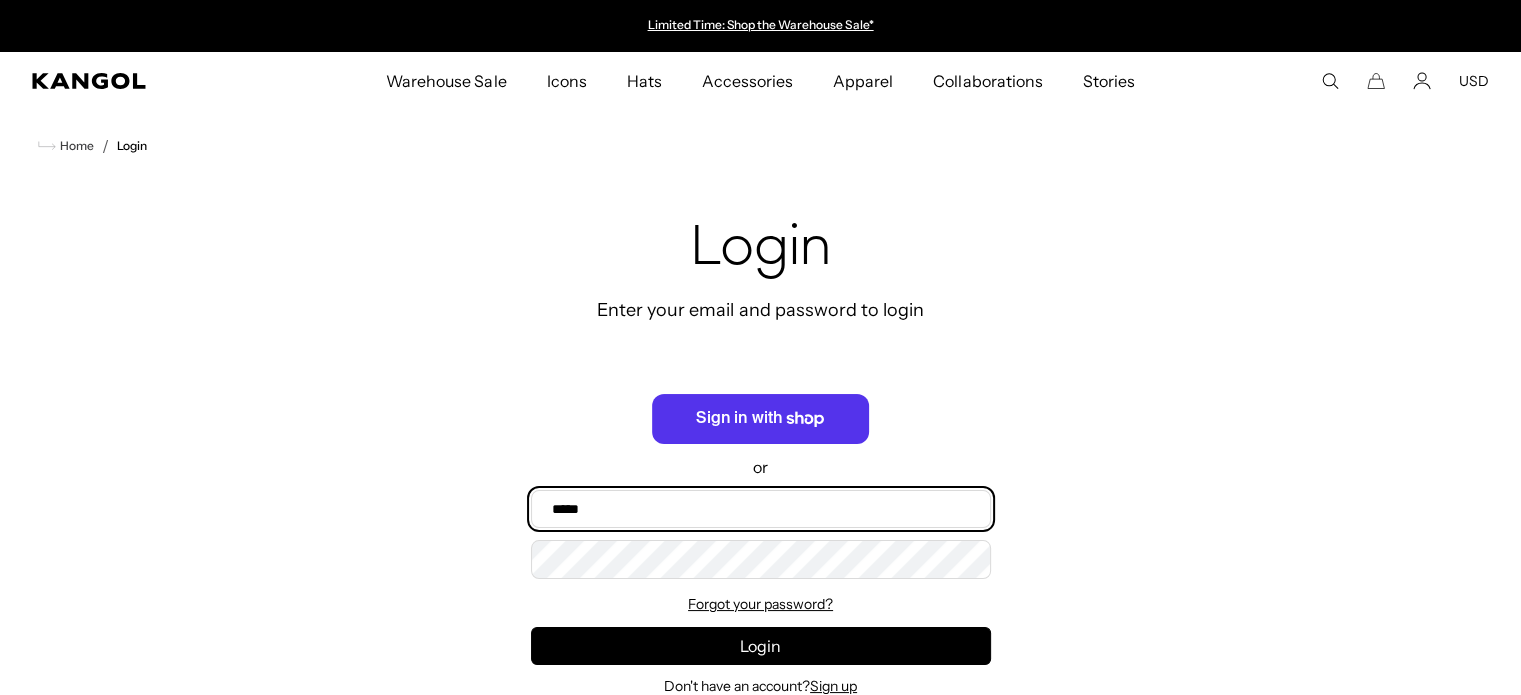click on "Email" at bounding box center (761, 509) 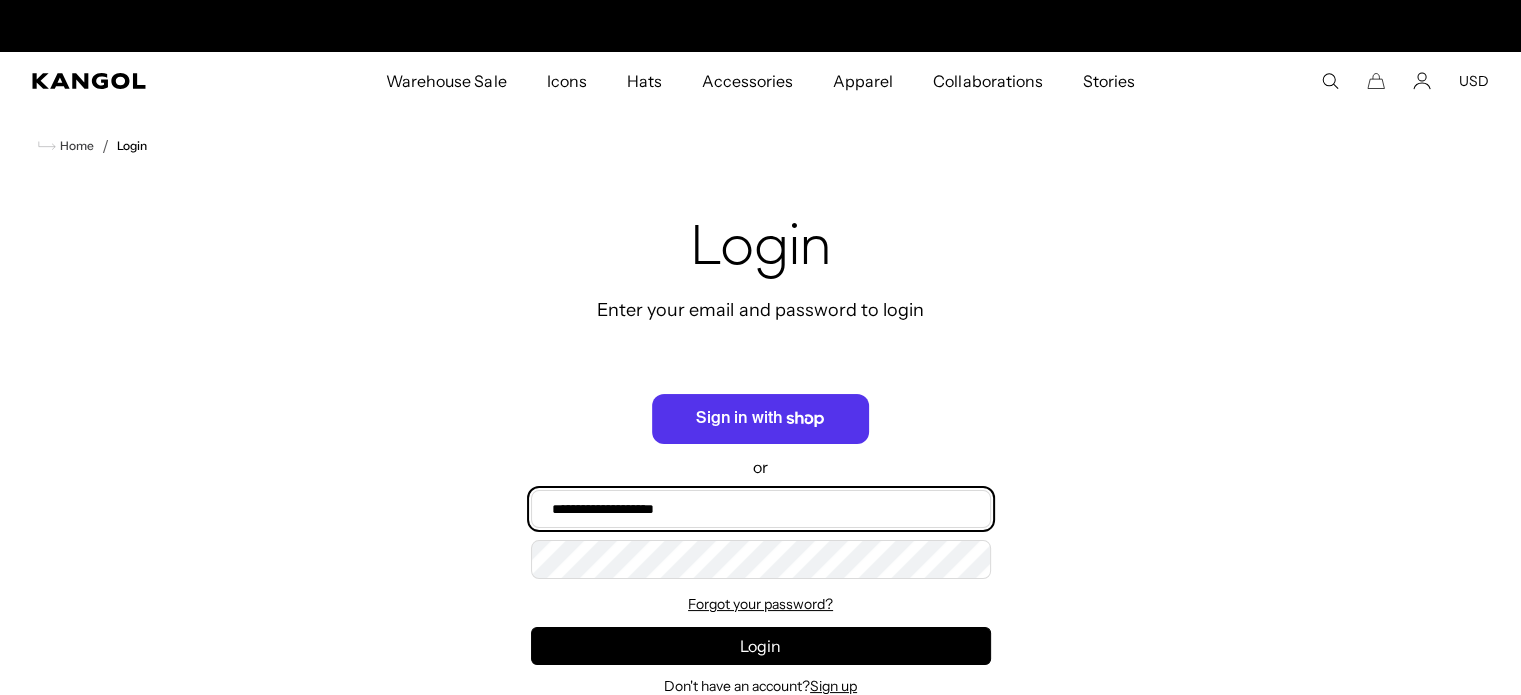 scroll, scrollTop: 0, scrollLeft: 412, axis: horizontal 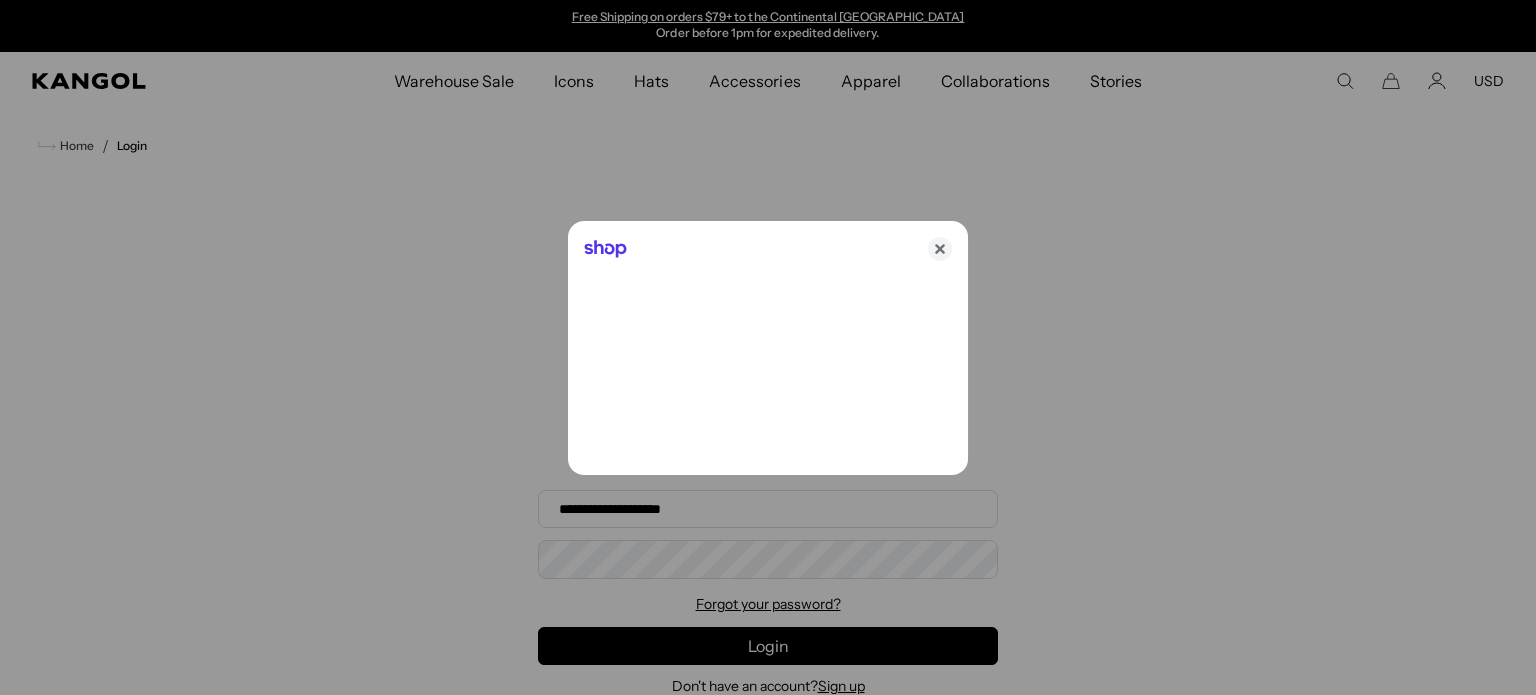 click at bounding box center [768, 347] 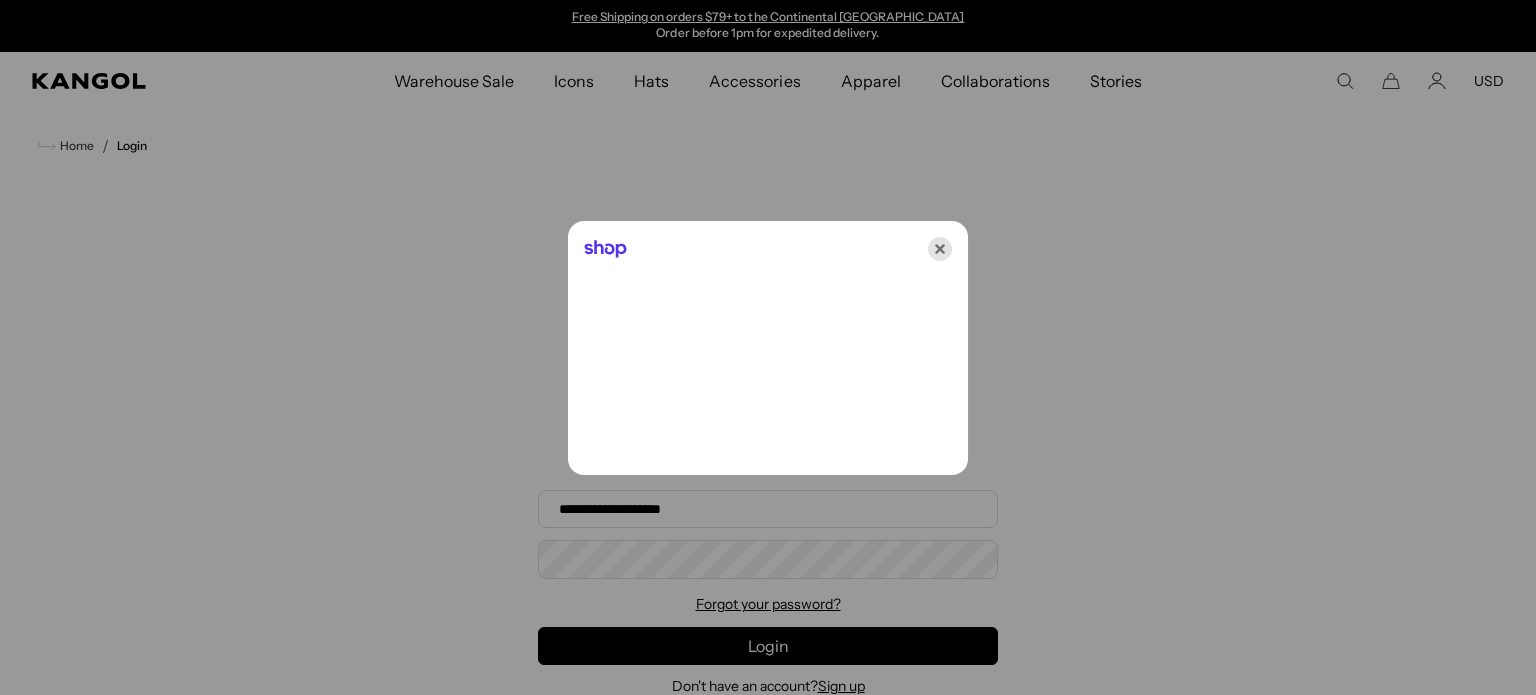 click 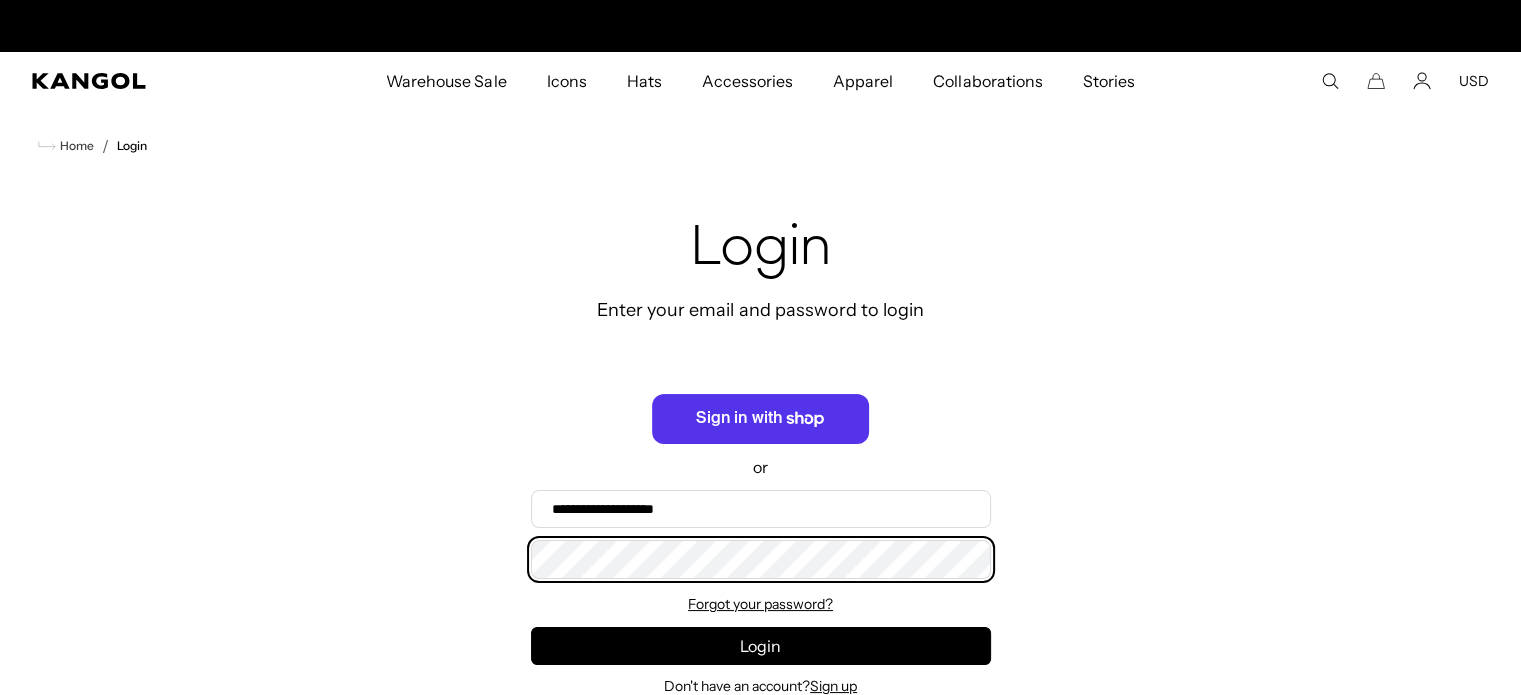 scroll, scrollTop: 0, scrollLeft: 412, axis: horizontal 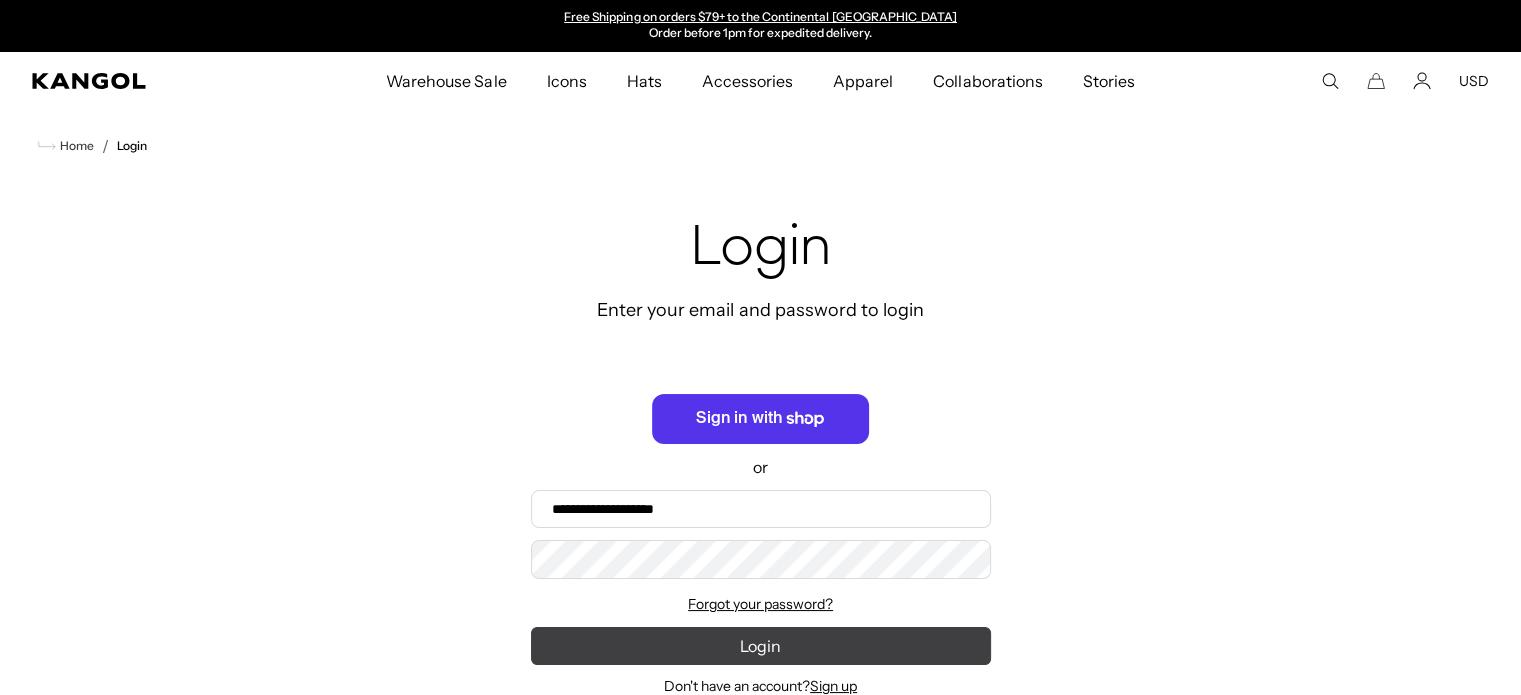 click on "Login" at bounding box center (761, 646) 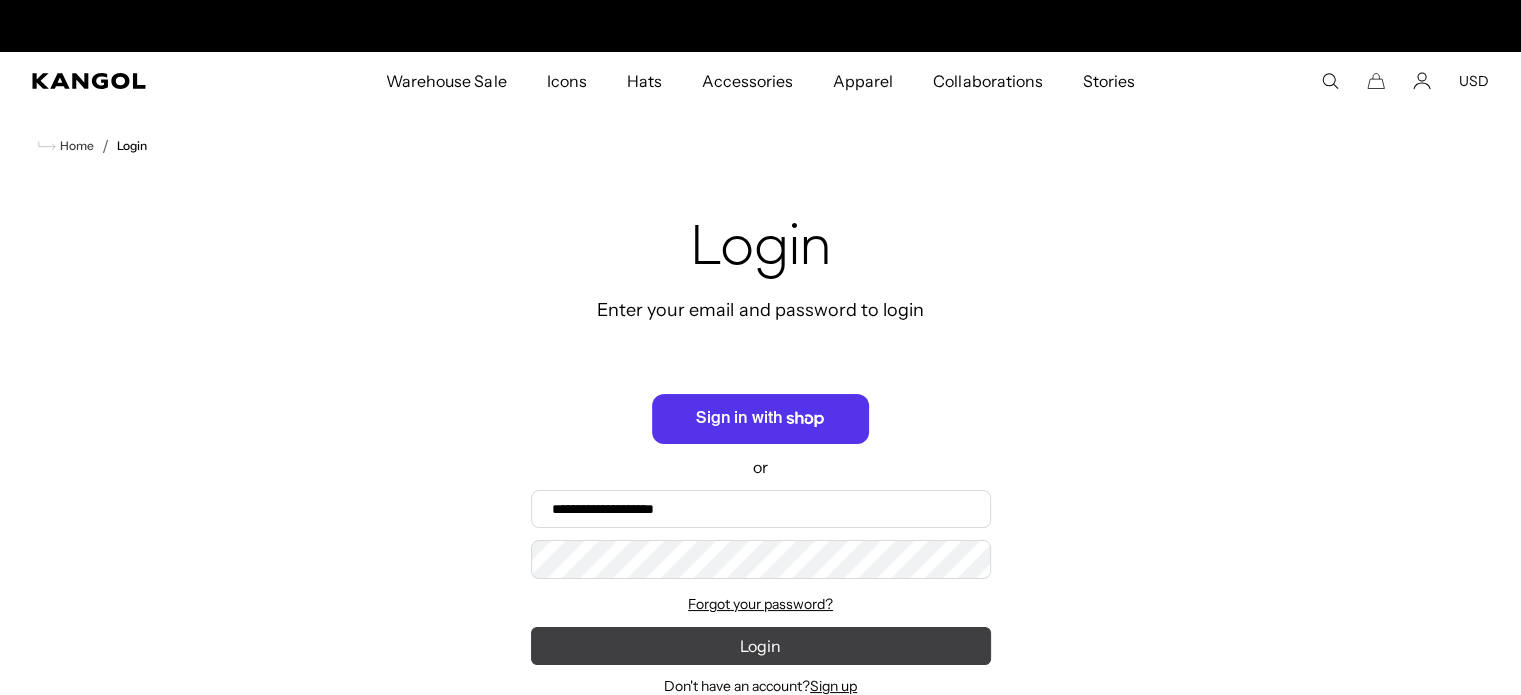 scroll, scrollTop: 0, scrollLeft: 0, axis: both 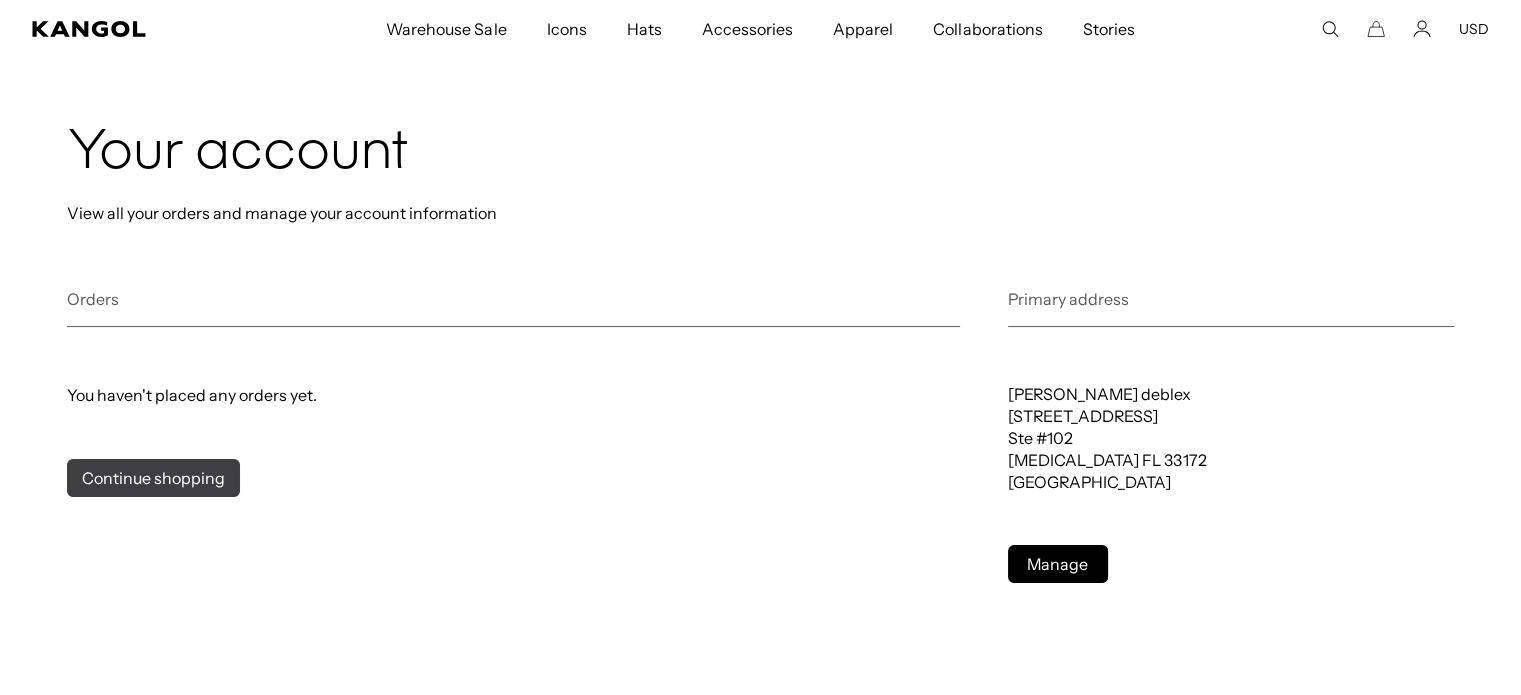 click on "Continue shopping" at bounding box center (153, 478) 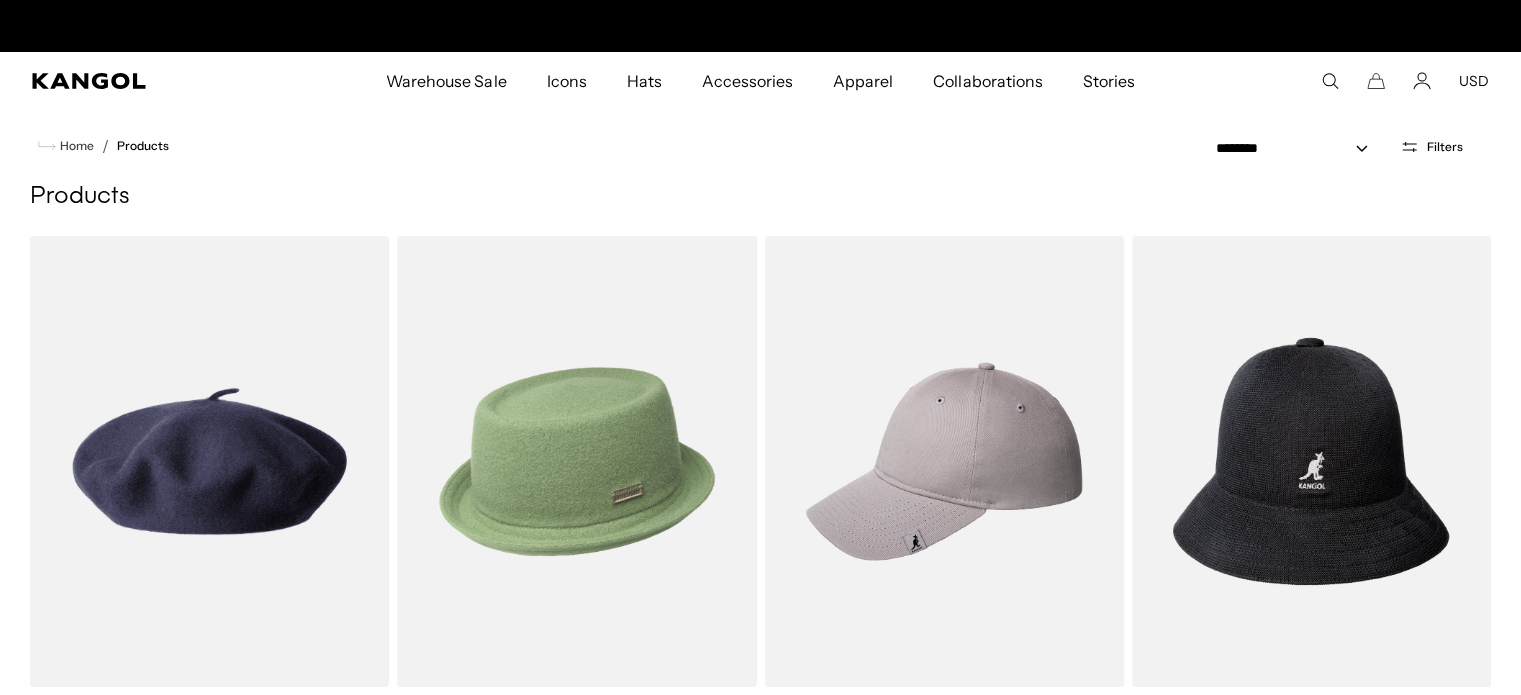 scroll, scrollTop: 0, scrollLeft: 0, axis: both 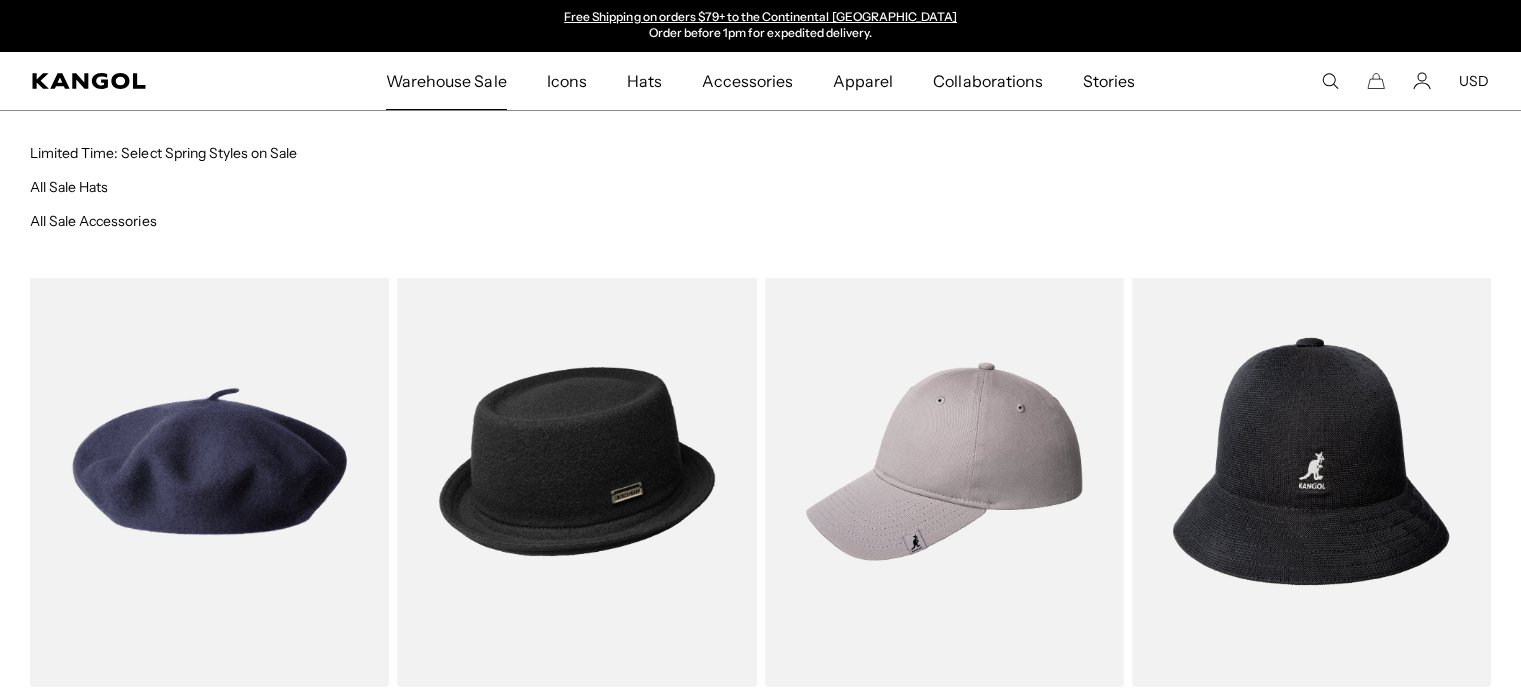click on "Warehouse Sale" at bounding box center (446, 81) 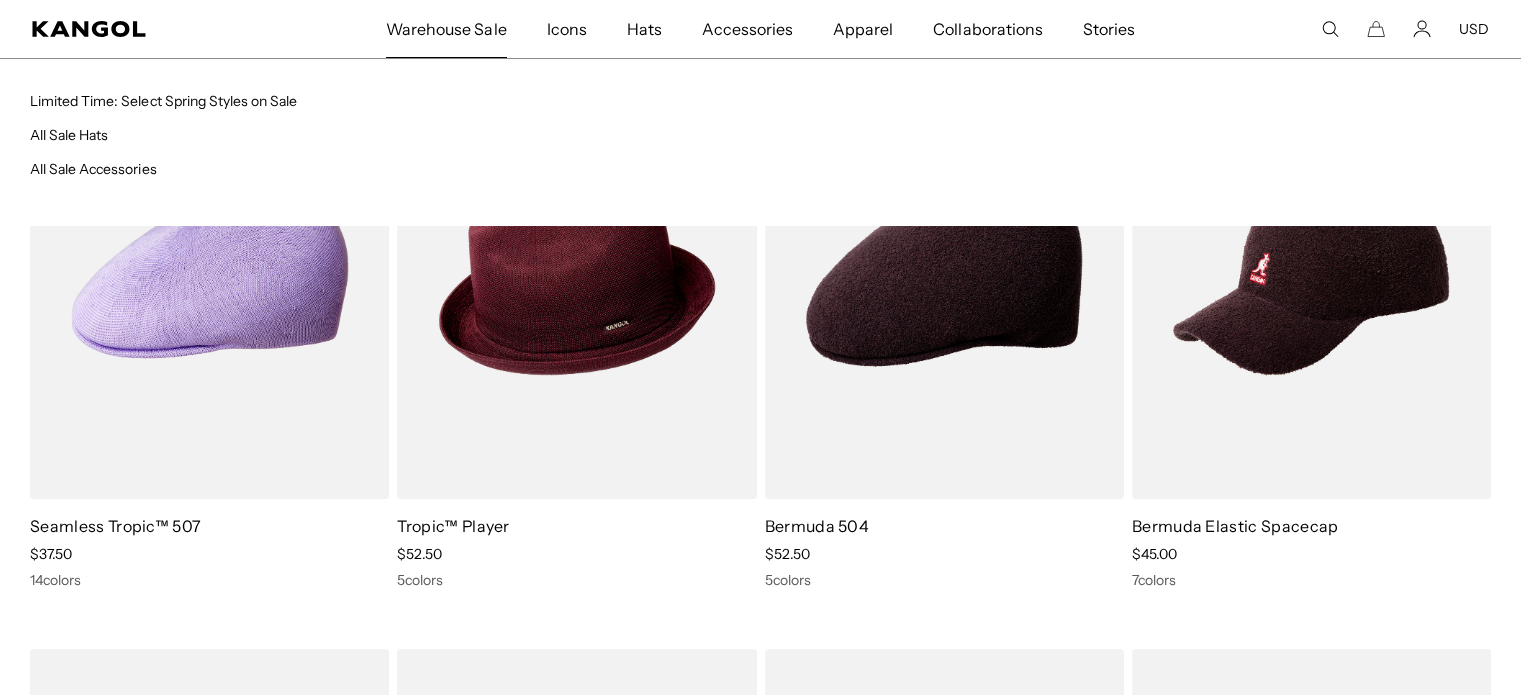 scroll, scrollTop: 191, scrollLeft: 0, axis: vertical 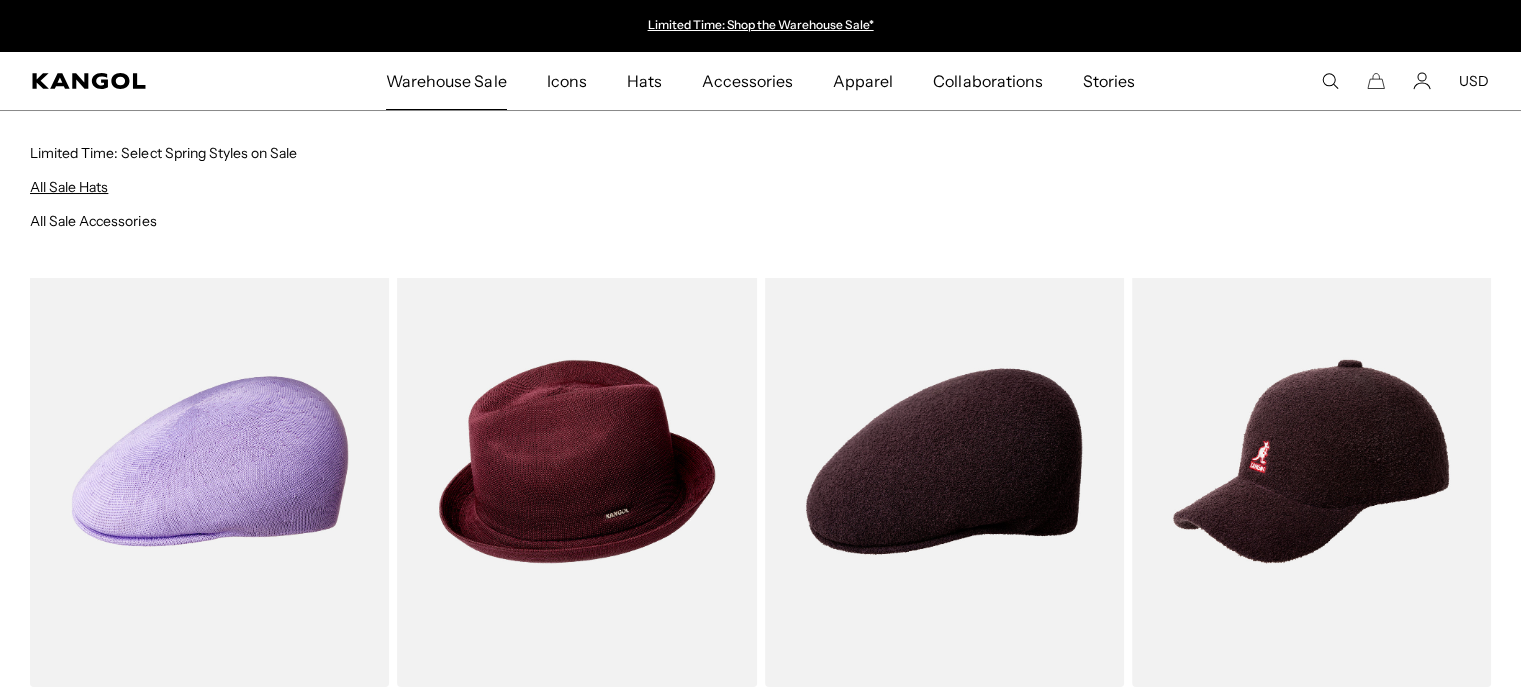click on "All Sale Hats" at bounding box center (69, 187) 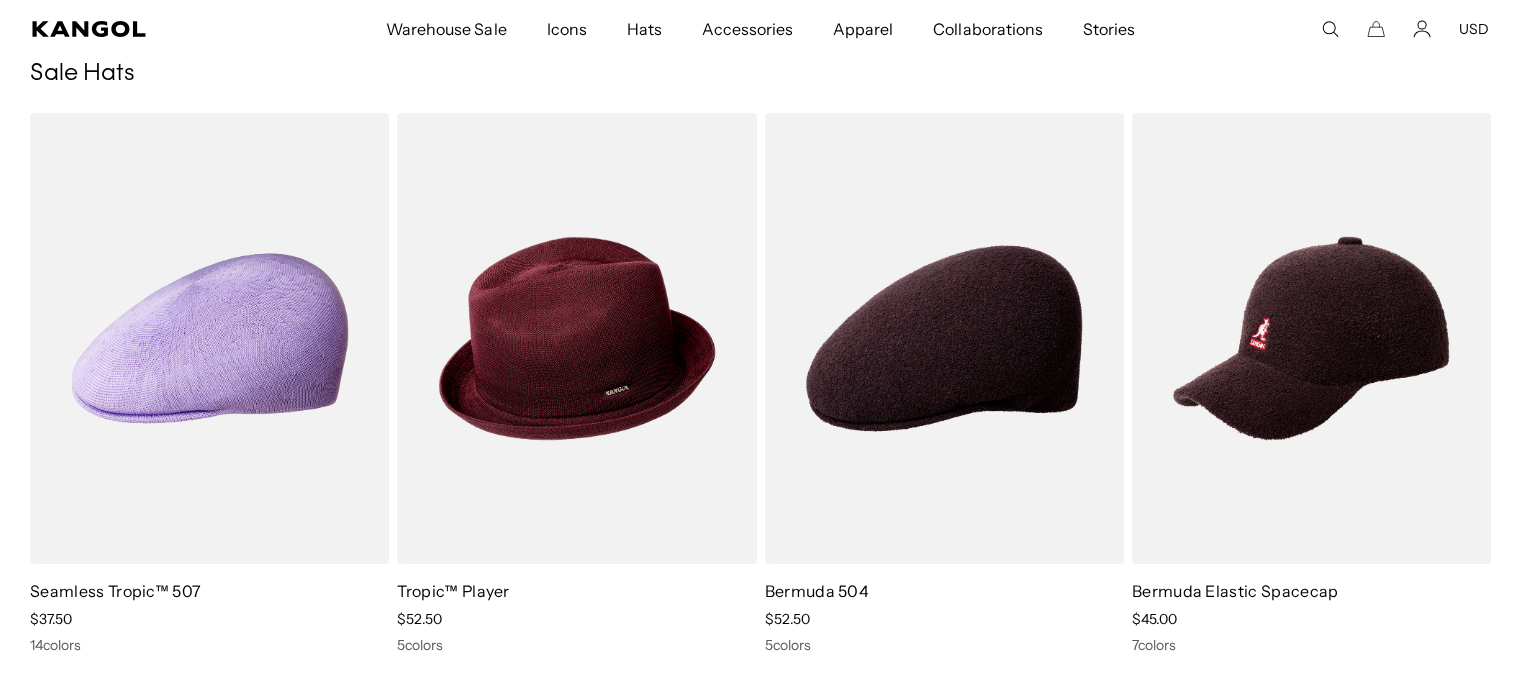 scroll, scrollTop: 0, scrollLeft: 0, axis: both 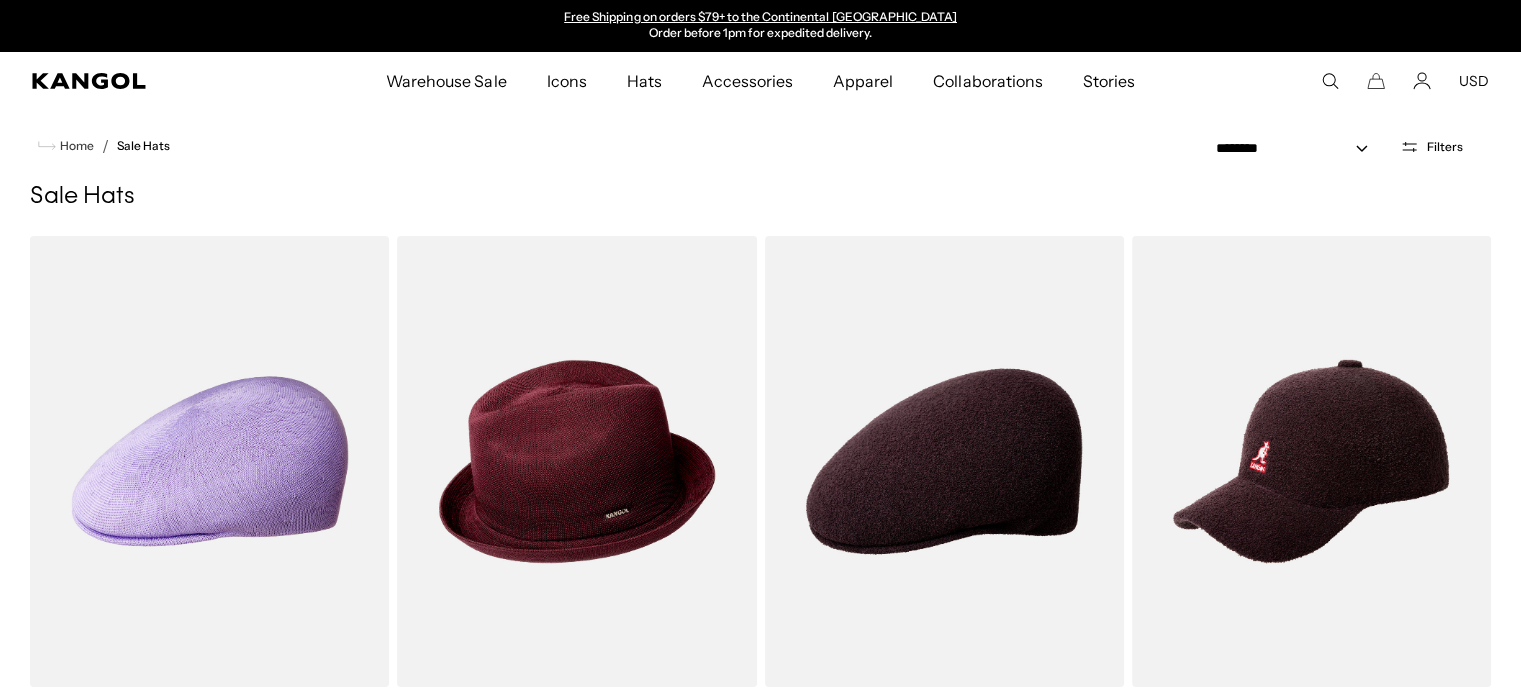 click on "**********" at bounding box center [1298, 146] 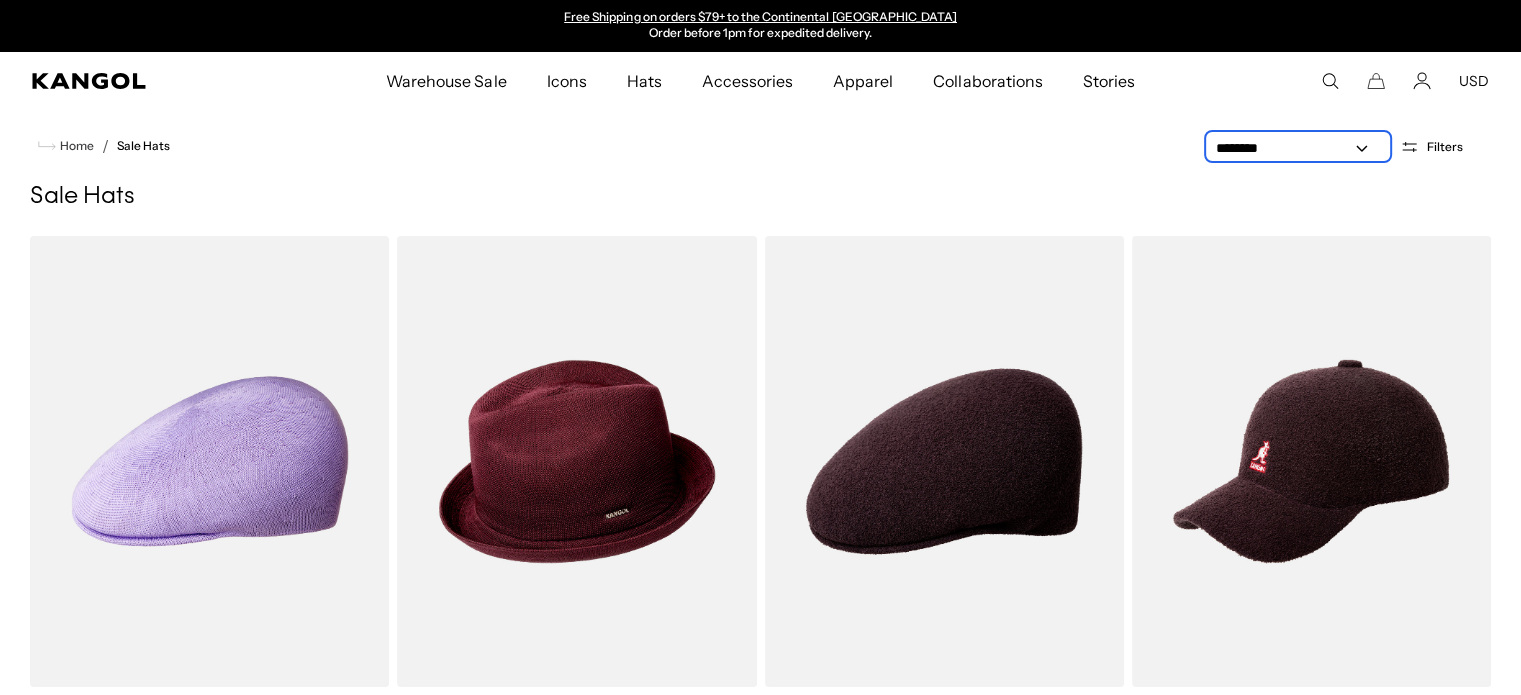 click on "**********" at bounding box center (1298, 148) 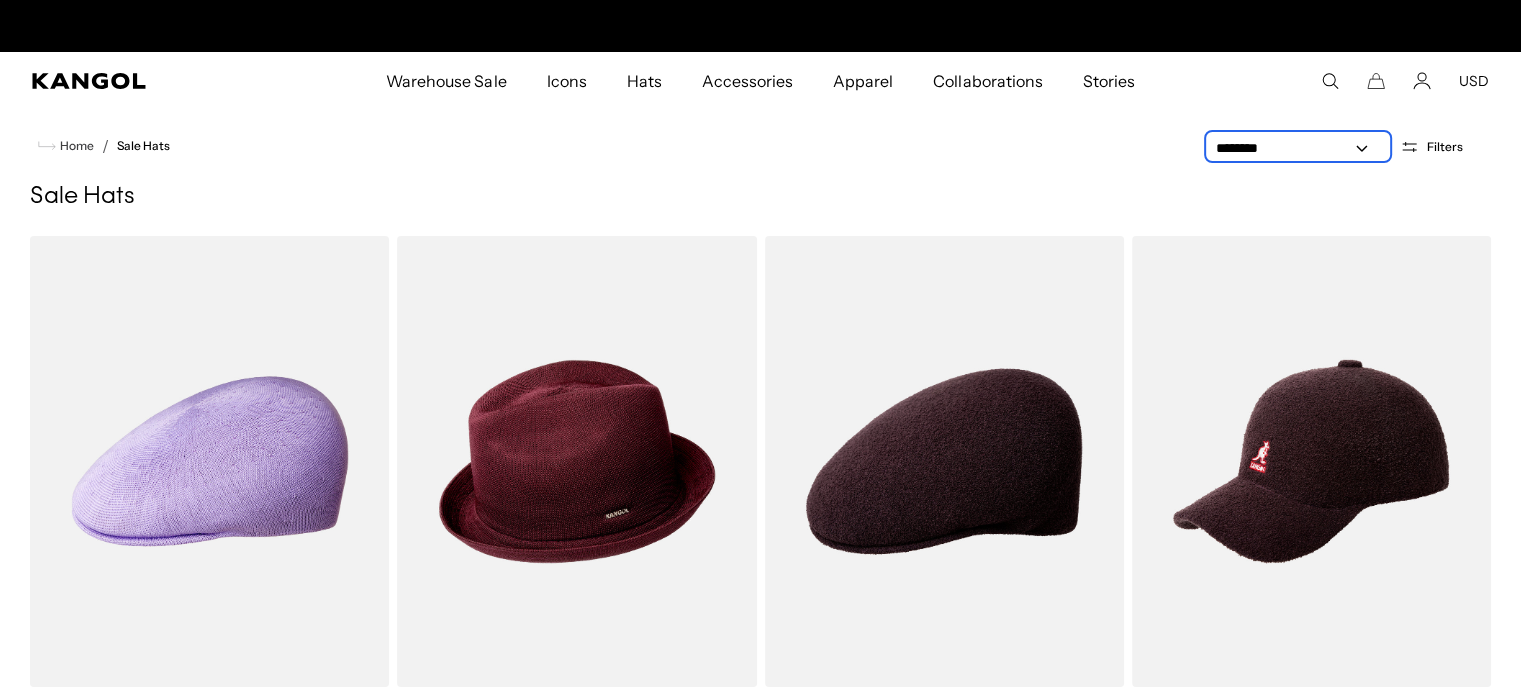 scroll, scrollTop: 0, scrollLeft: 0, axis: both 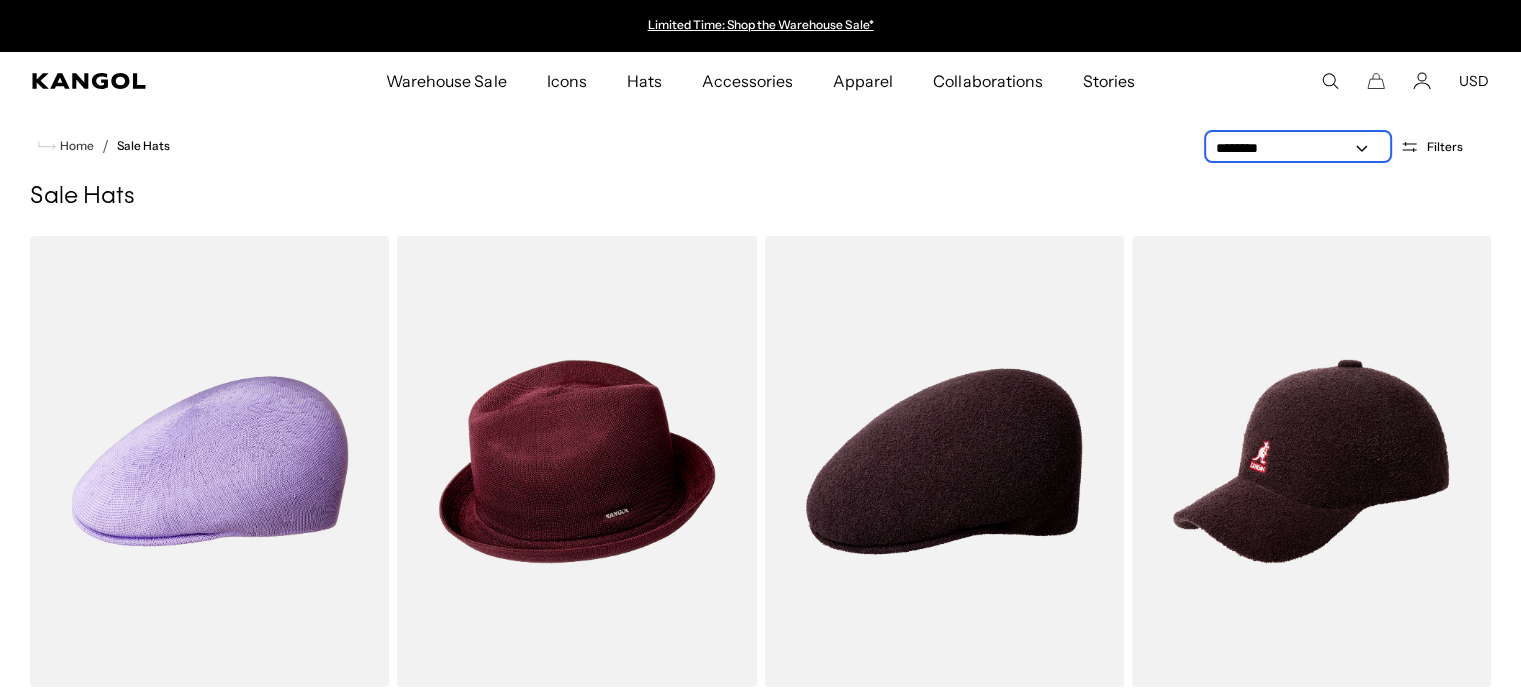 select on "*****" 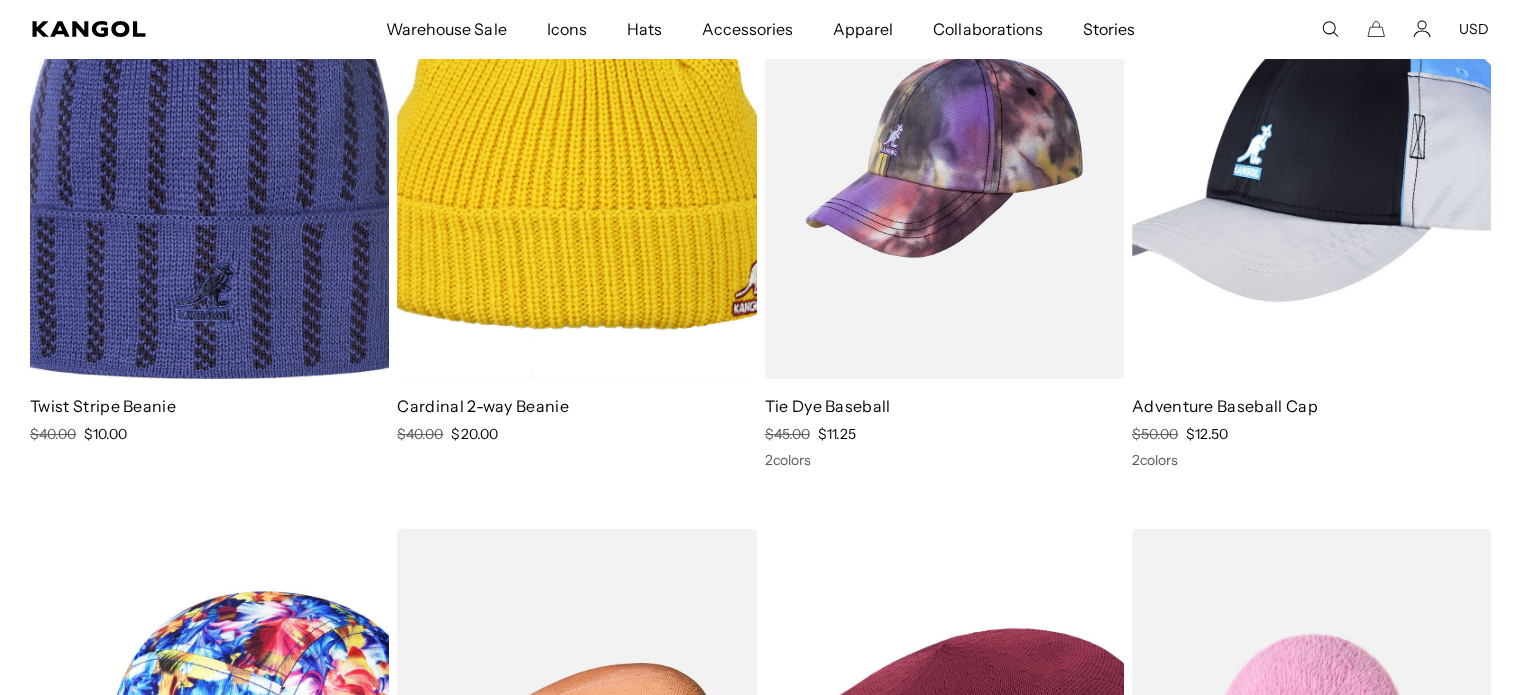 scroll, scrollTop: 310, scrollLeft: 0, axis: vertical 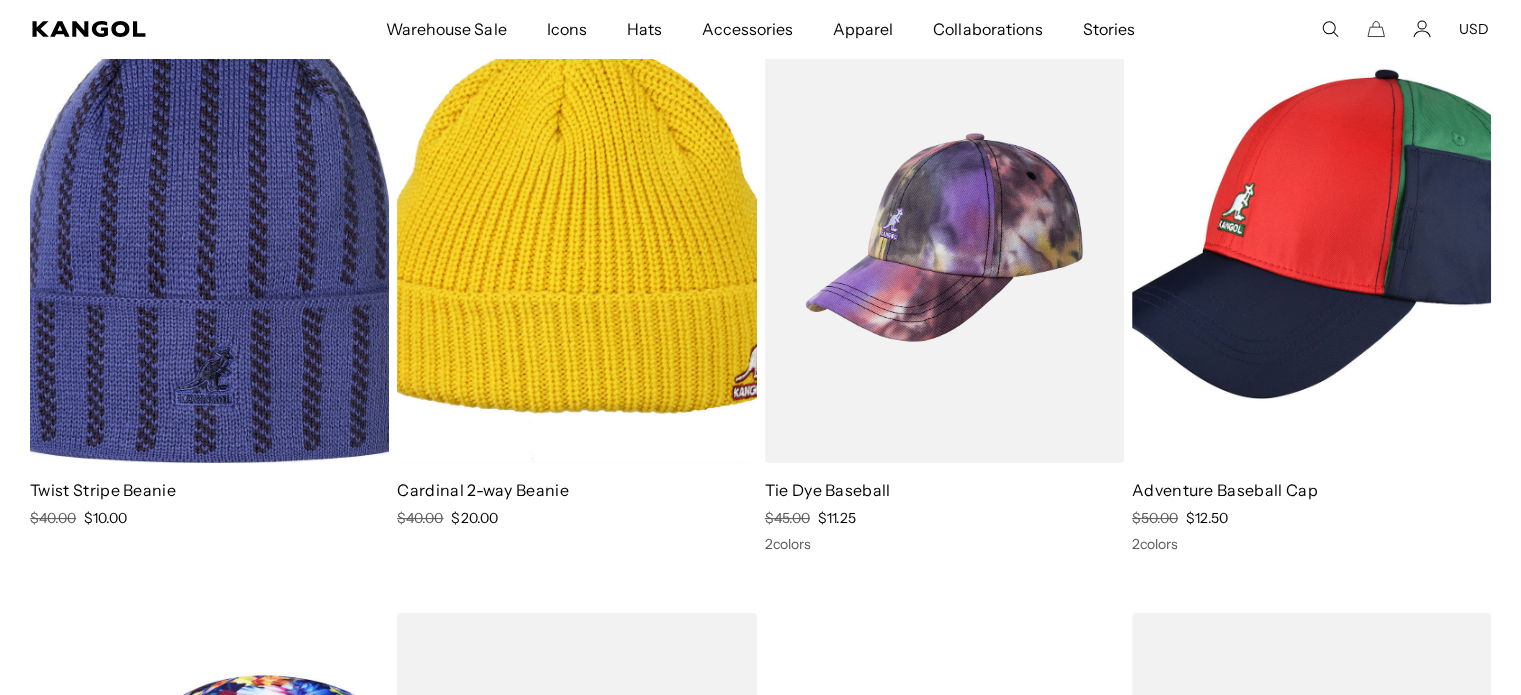 click at bounding box center (1311, 237) 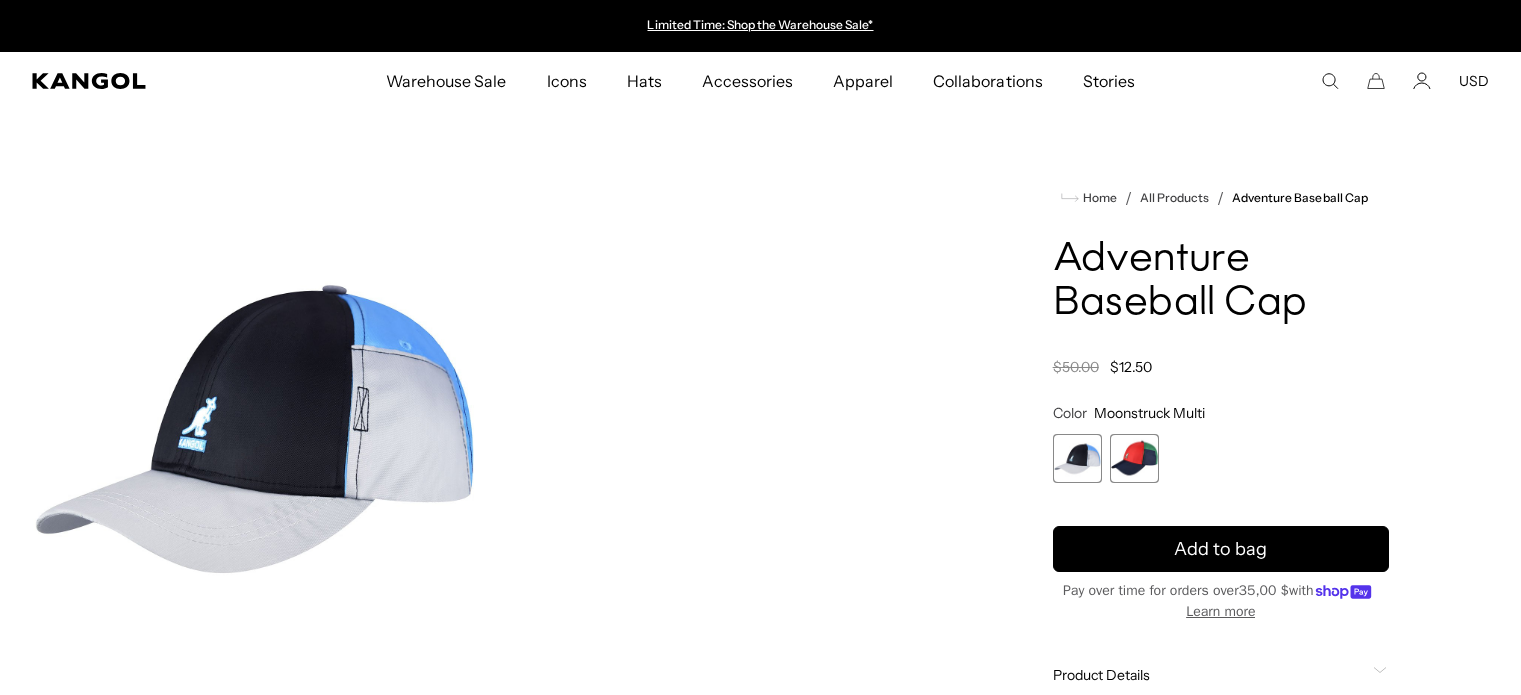 scroll, scrollTop: 0, scrollLeft: 0, axis: both 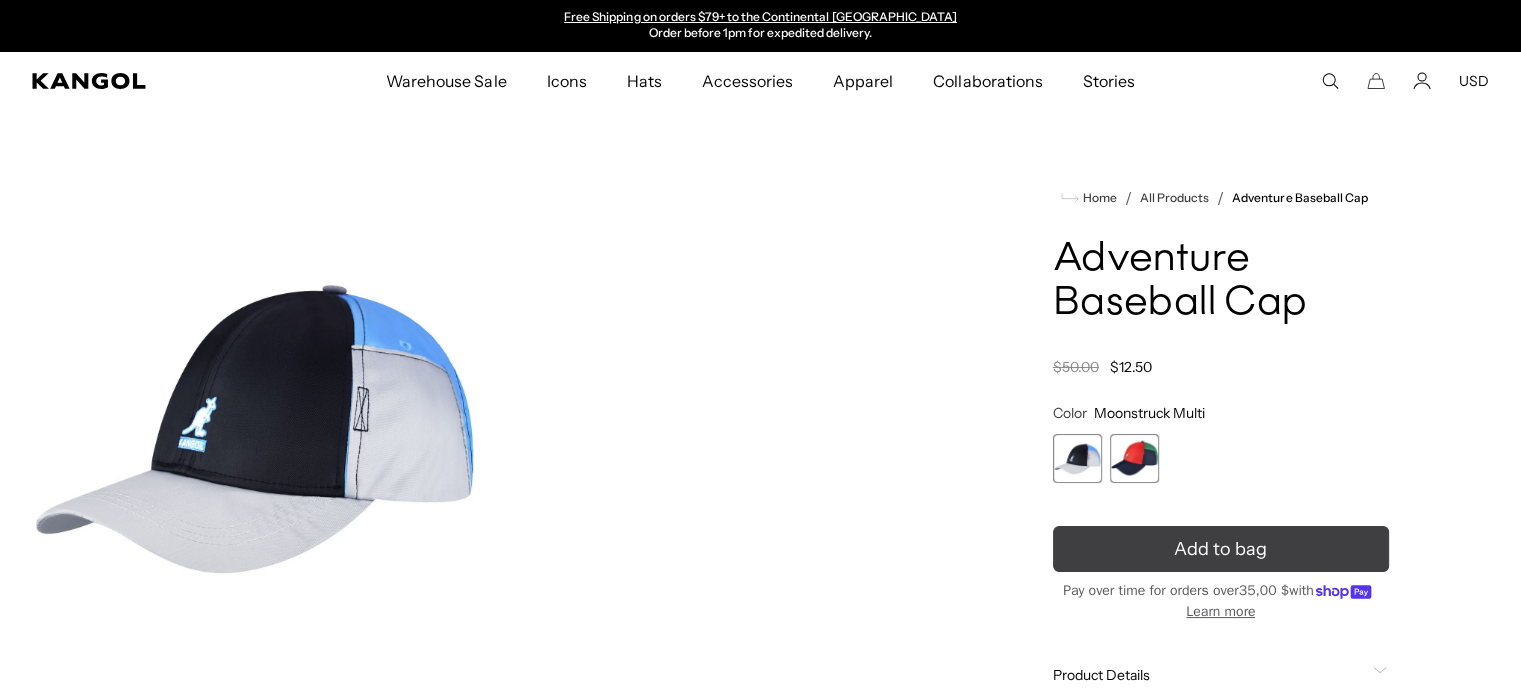 click 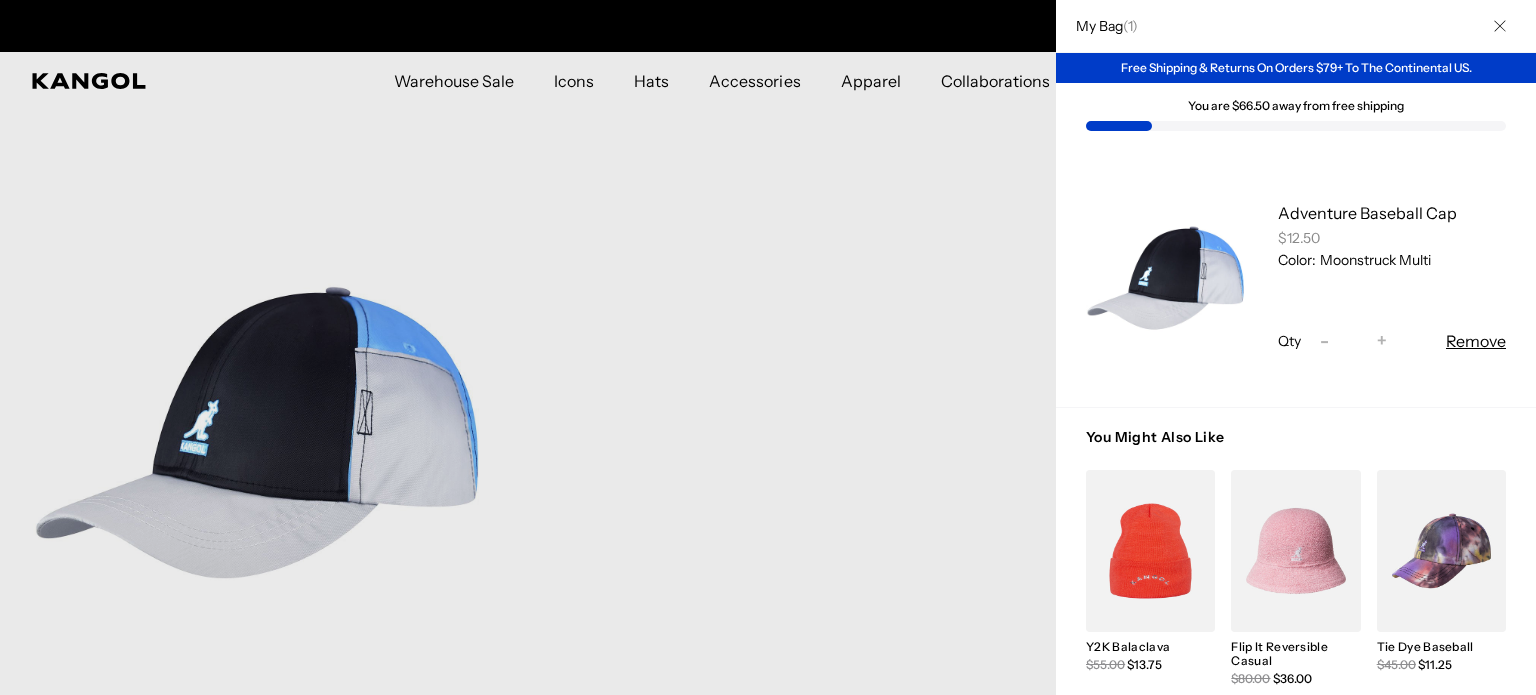 scroll, scrollTop: 0, scrollLeft: 0, axis: both 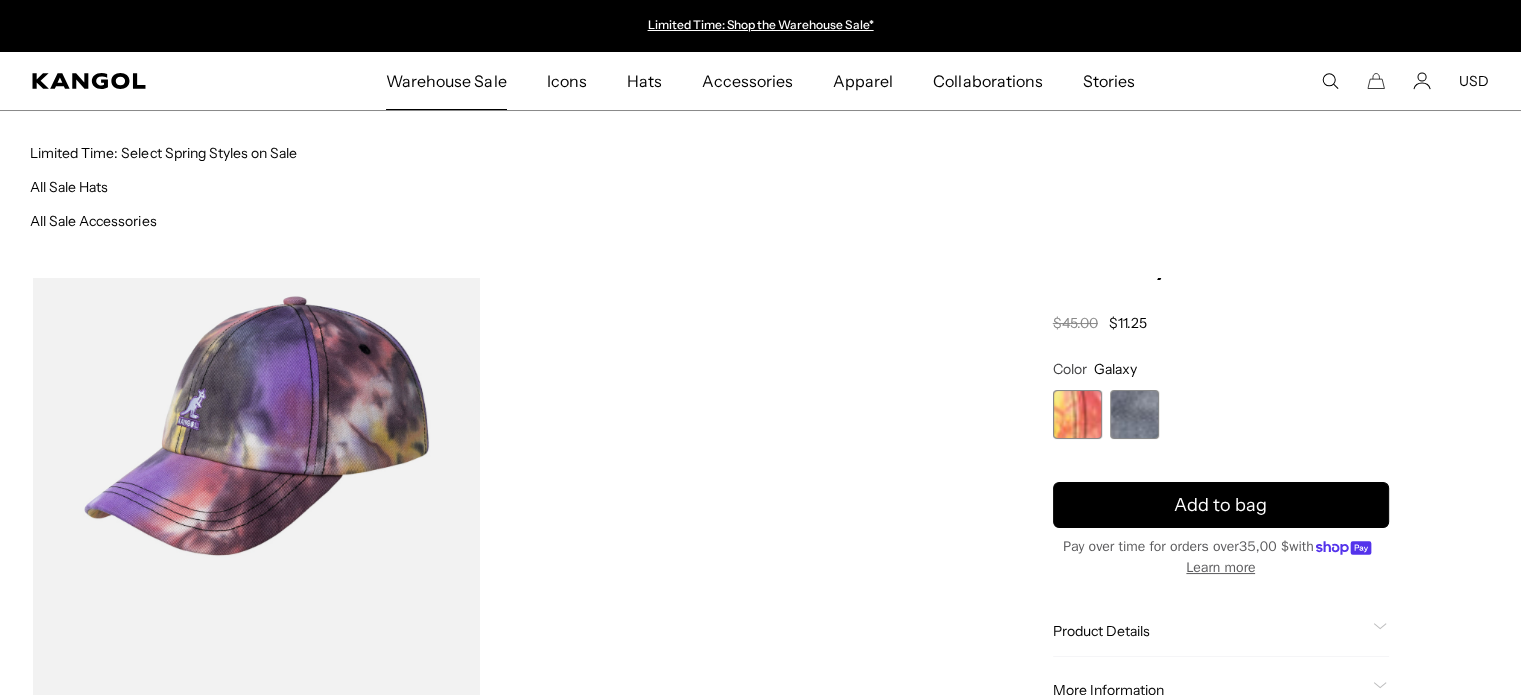 click on "Warehouse Sale" at bounding box center (446, 81) 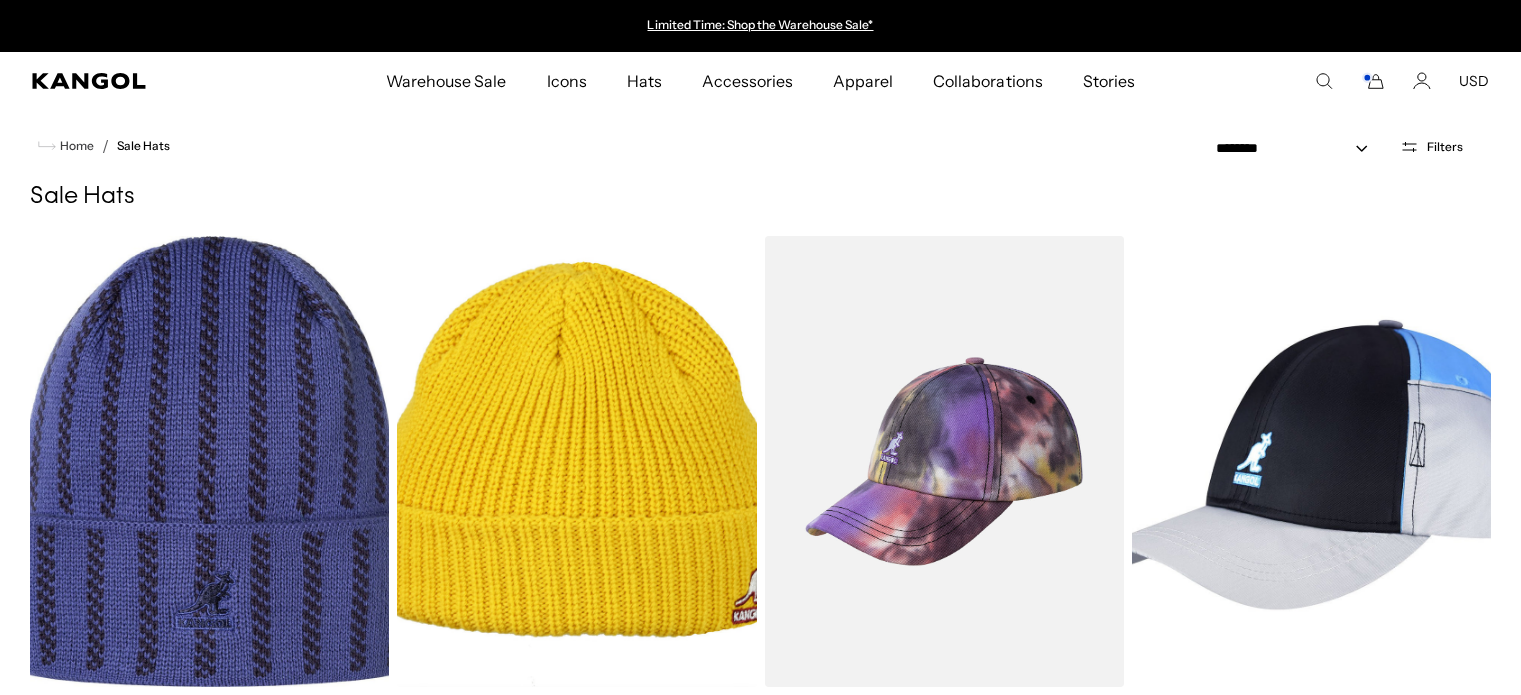 select on "*****" 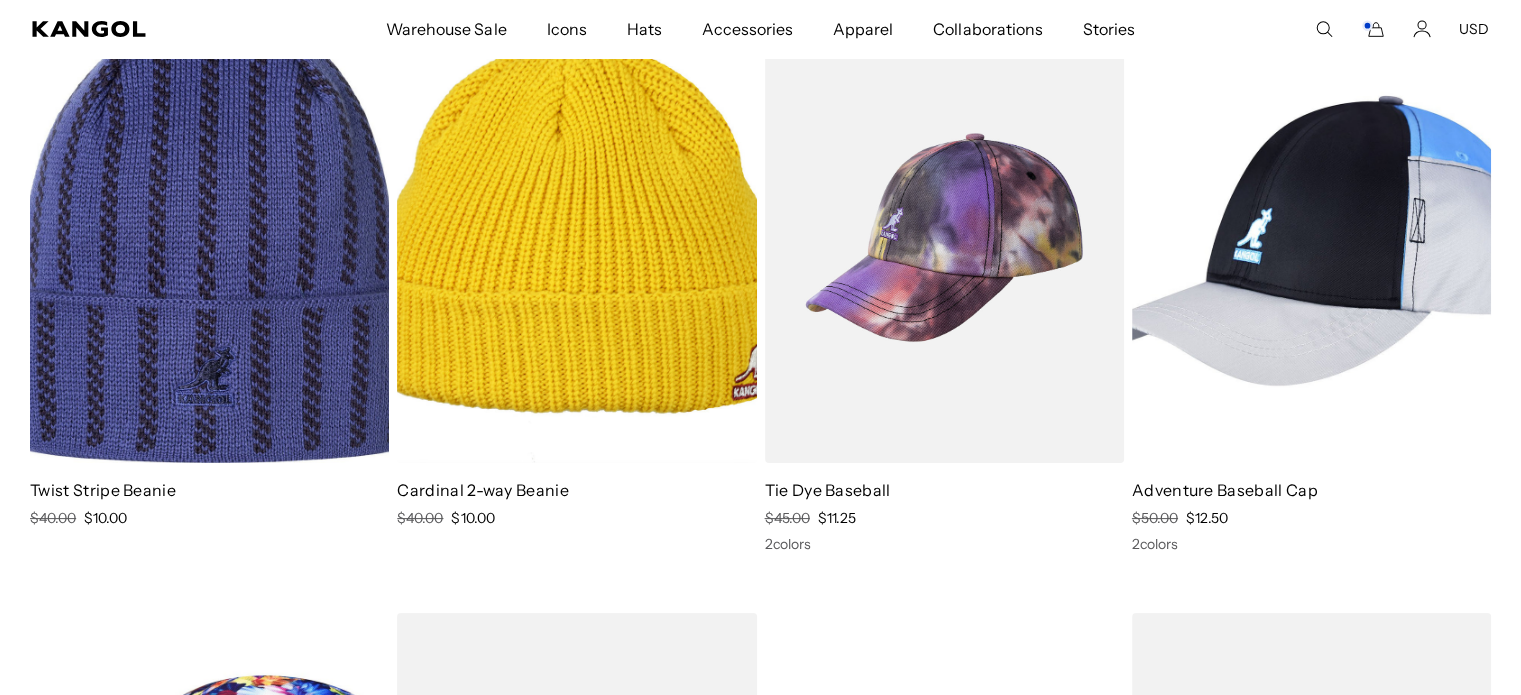 click at bounding box center [0, 0] 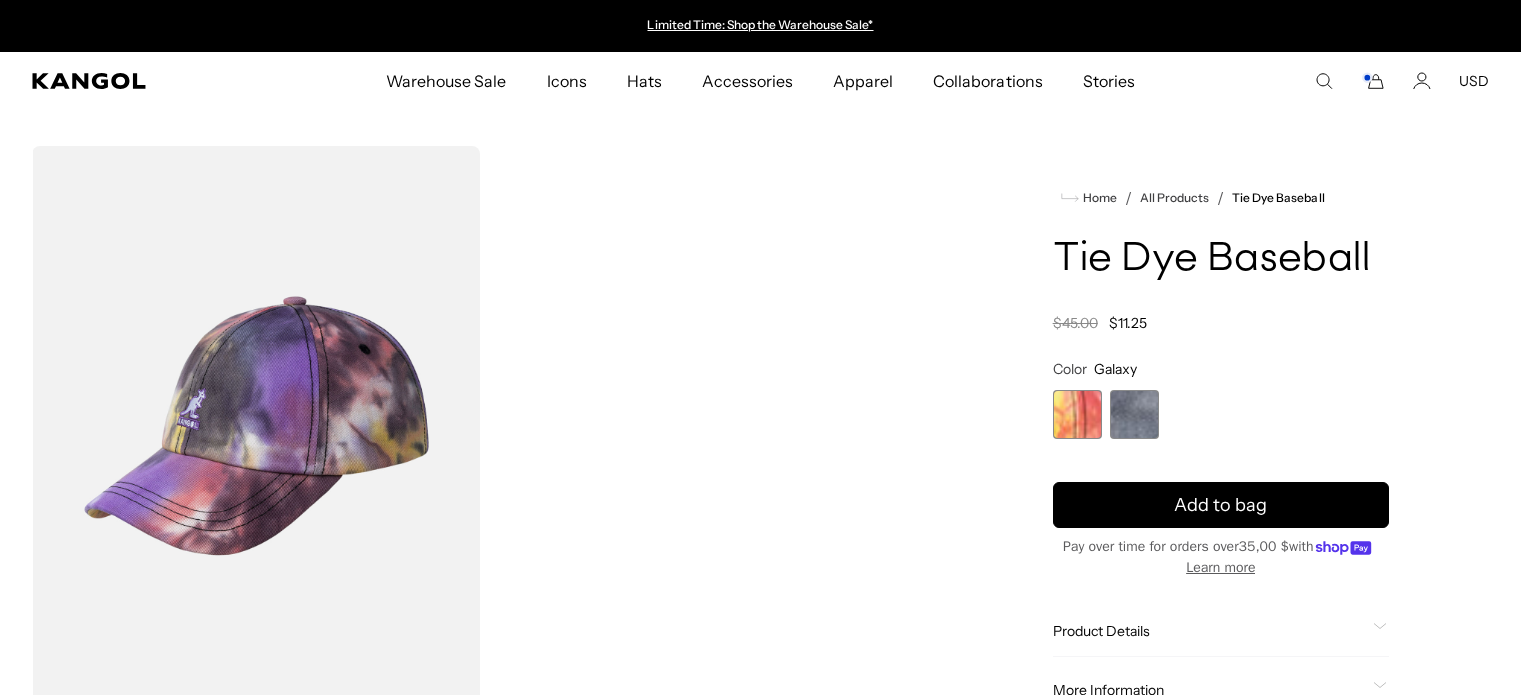 scroll, scrollTop: 0, scrollLeft: 0, axis: both 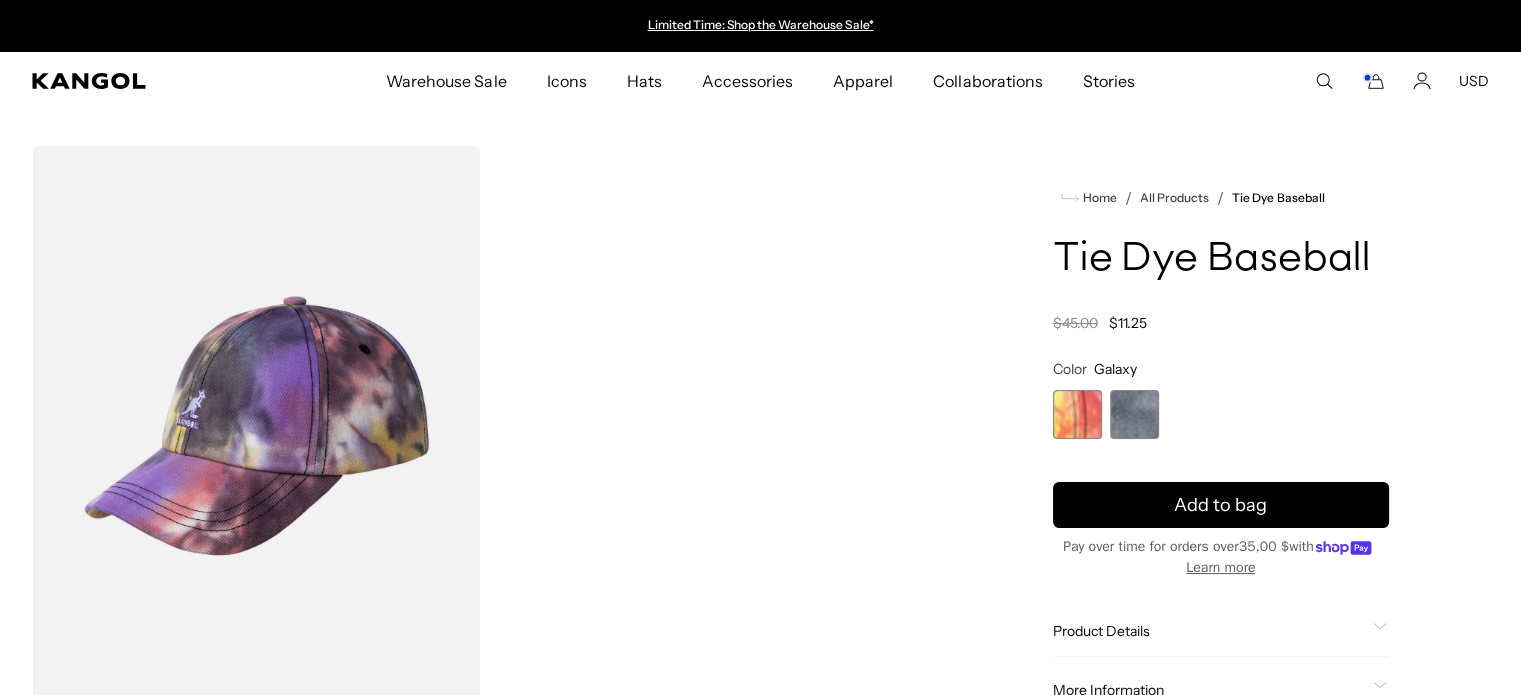 click at bounding box center [1134, 414] 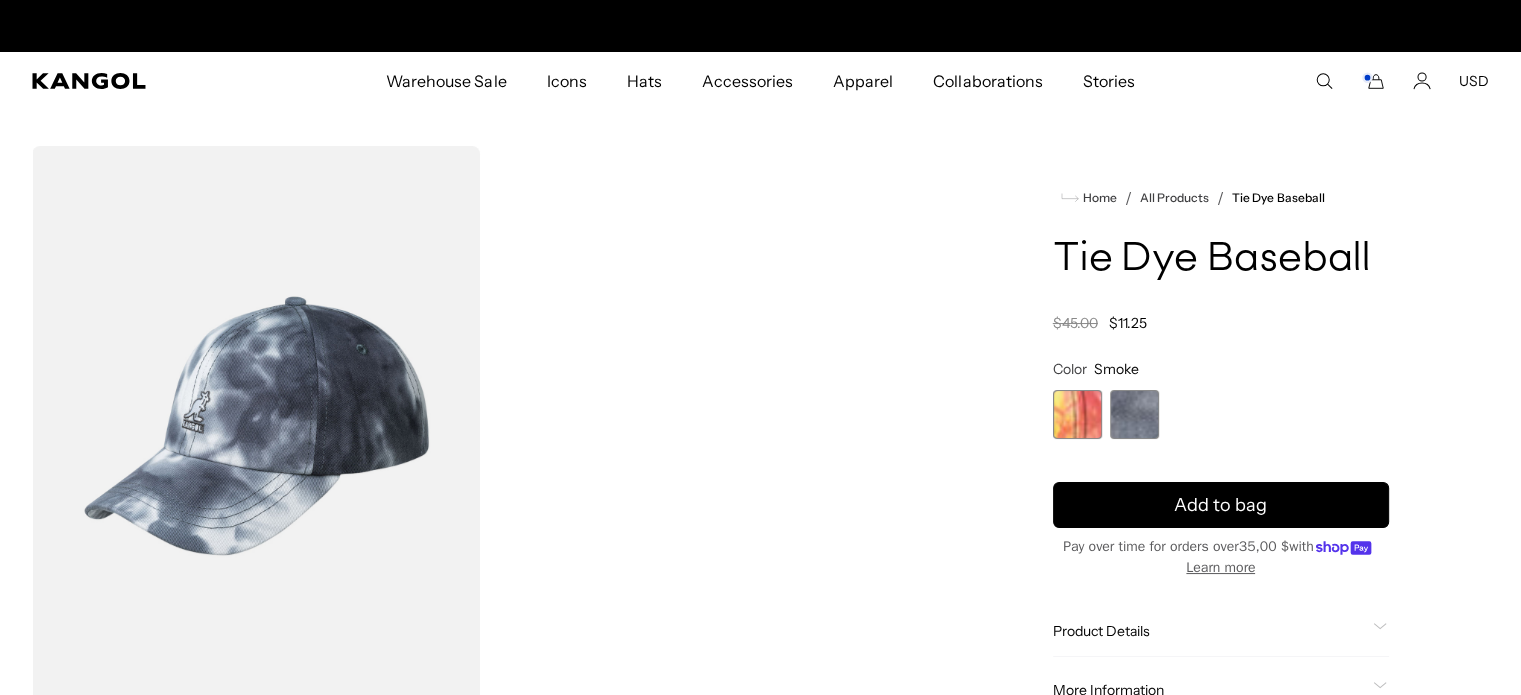 scroll, scrollTop: 0, scrollLeft: 412, axis: horizontal 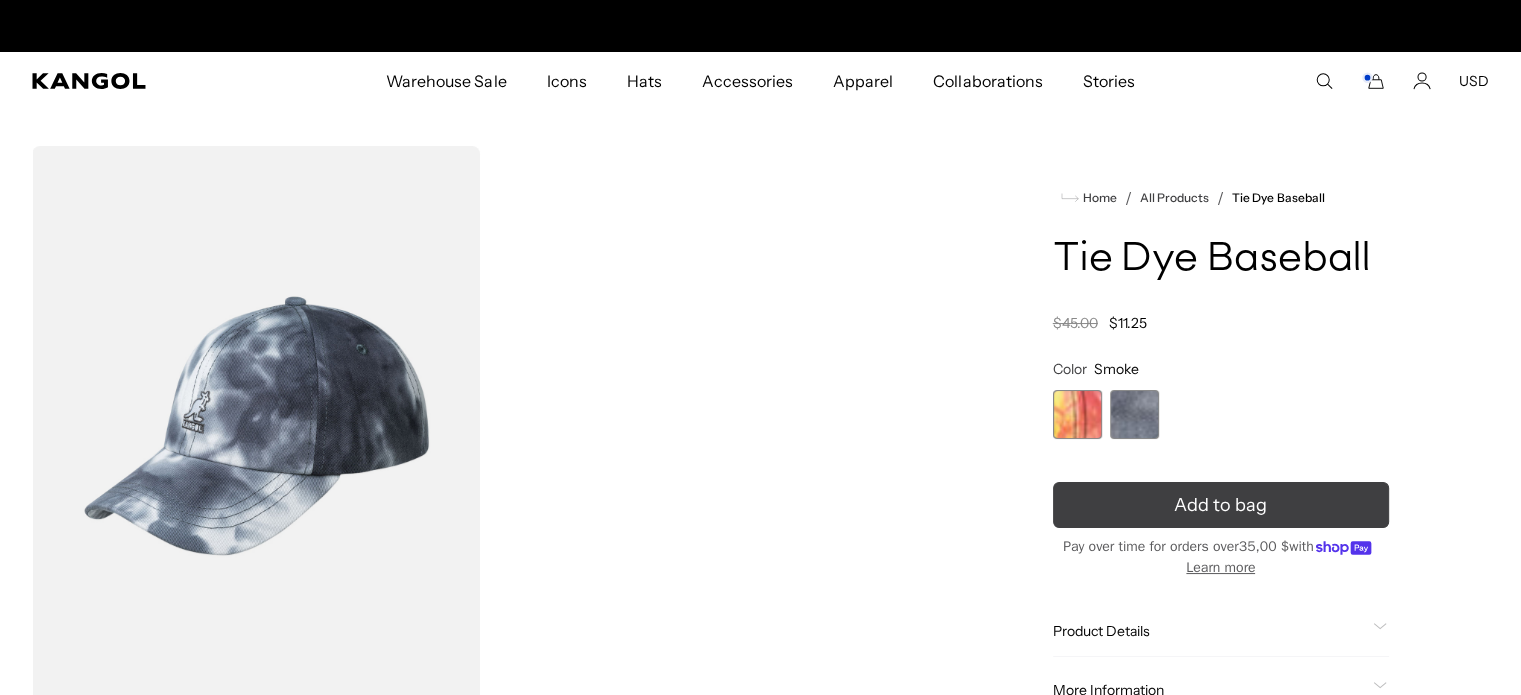 click on "Add to bag" at bounding box center [1221, 505] 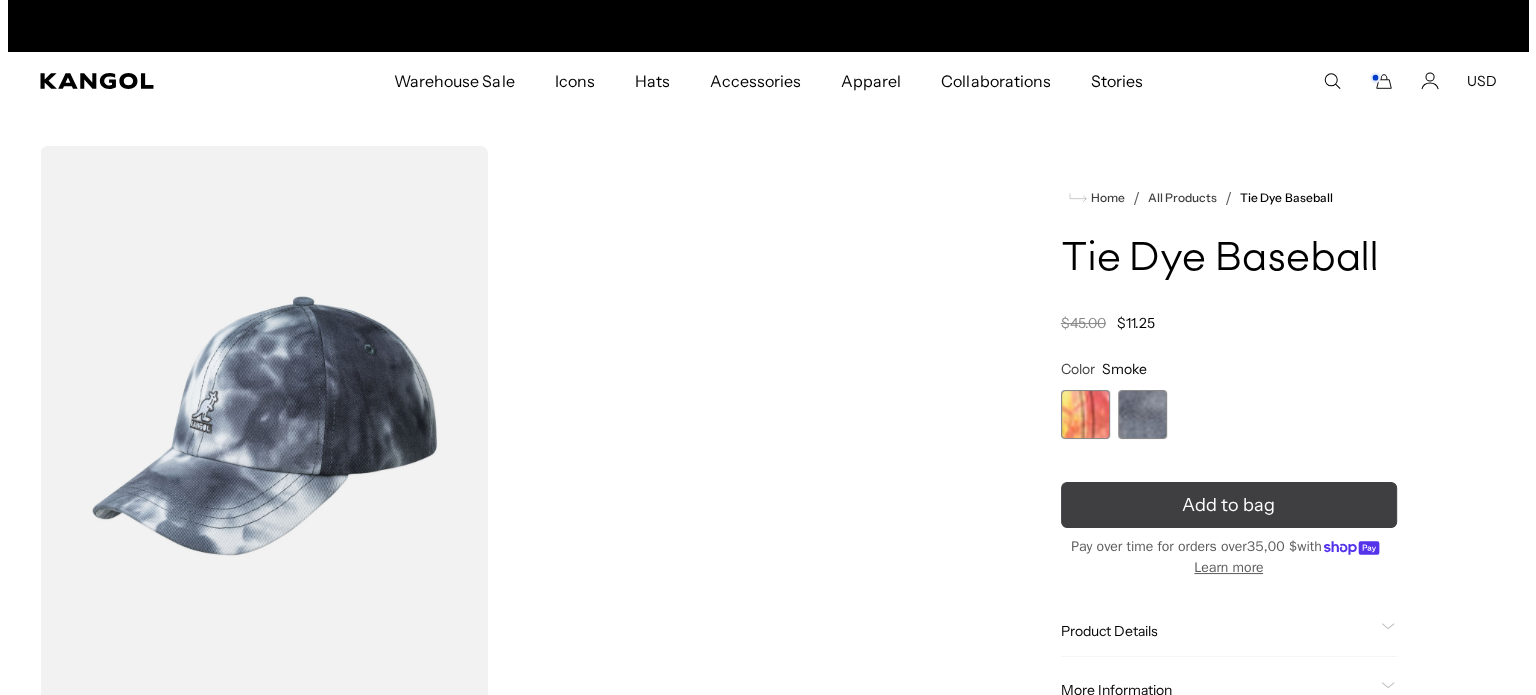 scroll, scrollTop: 0, scrollLeft: 0, axis: both 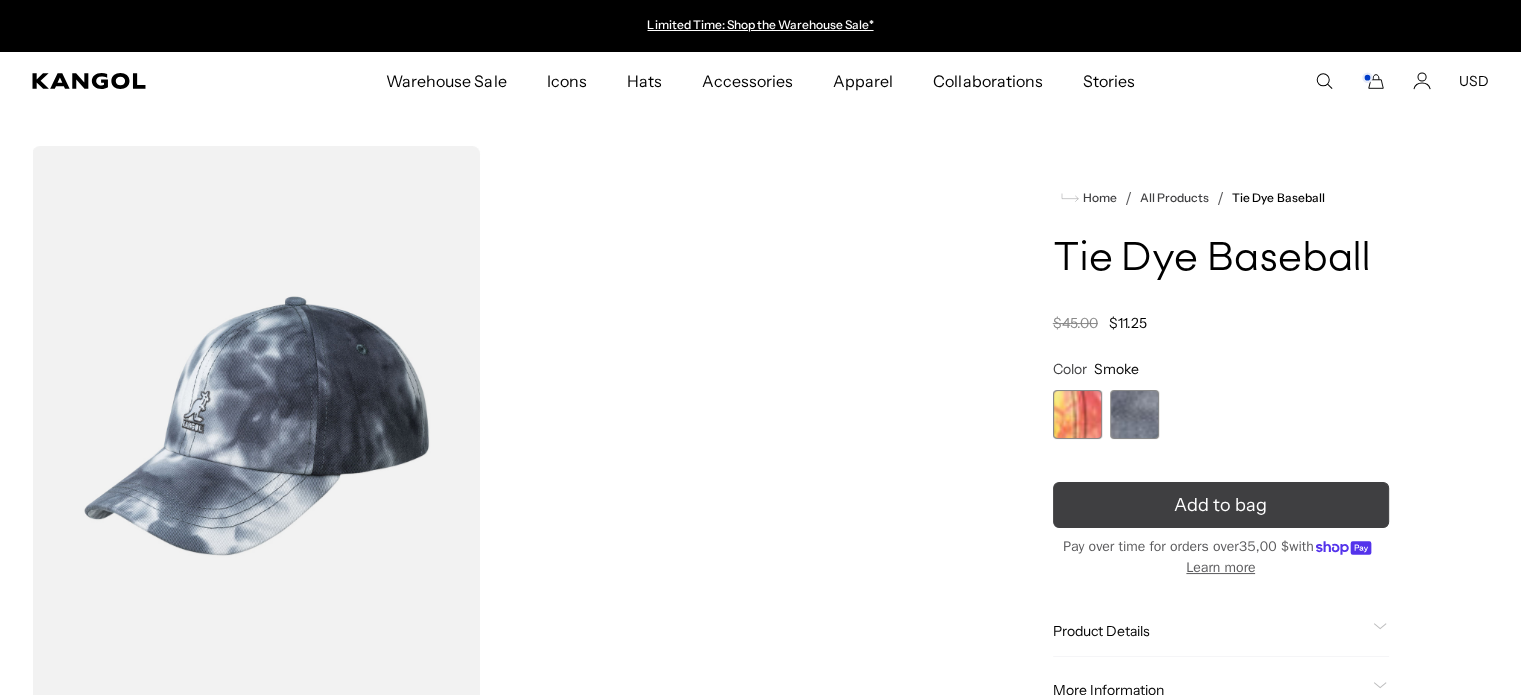 click on "Add to bag" at bounding box center [1221, 505] 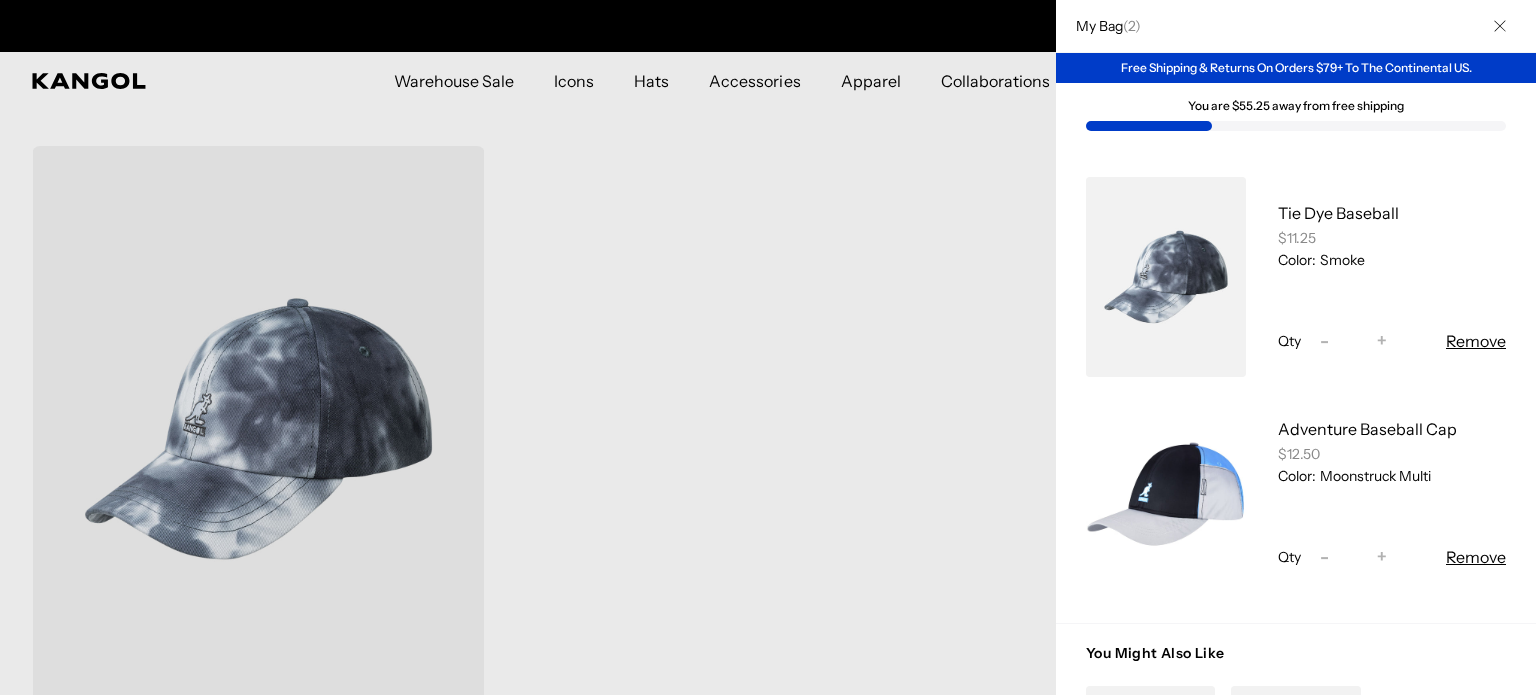scroll, scrollTop: 0, scrollLeft: 412, axis: horizontal 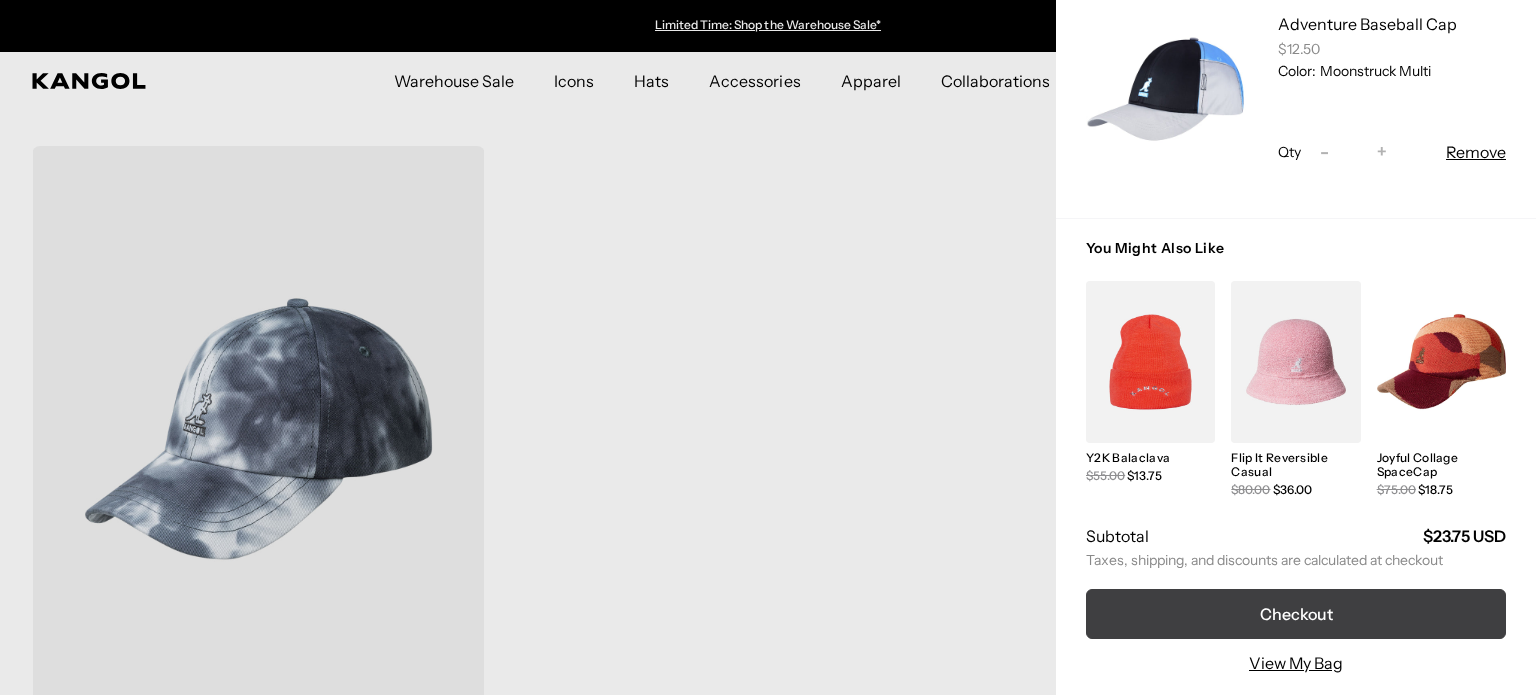 click on "Checkout" at bounding box center (1296, 614) 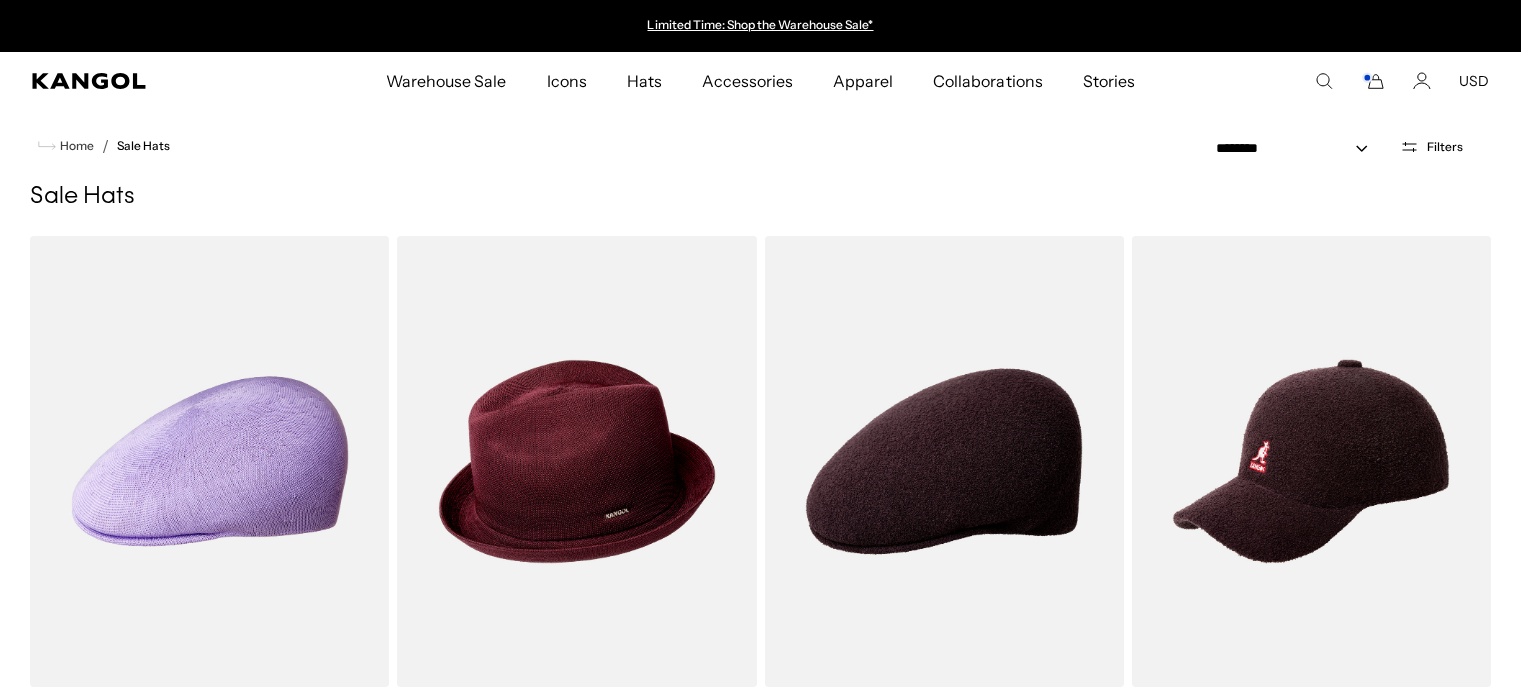 scroll, scrollTop: 0, scrollLeft: 0, axis: both 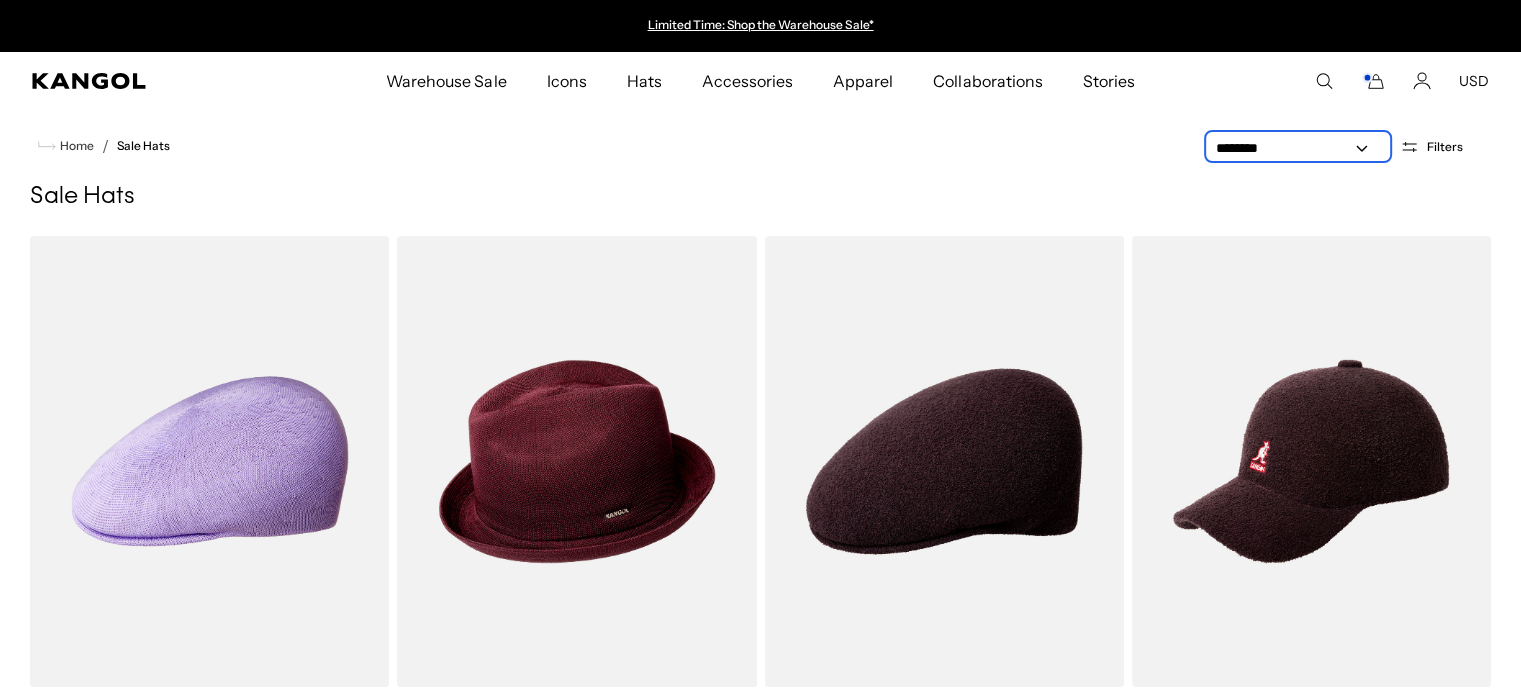 click on "**********" at bounding box center [1298, 148] 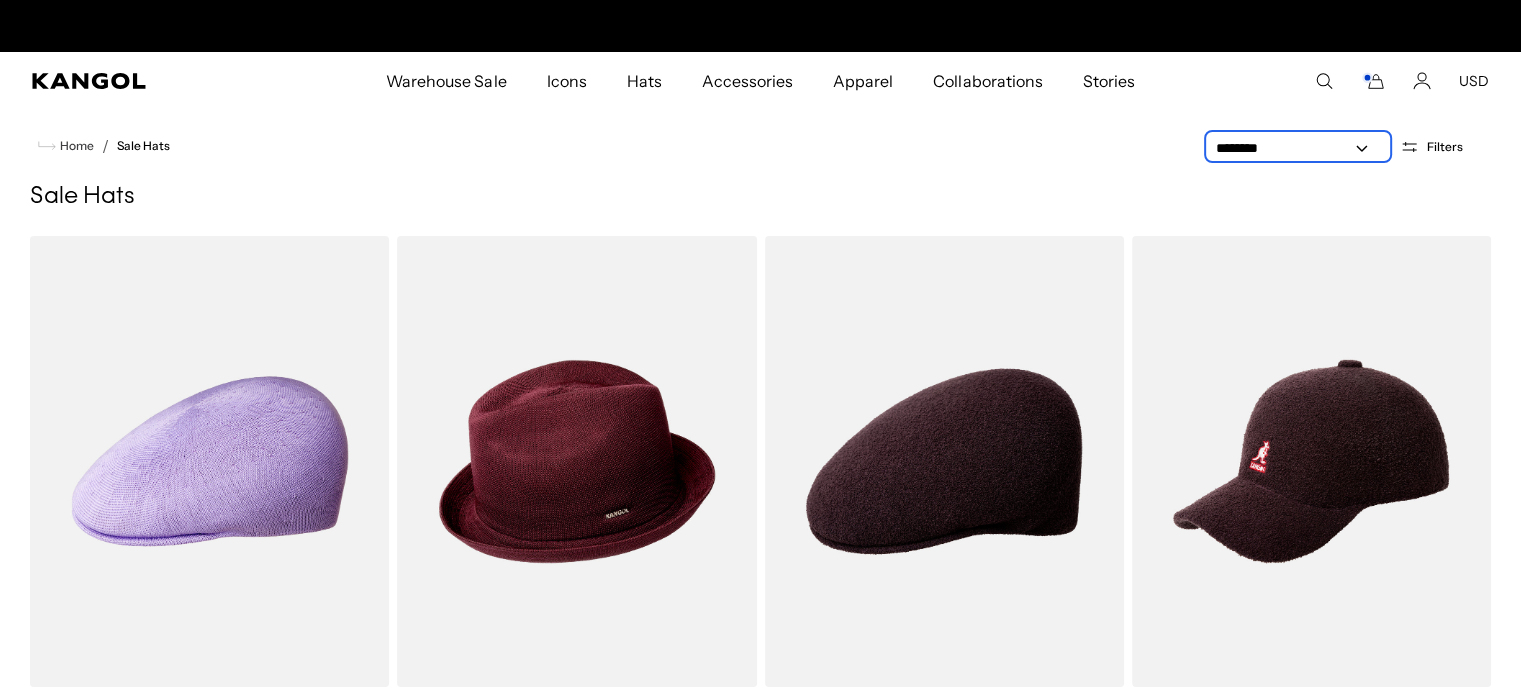 select on "*****" 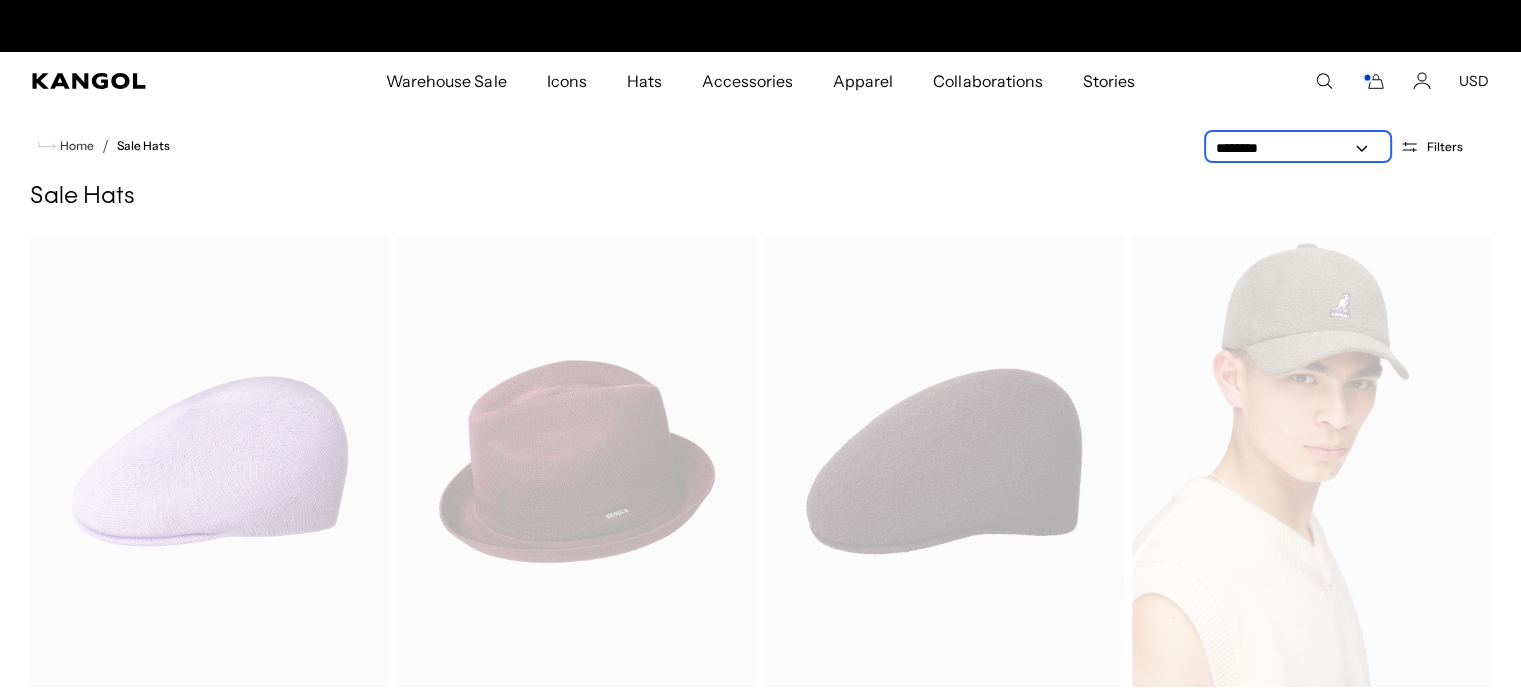 scroll, scrollTop: 0, scrollLeft: 412, axis: horizontal 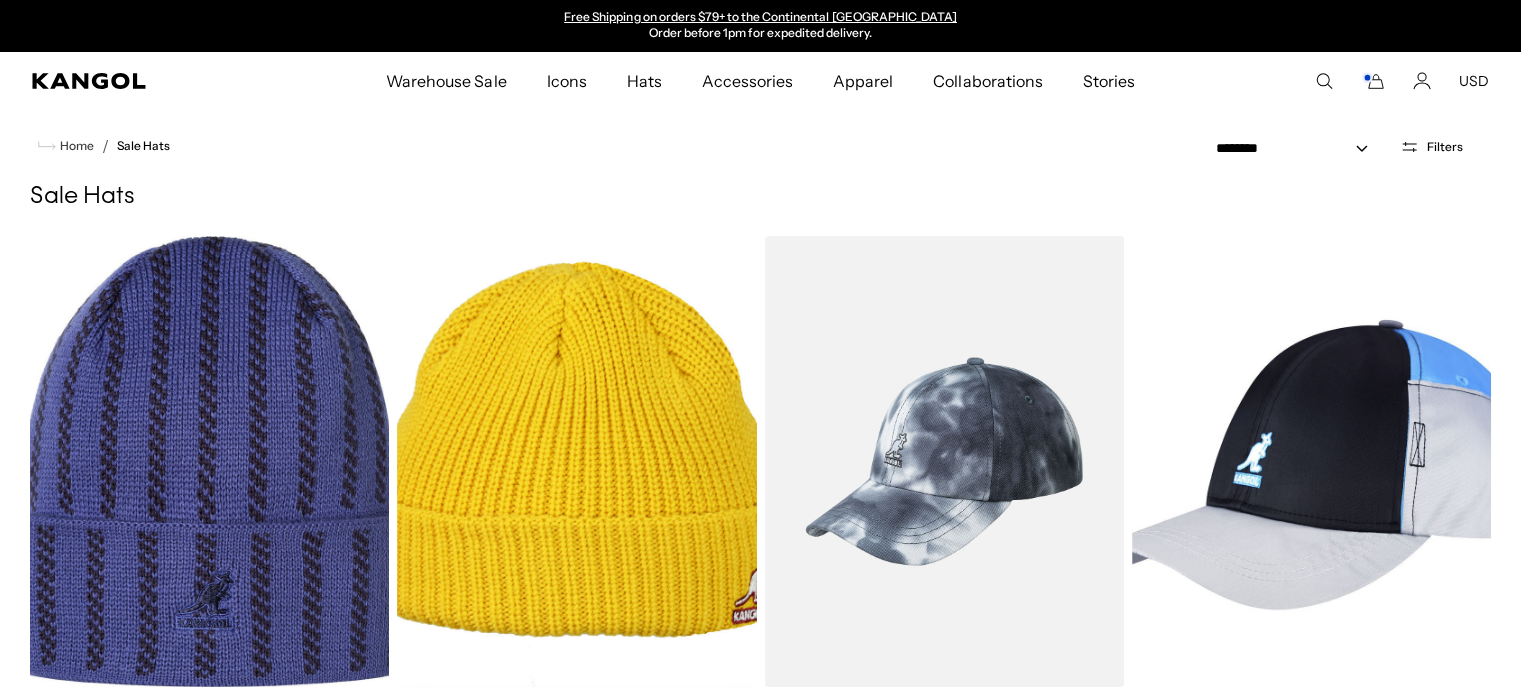 click at bounding box center [944, 461] 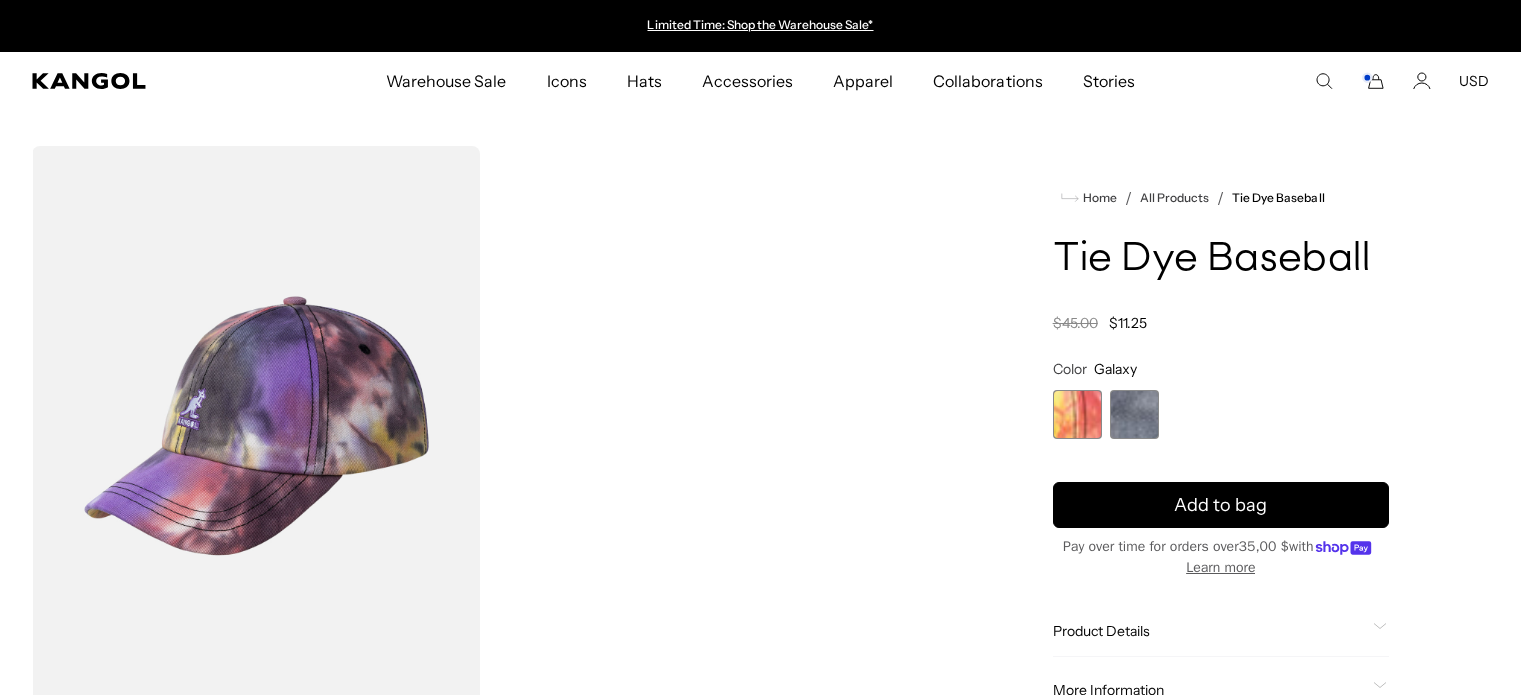 scroll, scrollTop: 0, scrollLeft: 0, axis: both 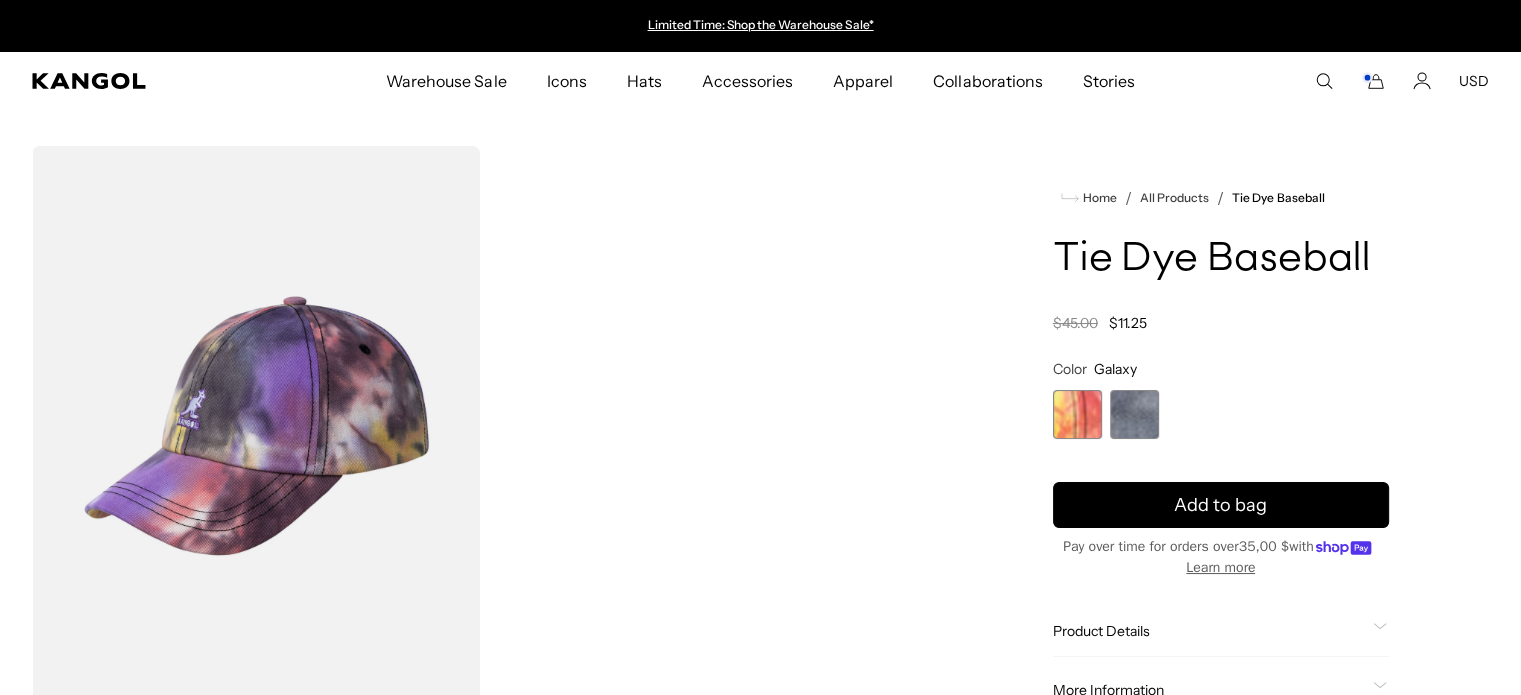click at bounding box center [1077, 414] 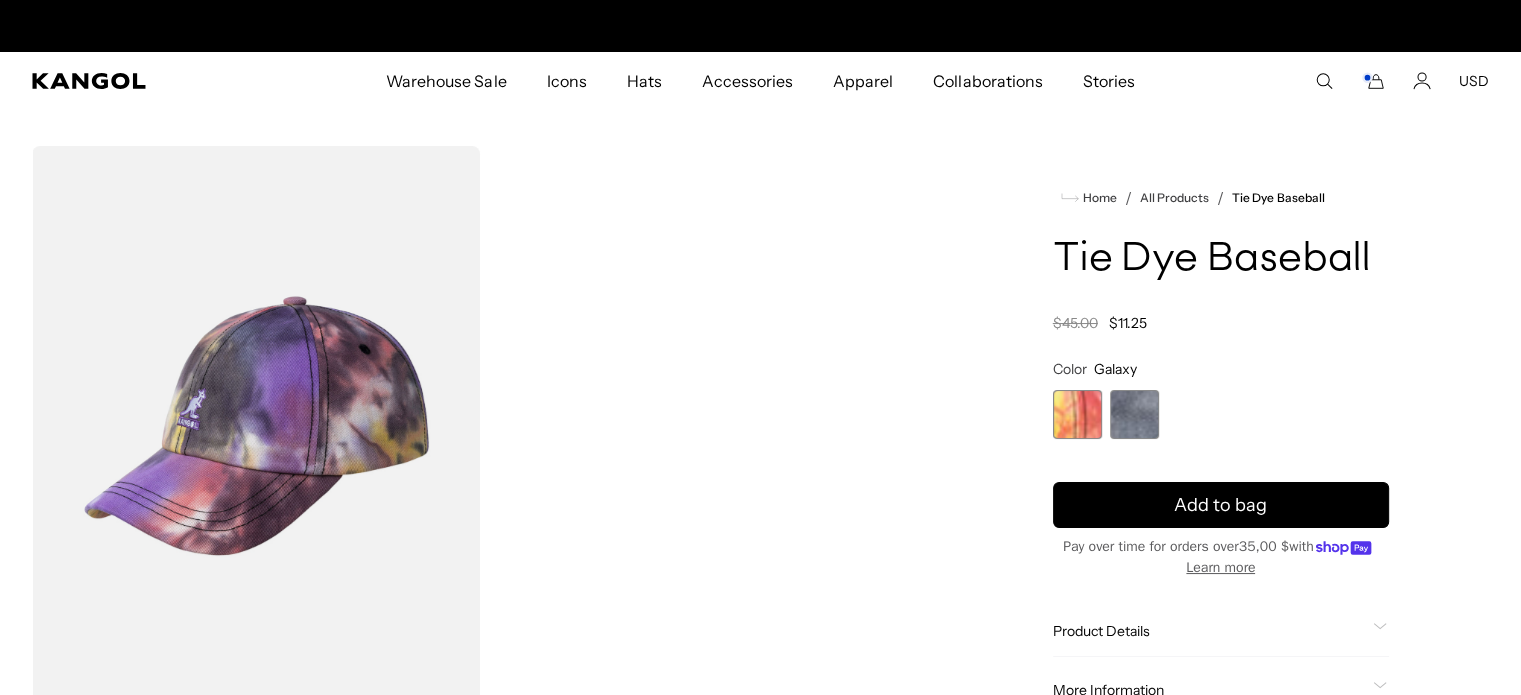 scroll, scrollTop: 0, scrollLeft: 412, axis: horizontal 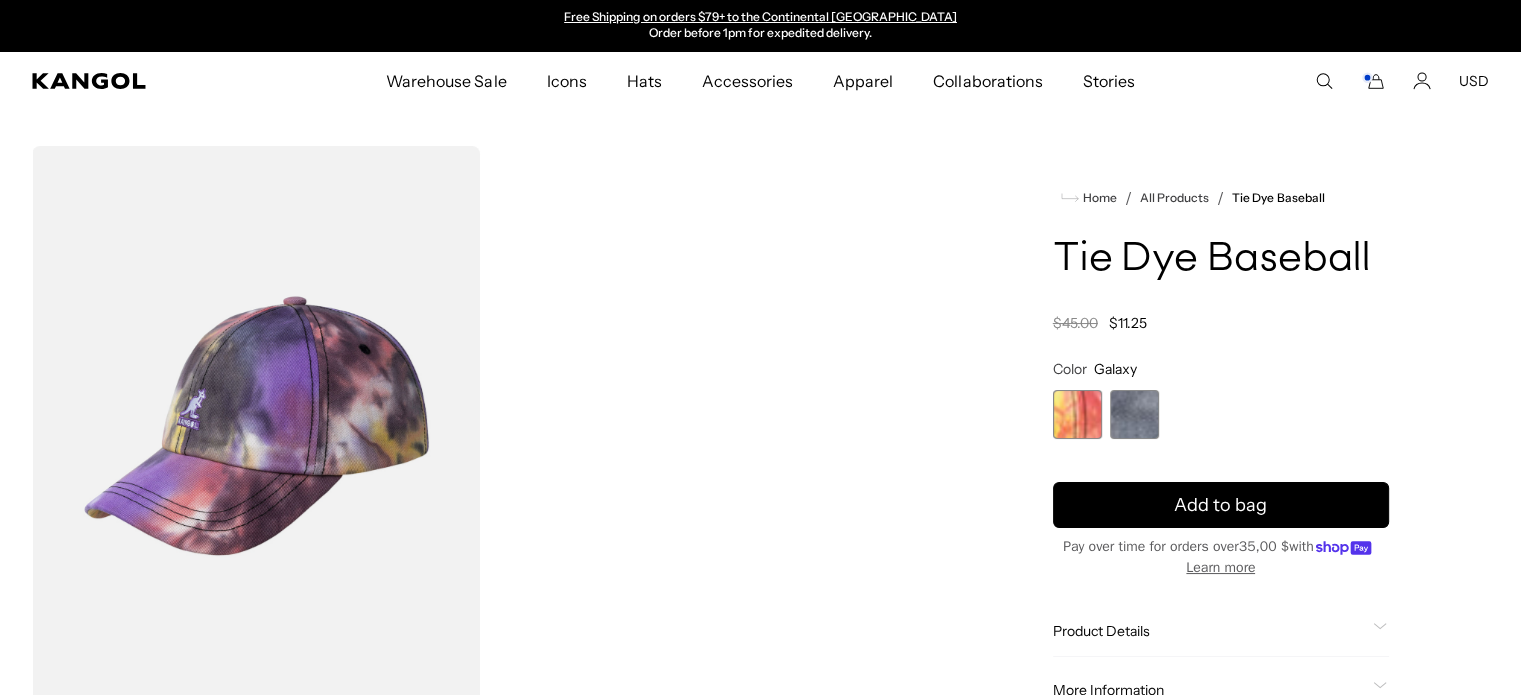 click at bounding box center [1134, 414] 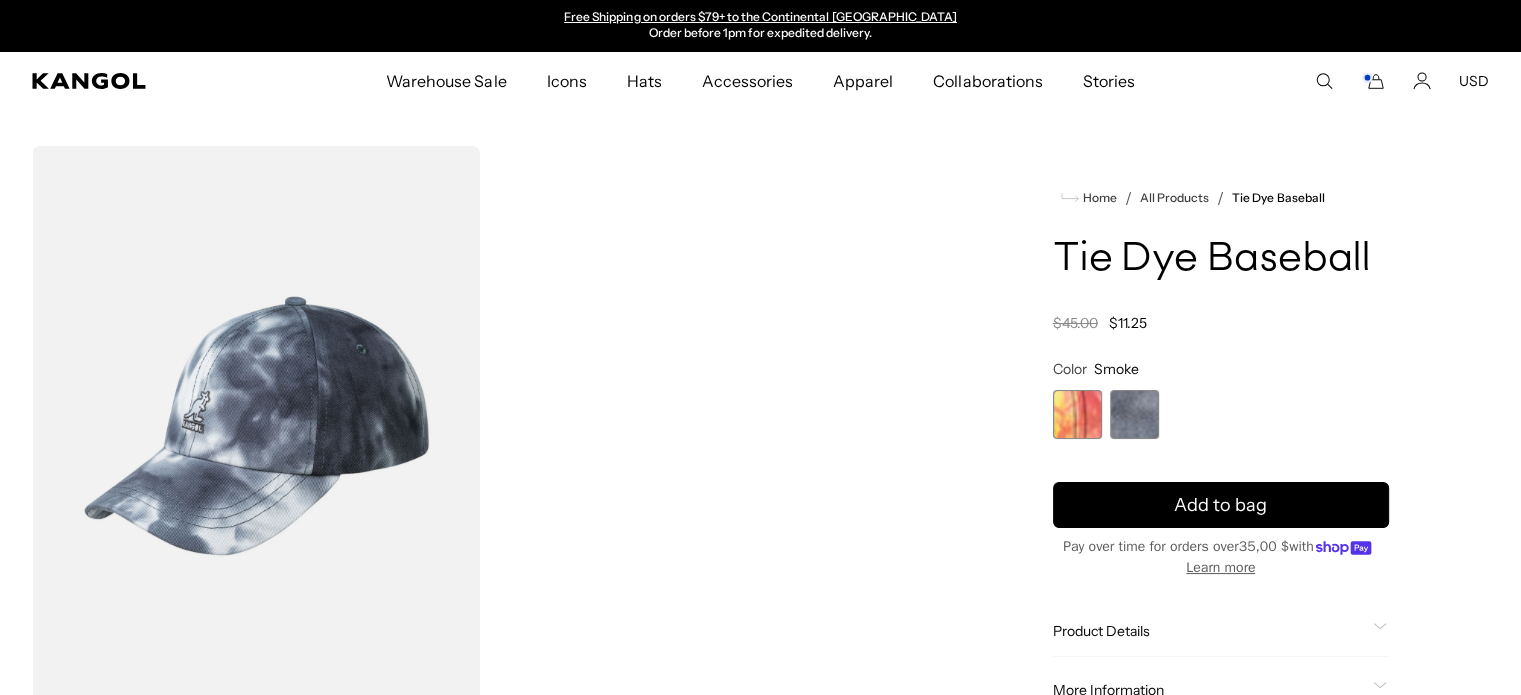 scroll, scrollTop: 0, scrollLeft: 0, axis: both 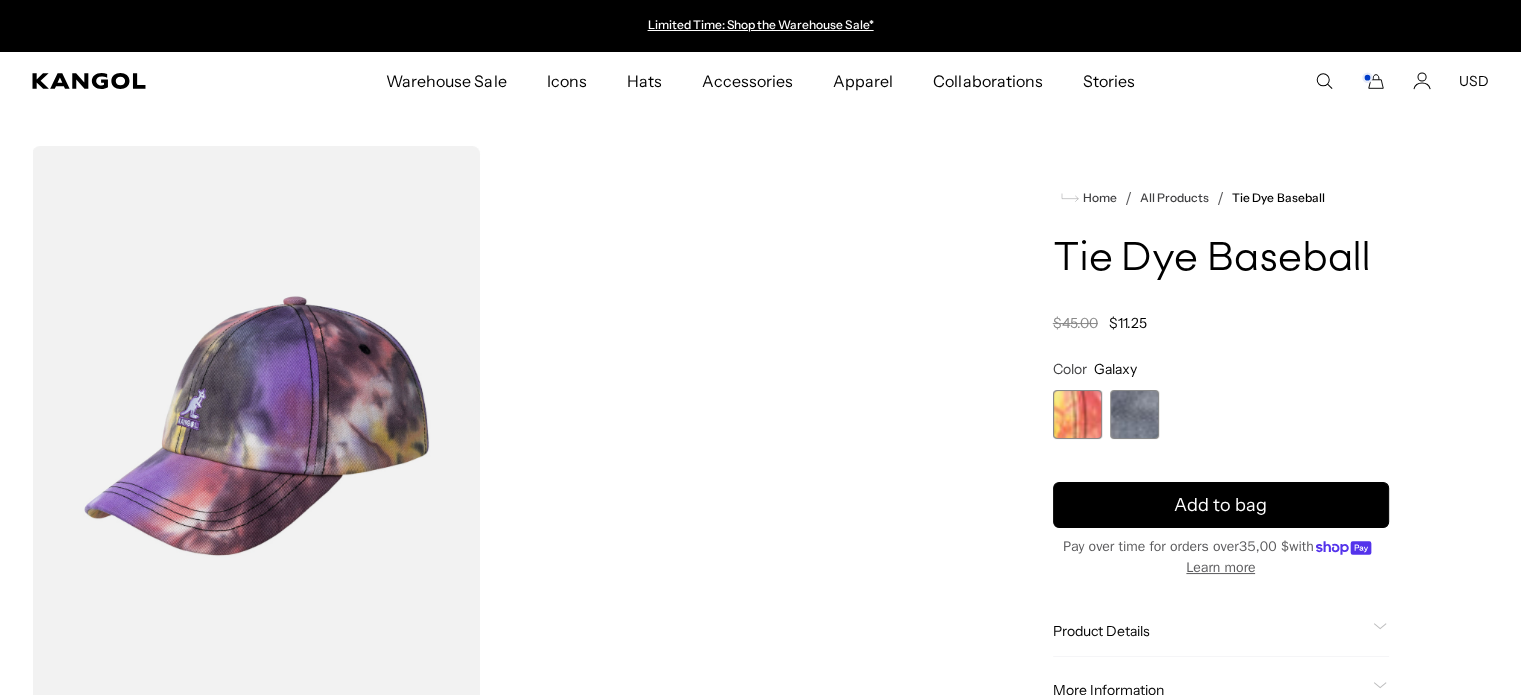 click at bounding box center [1134, 414] 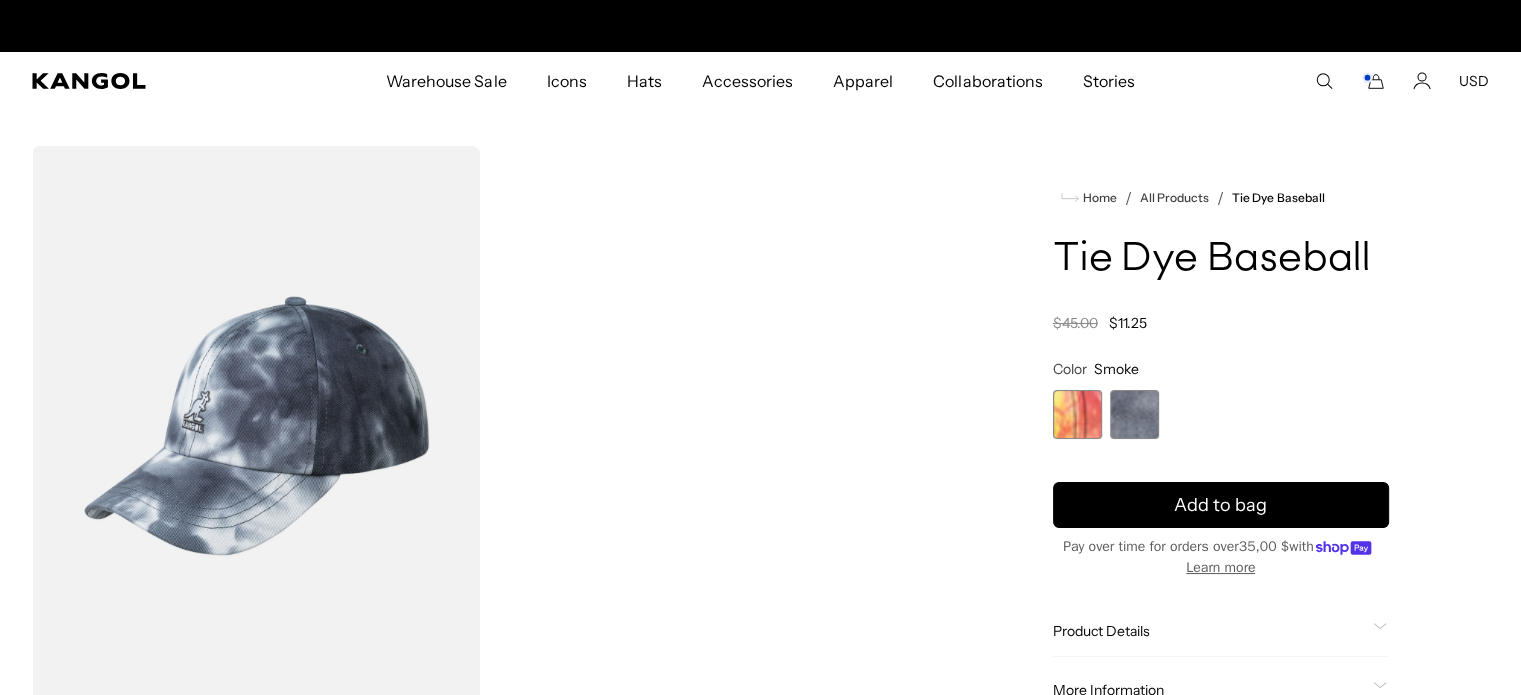 scroll, scrollTop: 0, scrollLeft: 0, axis: both 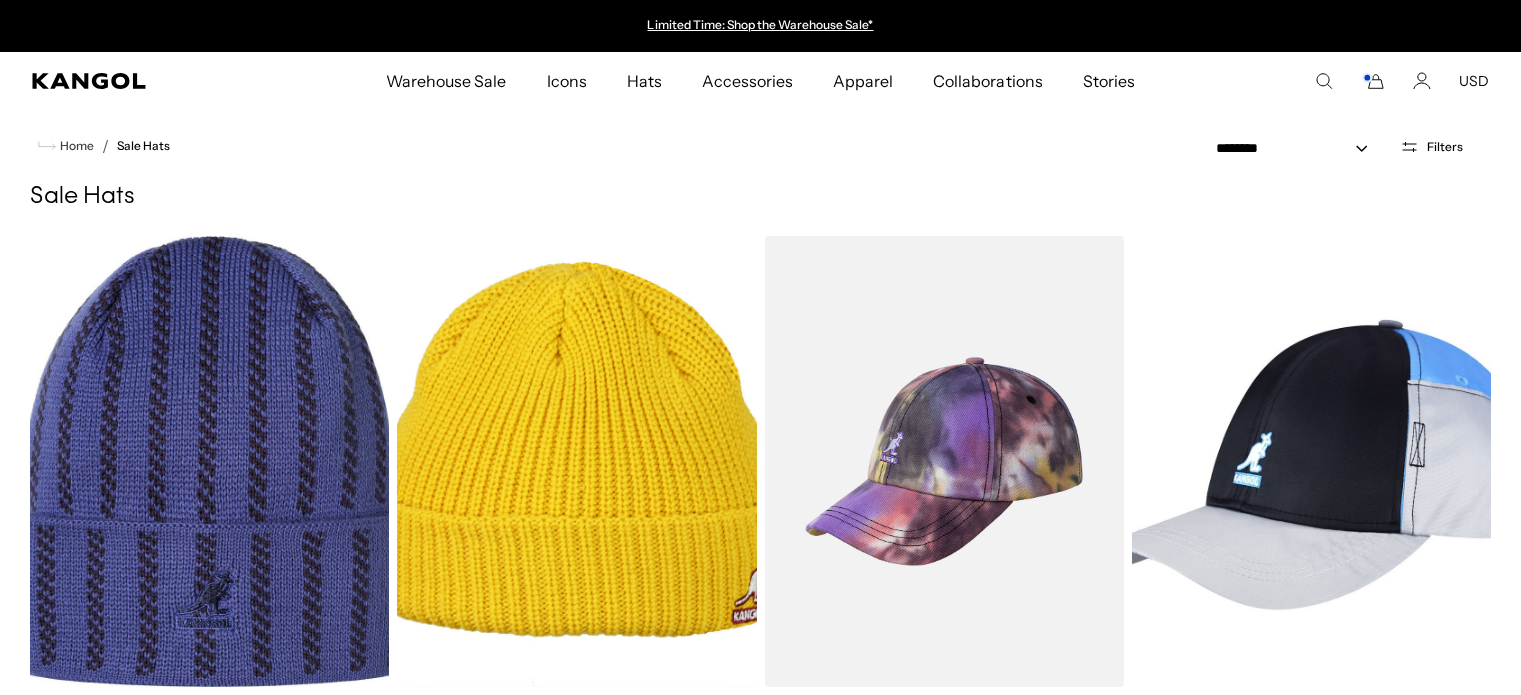 select on "*****" 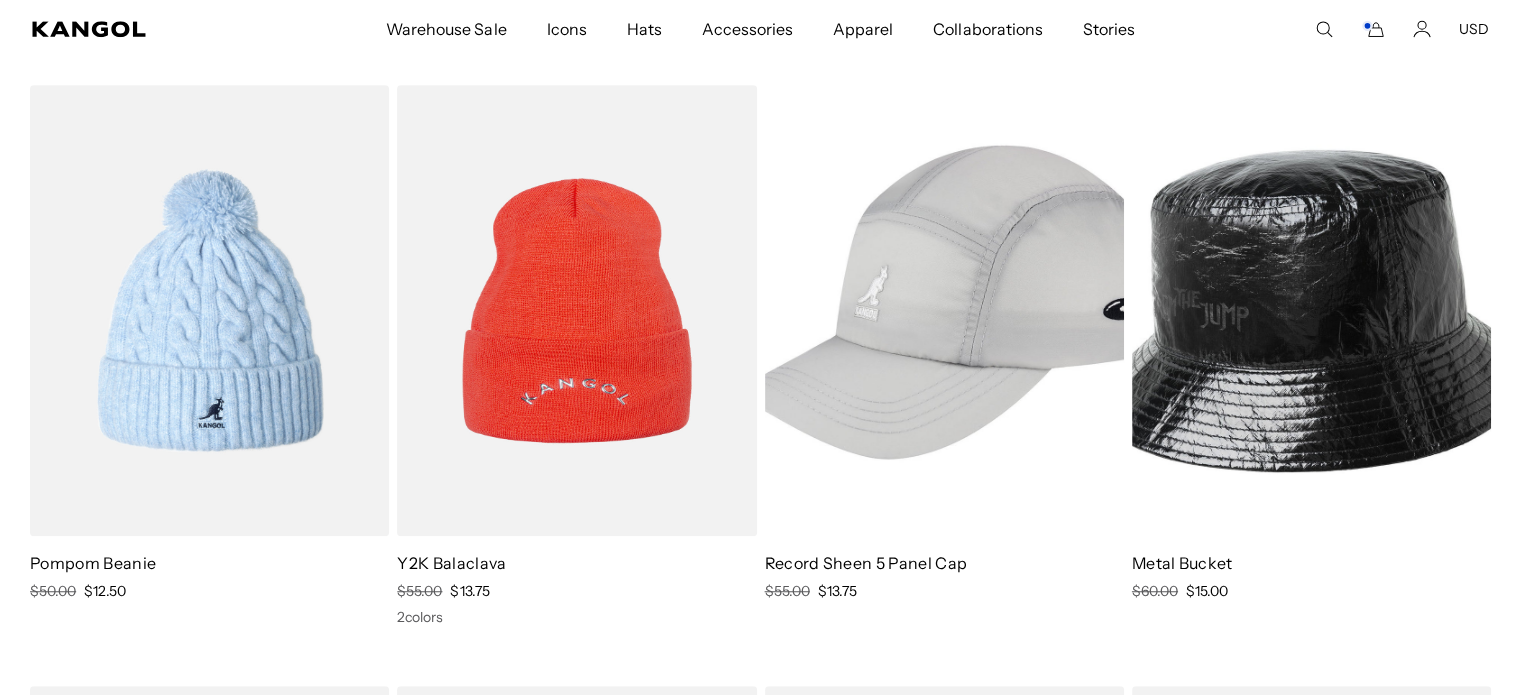 scroll, scrollTop: 1352, scrollLeft: 0, axis: vertical 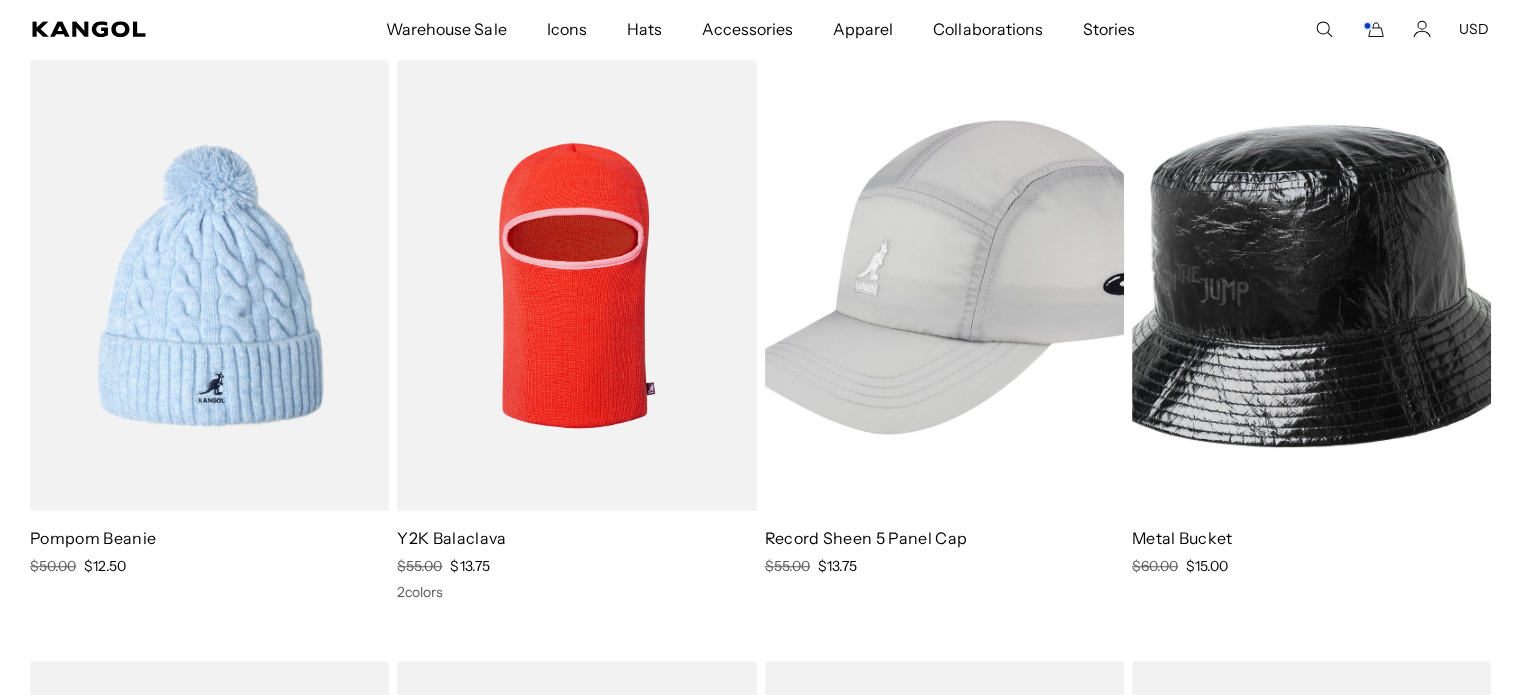 click at bounding box center [576, 285] 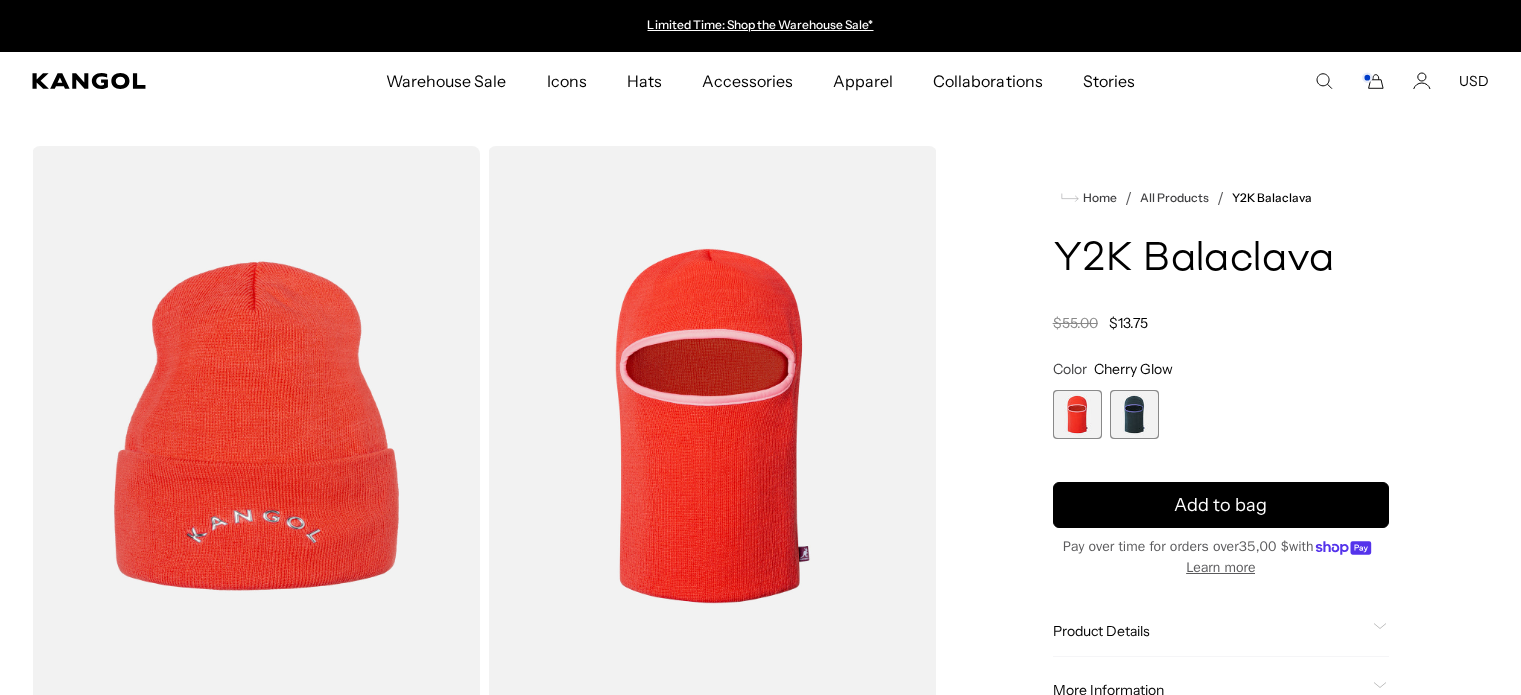 scroll, scrollTop: 0, scrollLeft: 0, axis: both 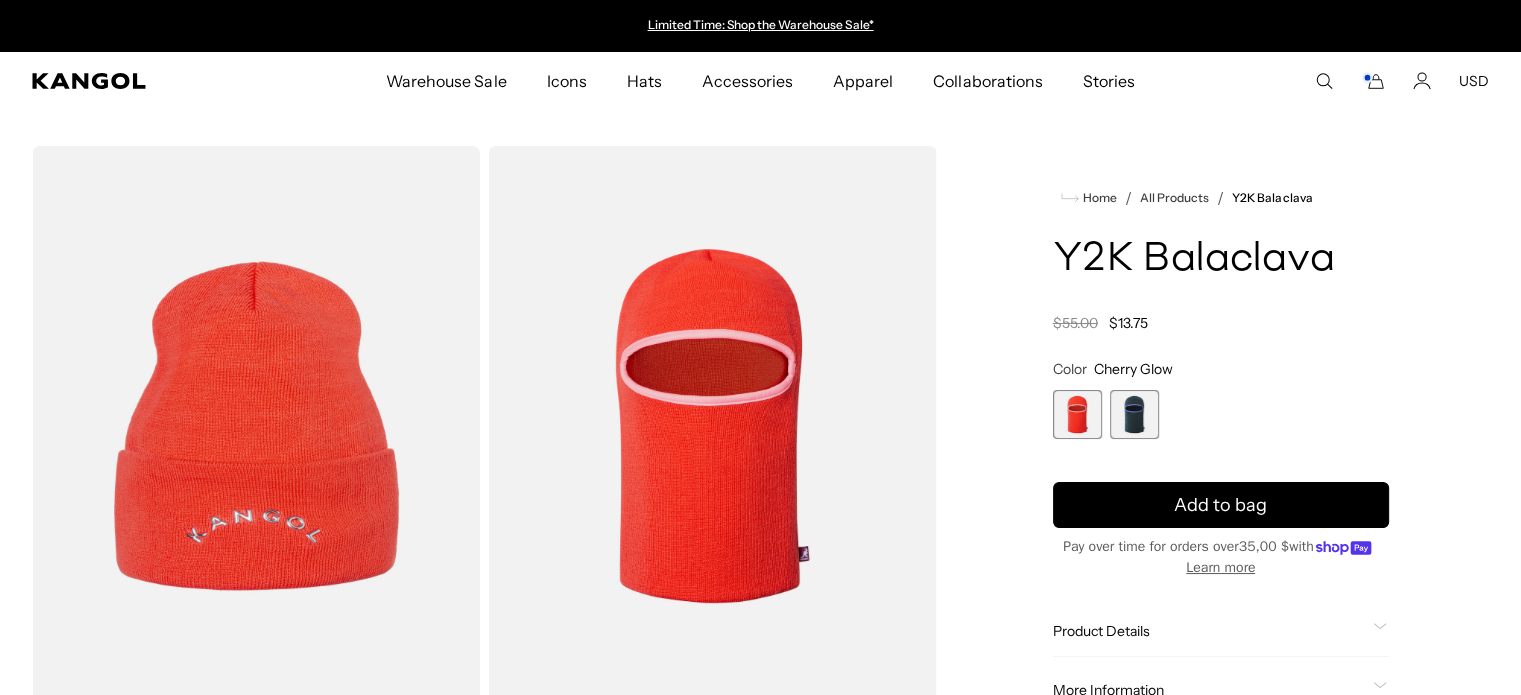click on "Cherry Glow
Variant sold out or unavailable
Deep Springs
Variant sold out or unavailable" at bounding box center (1221, 414) 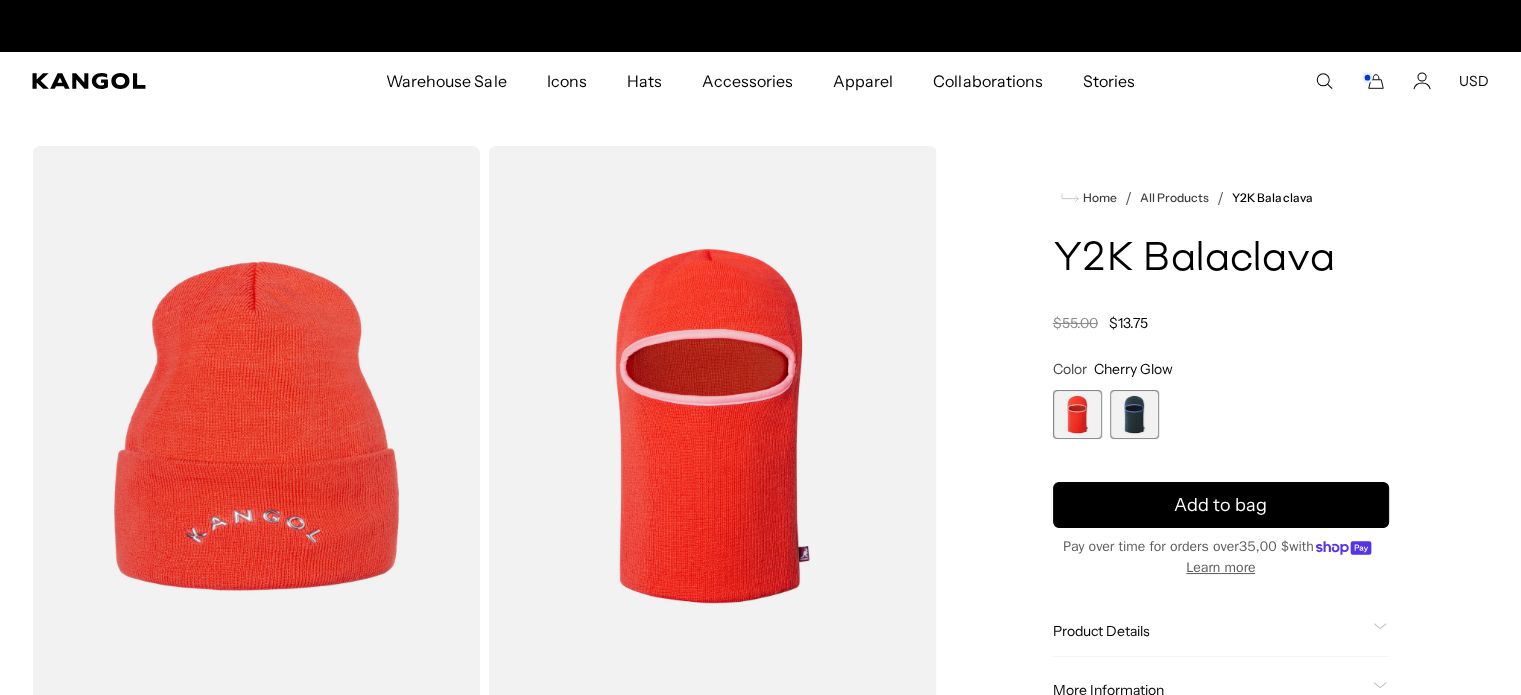 scroll, scrollTop: 0, scrollLeft: 412, axis: horizontal 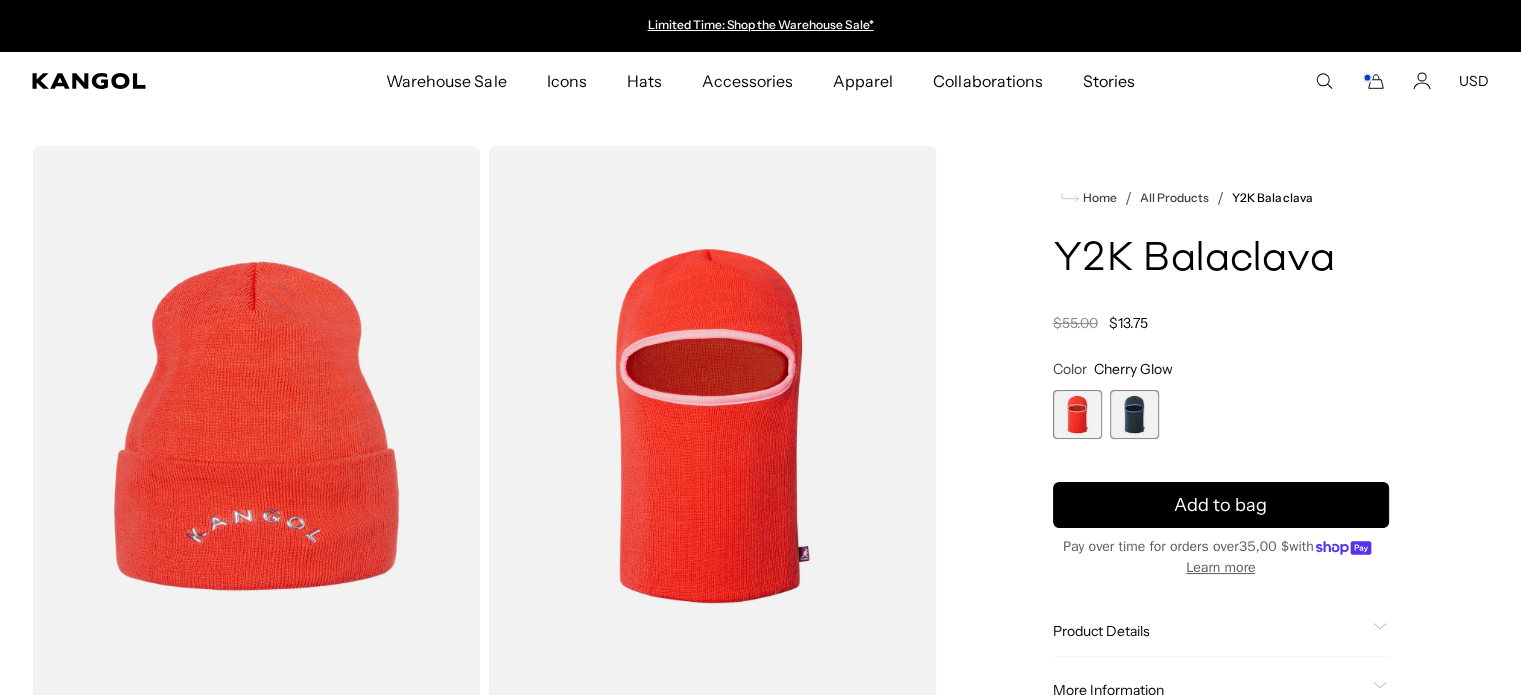 click on "Cherry Glow
Variant sold out or unavailable
Deep Springs
Variant sold out or unavailable" at bounding box center (1221, 414) 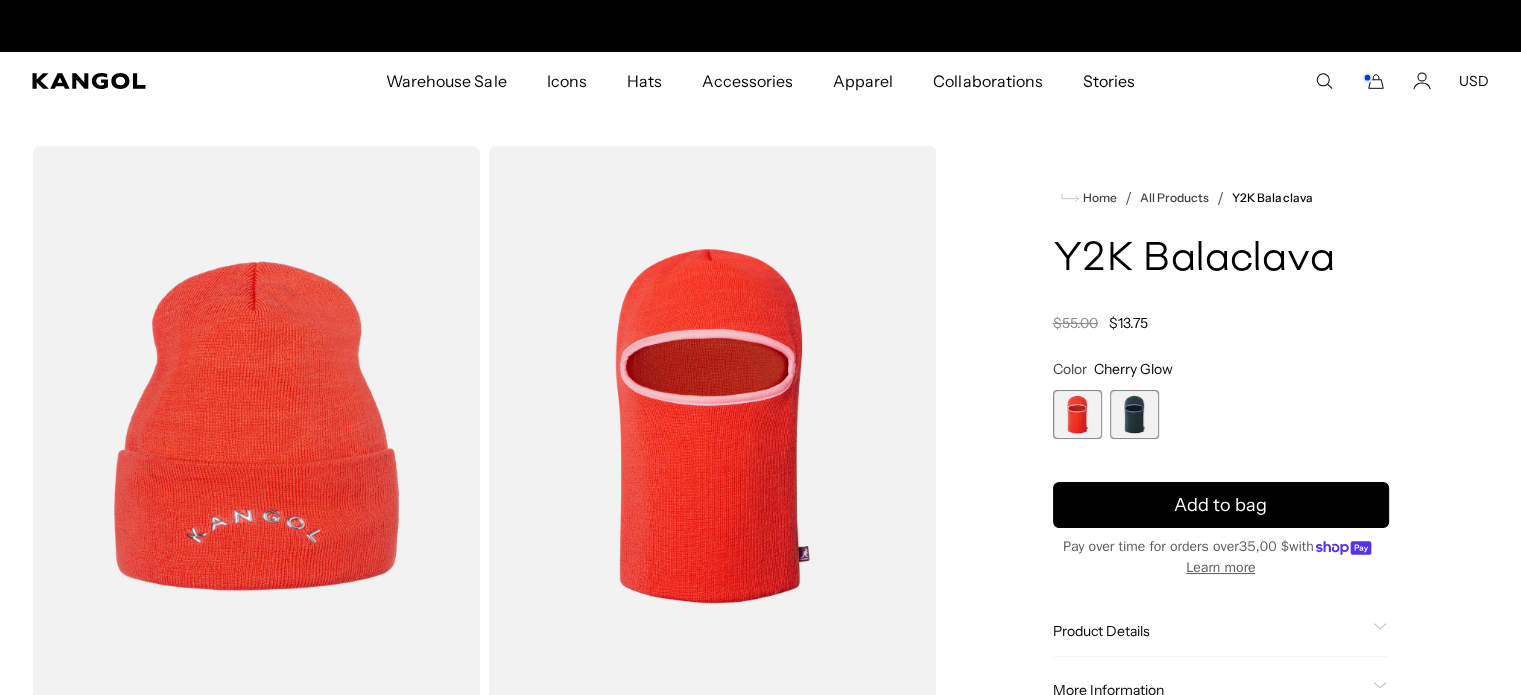 scroll, scrollTop: 0, scrollLeft: 0, axis: both 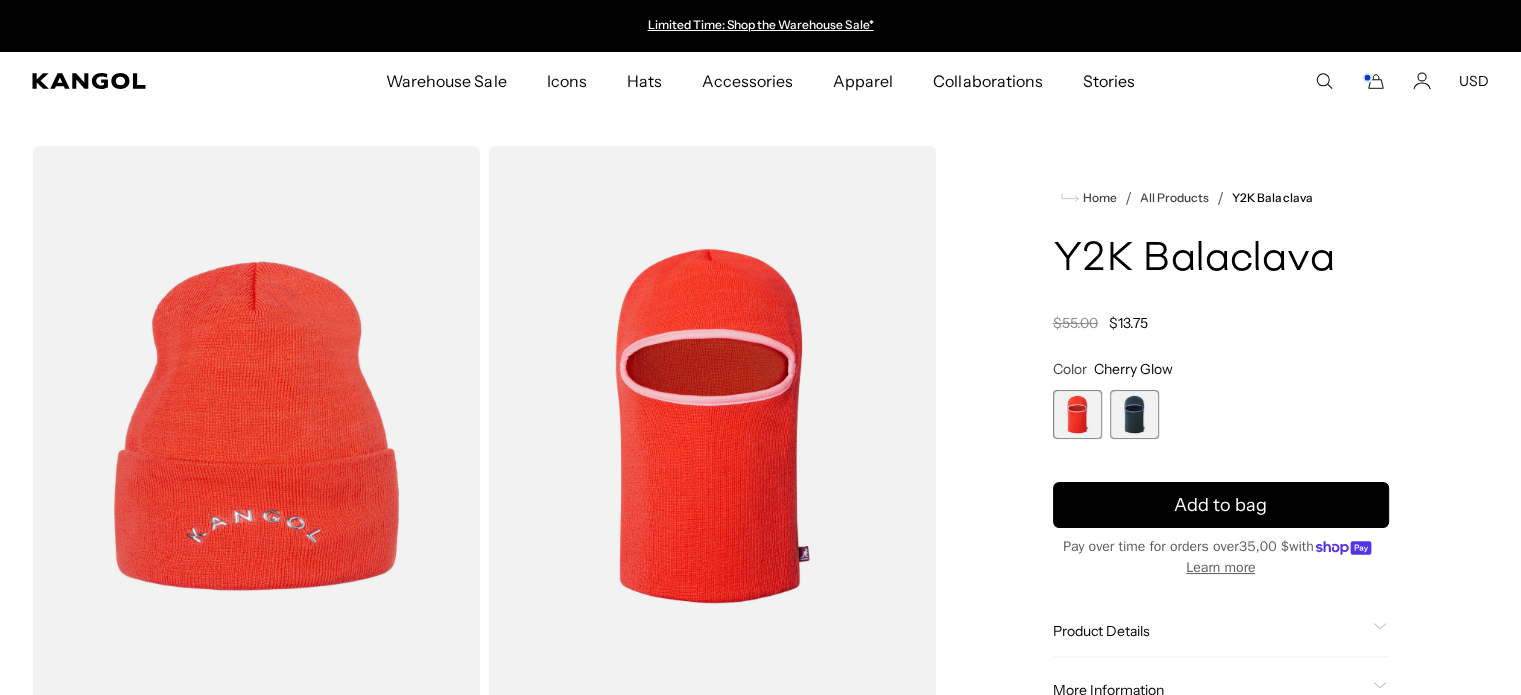 click at bounding box center [1134, 414] 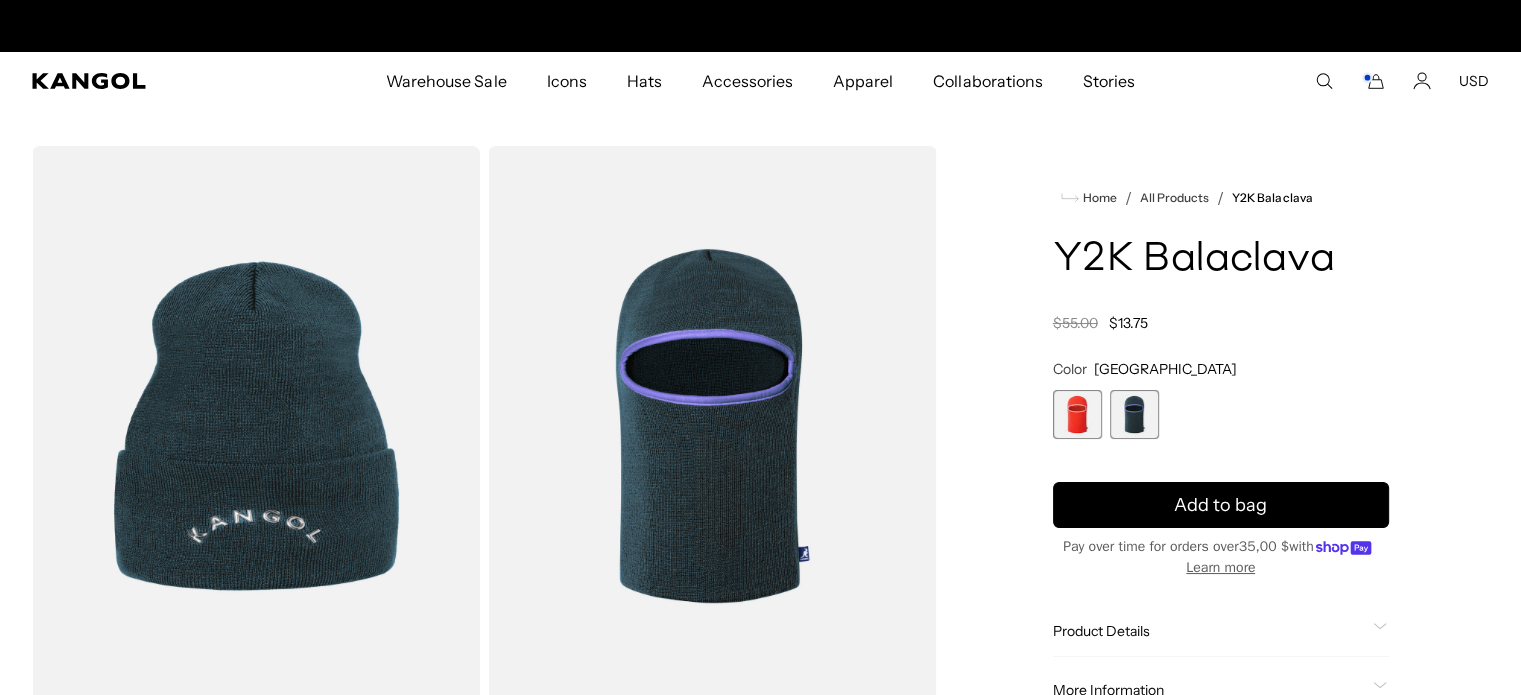 scroll, scrollTop: 0, scrollLeft: 0, axis: both 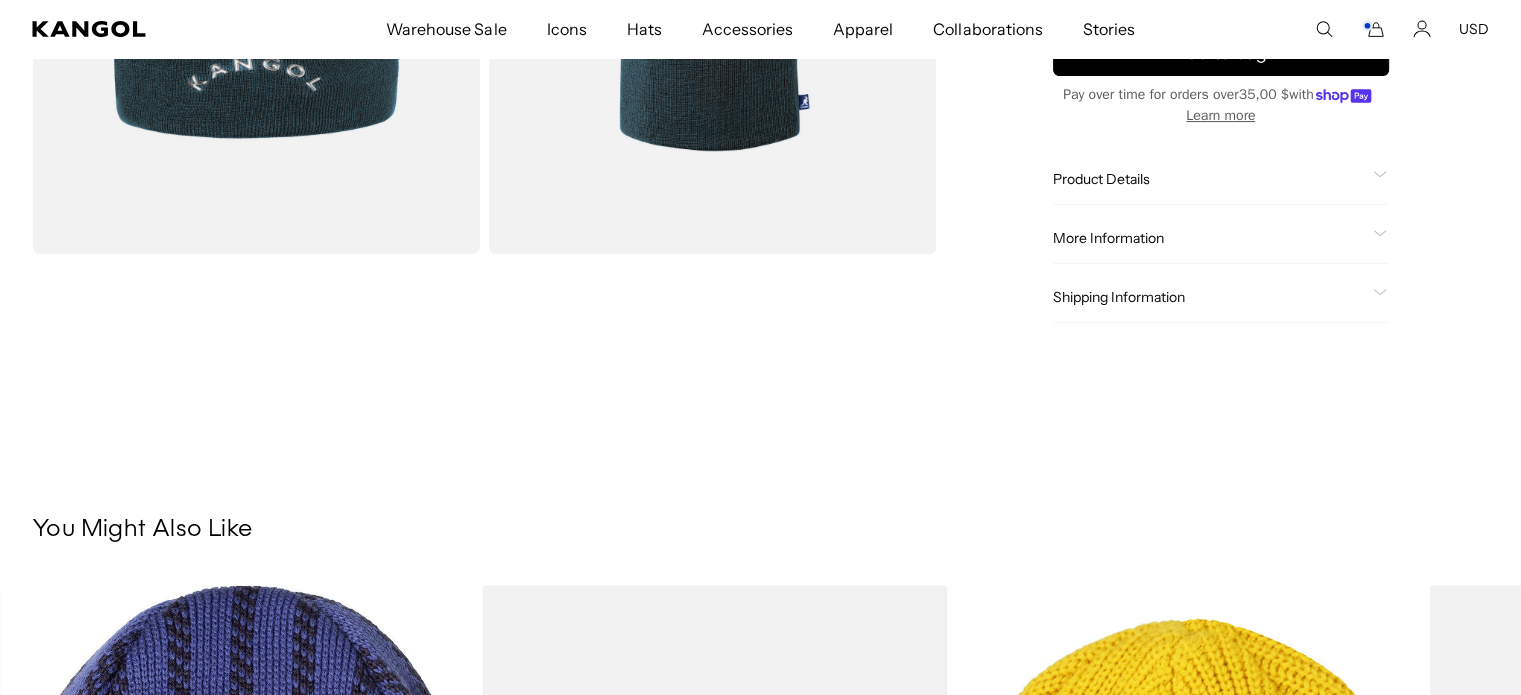 click on "More Information
Style ID
K3591
Shape
Pull-Ons
Fabrication
Acrylic
Material
100% Acrylic
USA Made or Imported
Imported" 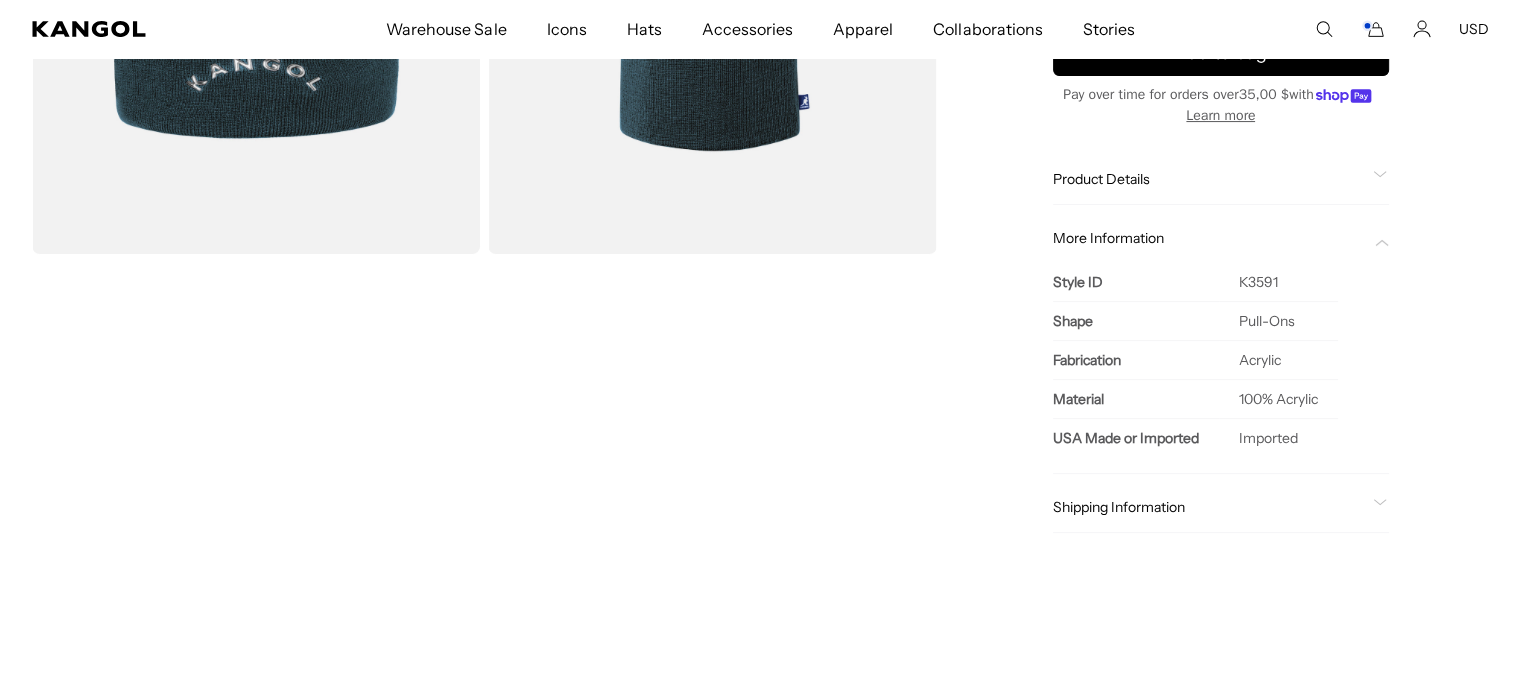 scroll, scrollTop: 0, scrollLeft: 412, axis: horizontal 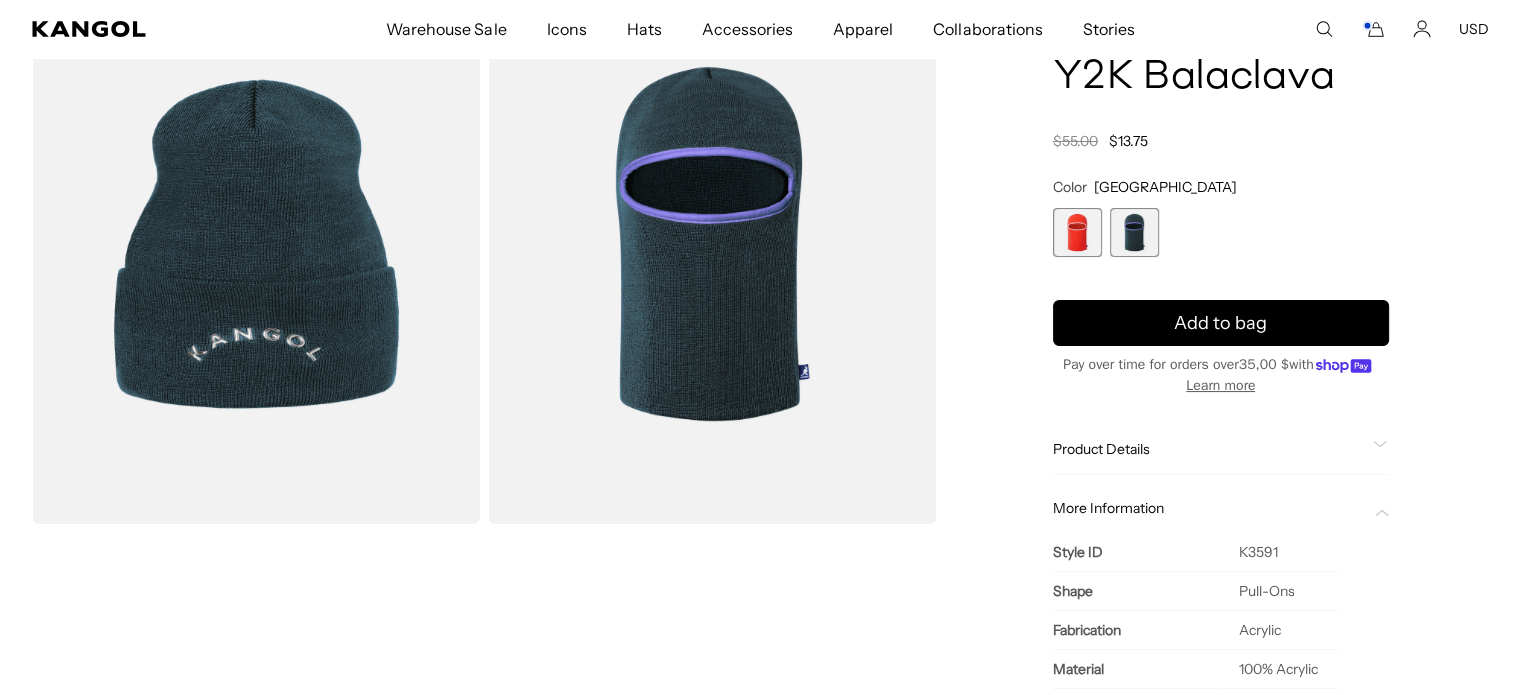 click at bounding box center (1077, 232) 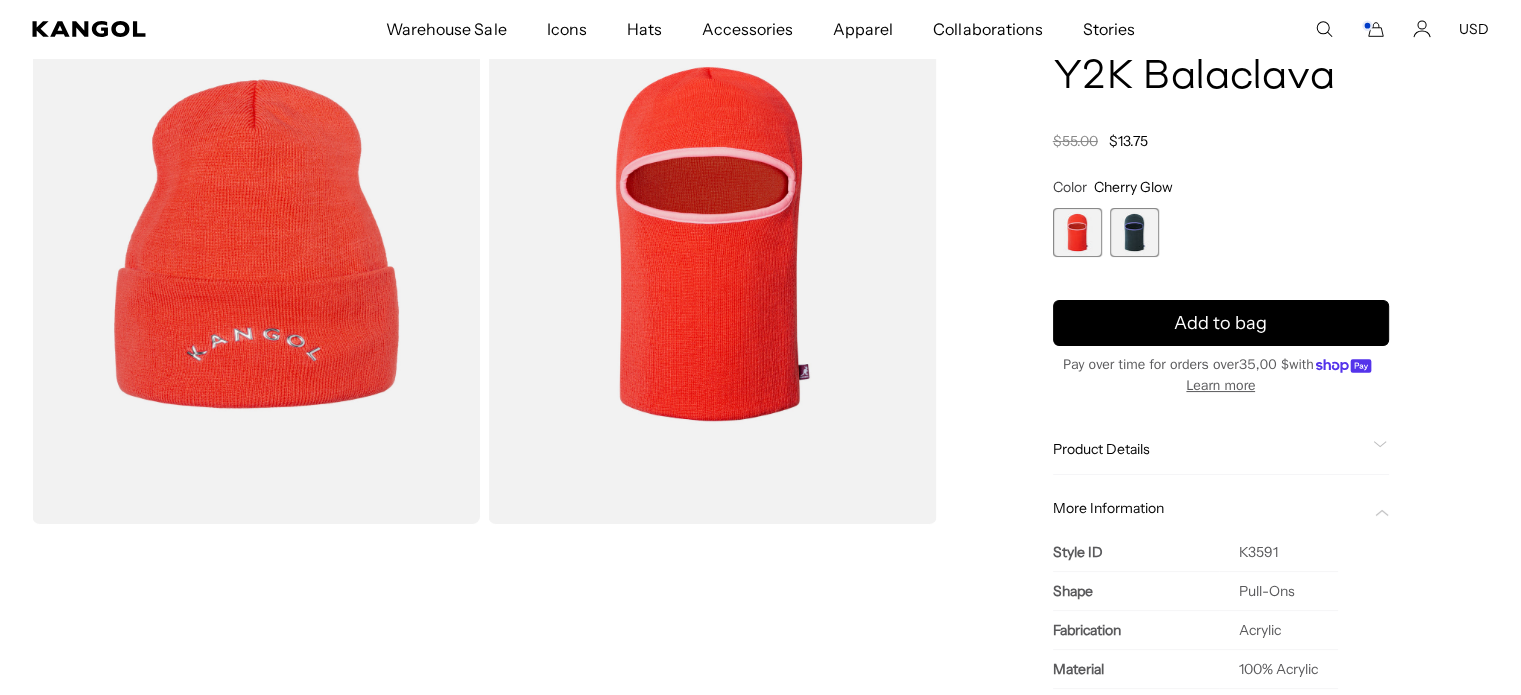 scroll, scrollTop: 0, scrollLeft: 0, axis: both 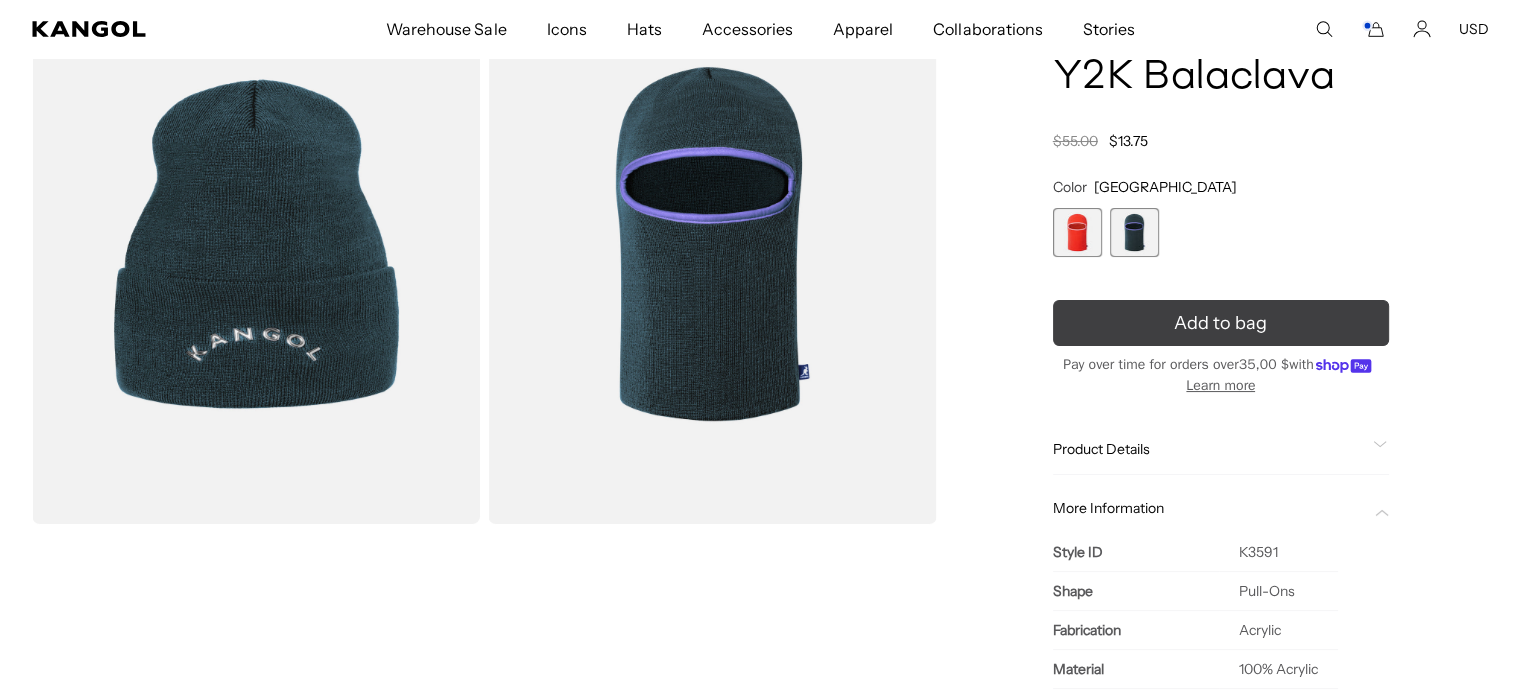 click on "Add to bag" at bounding box center [1221, 323] 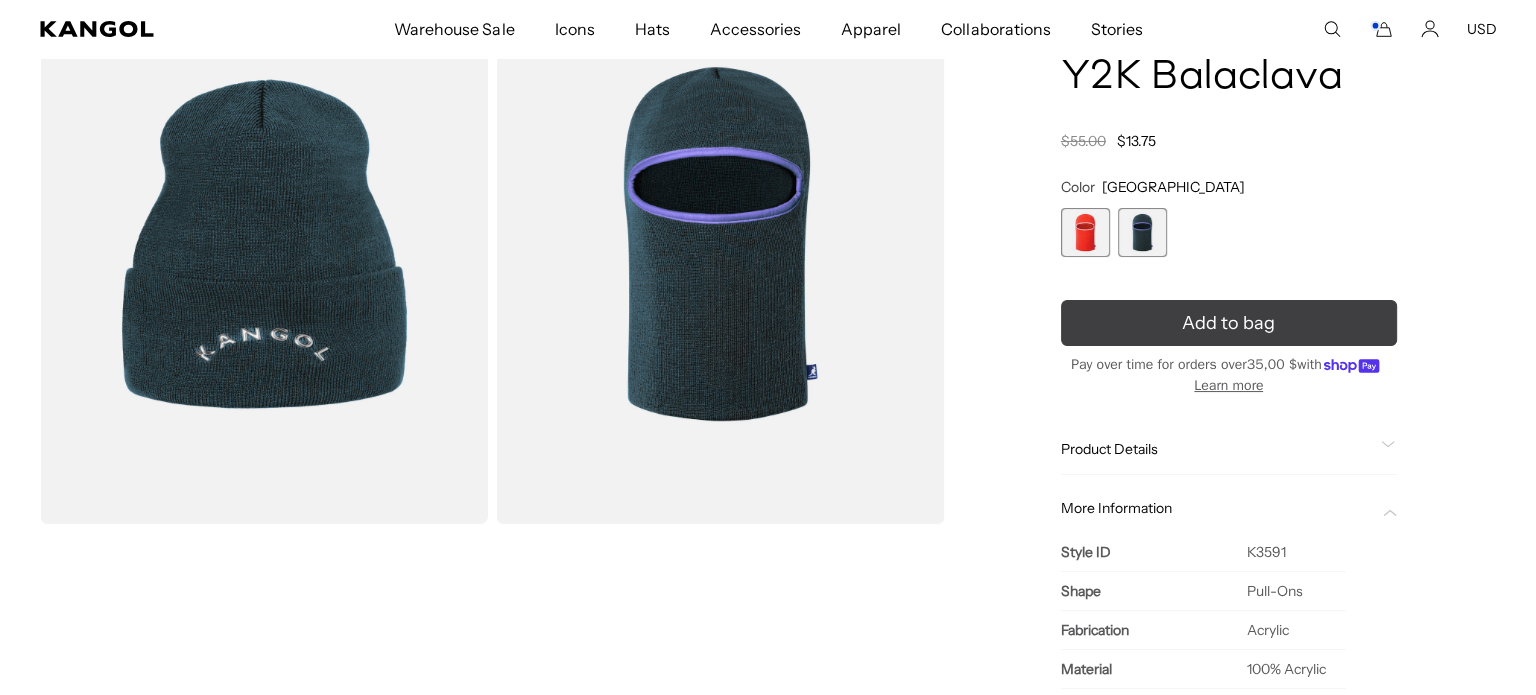 scroll, scrollTop: 0, scrollLeft: 0, axis: both 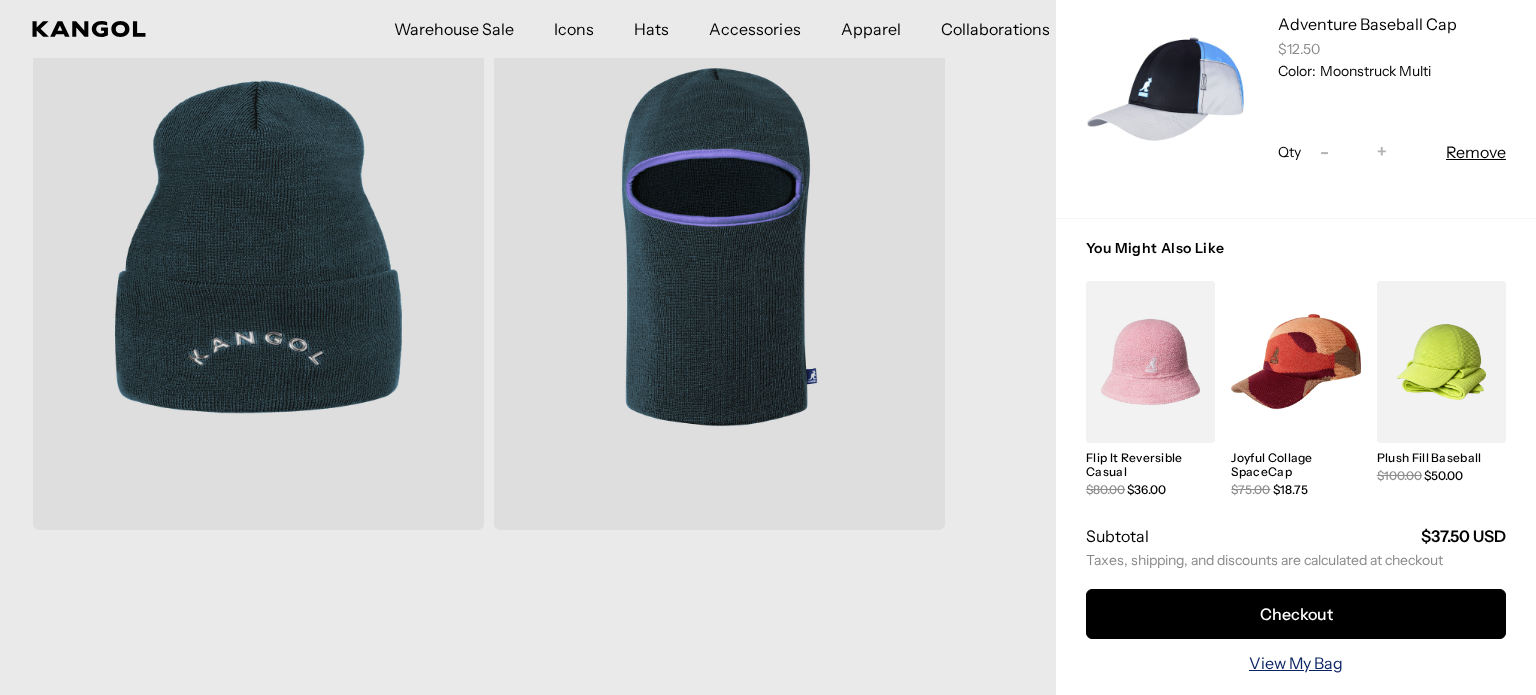 click on "View My Bag" at bounding box center (1296, 663) 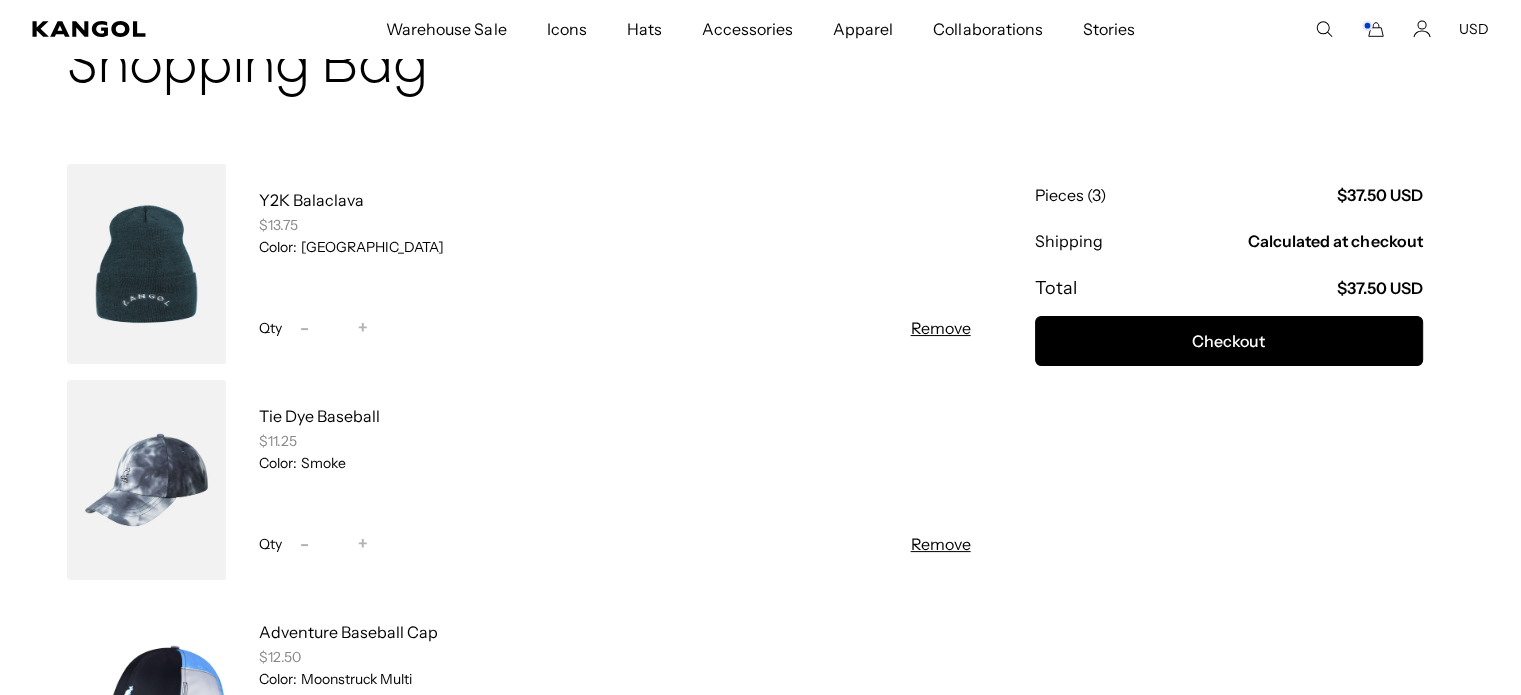 scroll, scrollTop: 179, scrollLeft: 0, axis: vertical 